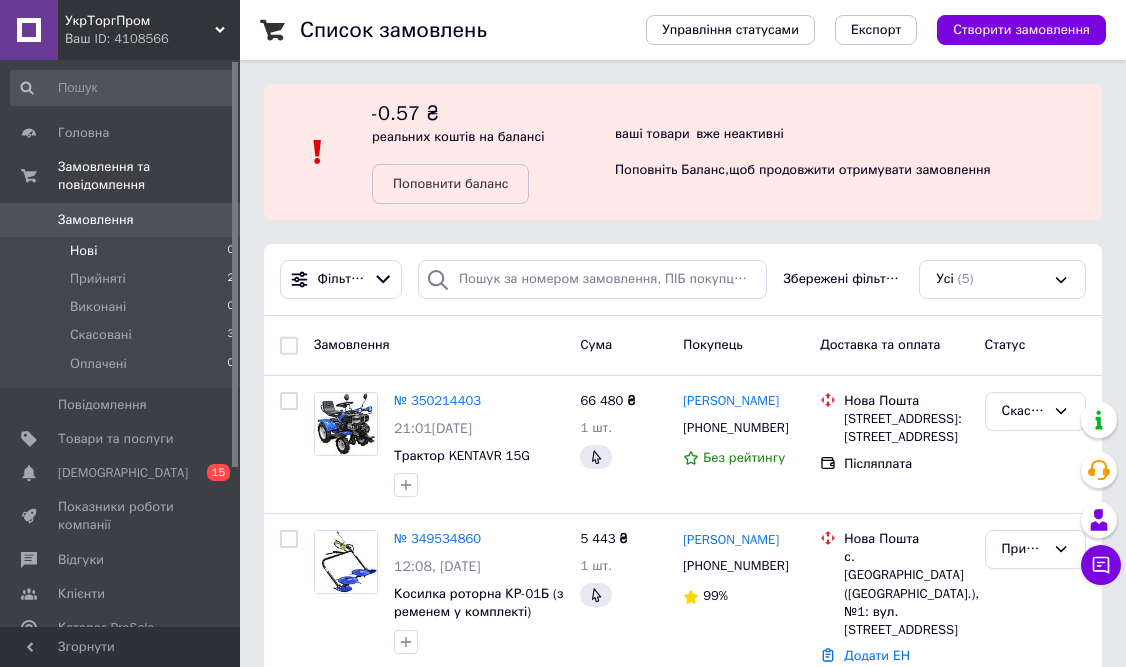 scroll, scrollTop: 0, scrollLeft: 0, axis: both 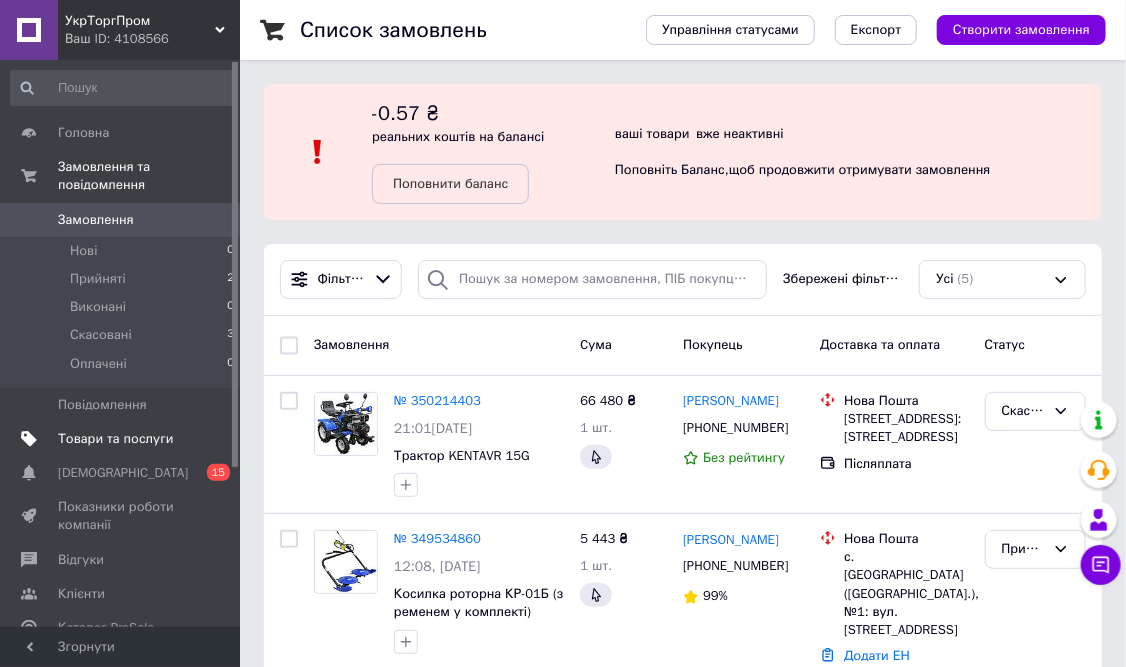 click on "Товари та послуги" at bounding box center (115, 439) 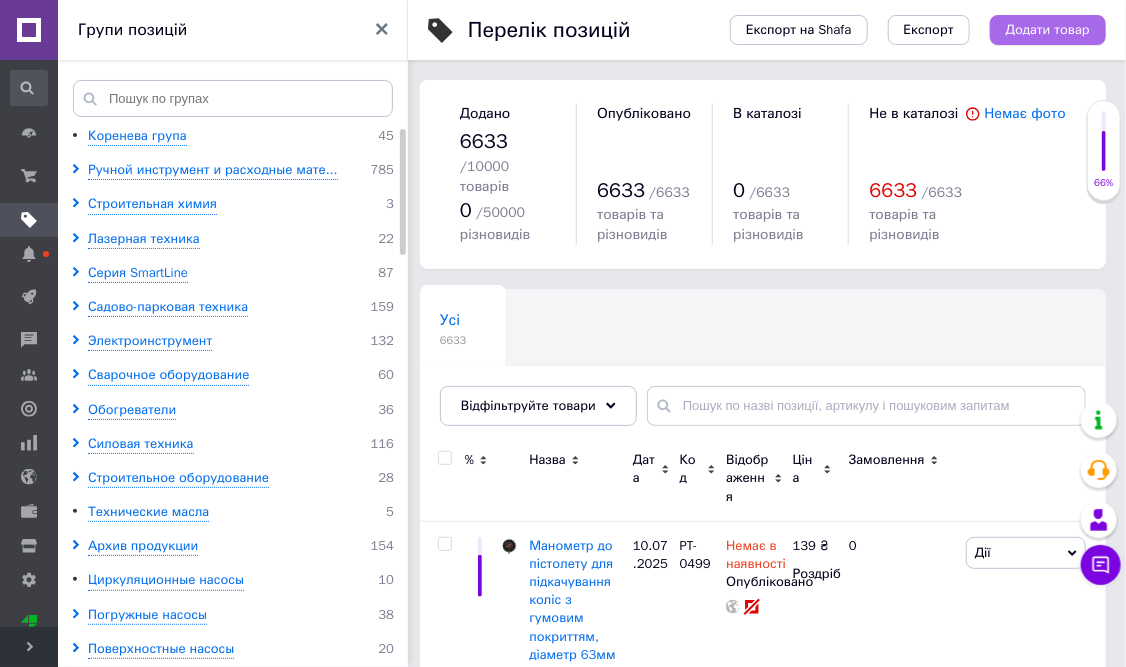 click on "Додати товар" at bounding box center [1048, 30] 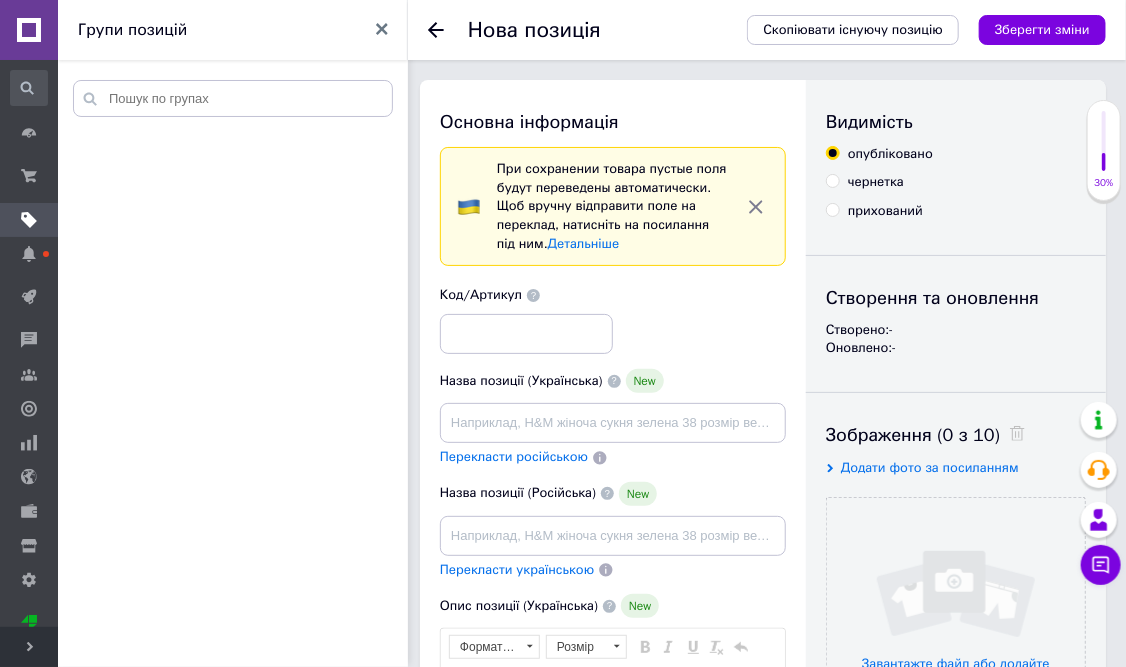scroll, scrollTop: 0, scrollLeft: 0, axis: both 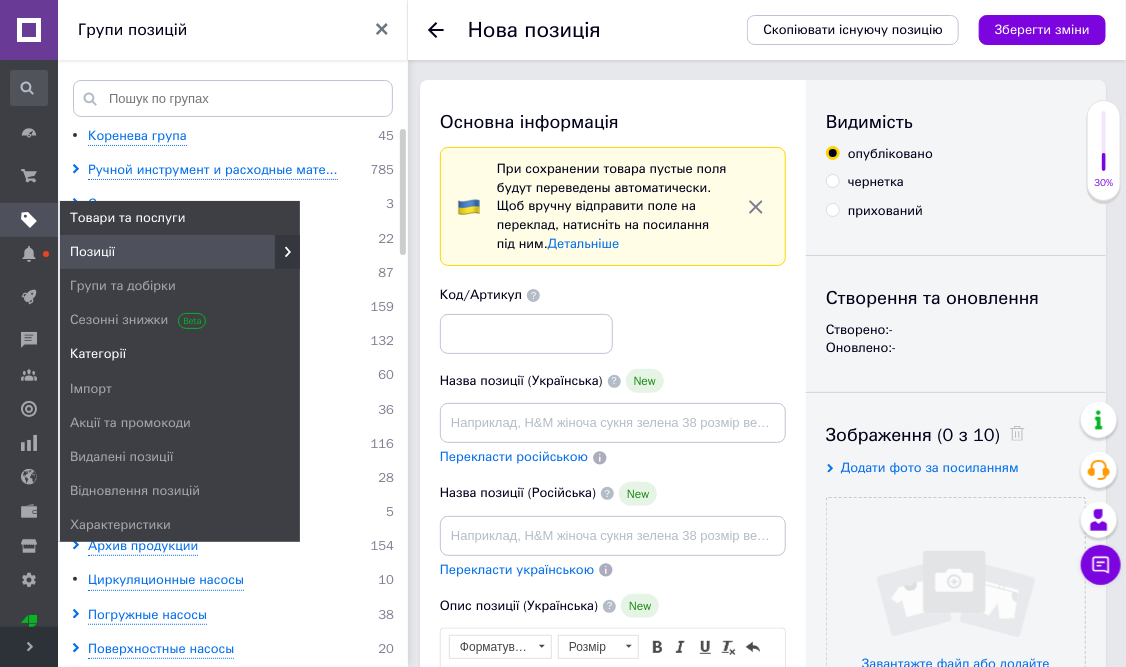 click on "Категорії" at bounding box center (98, 354) 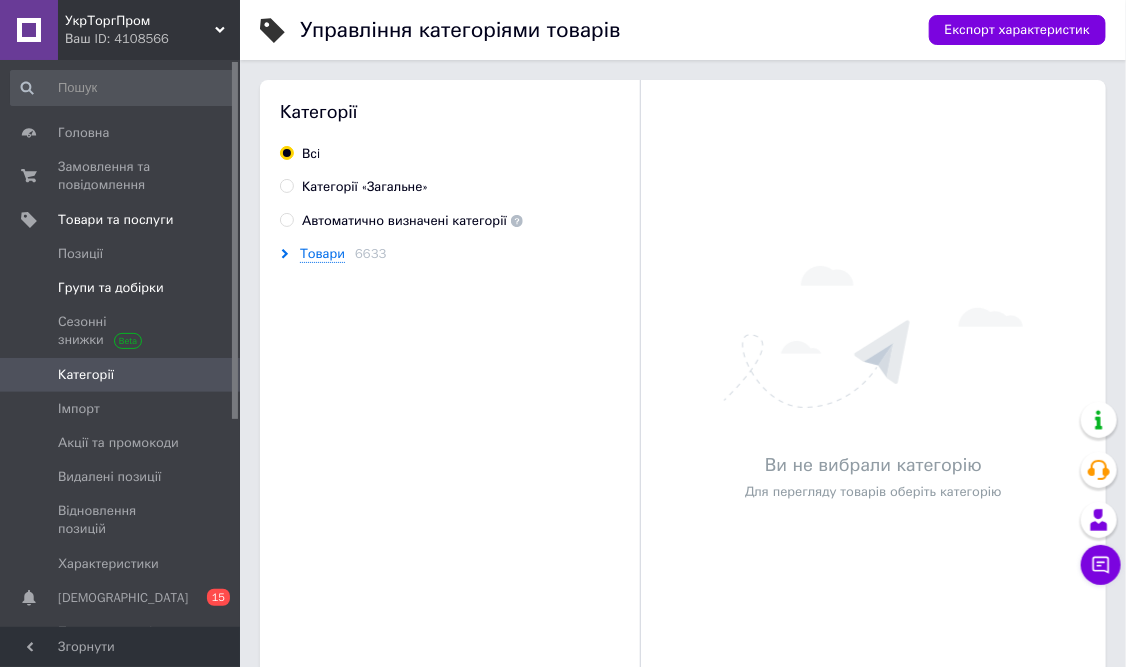 click on "Групи та добірки" at bounding box center [111, 288] 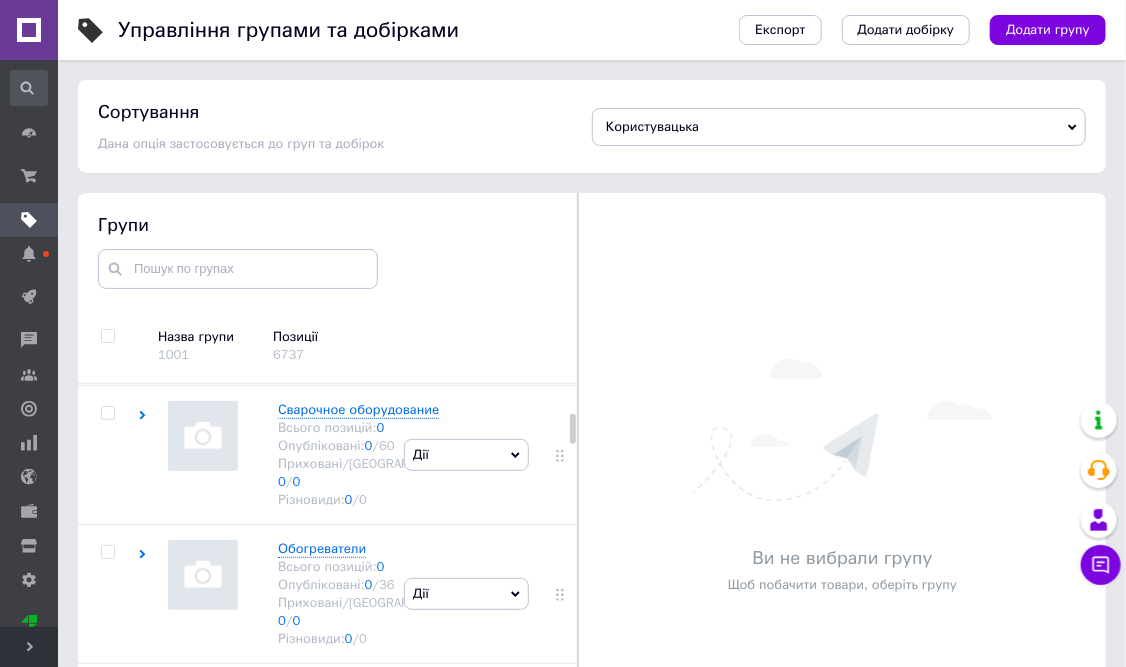 scroll, scrollTop: 1000, scrollLeft: 0, axis: vertical 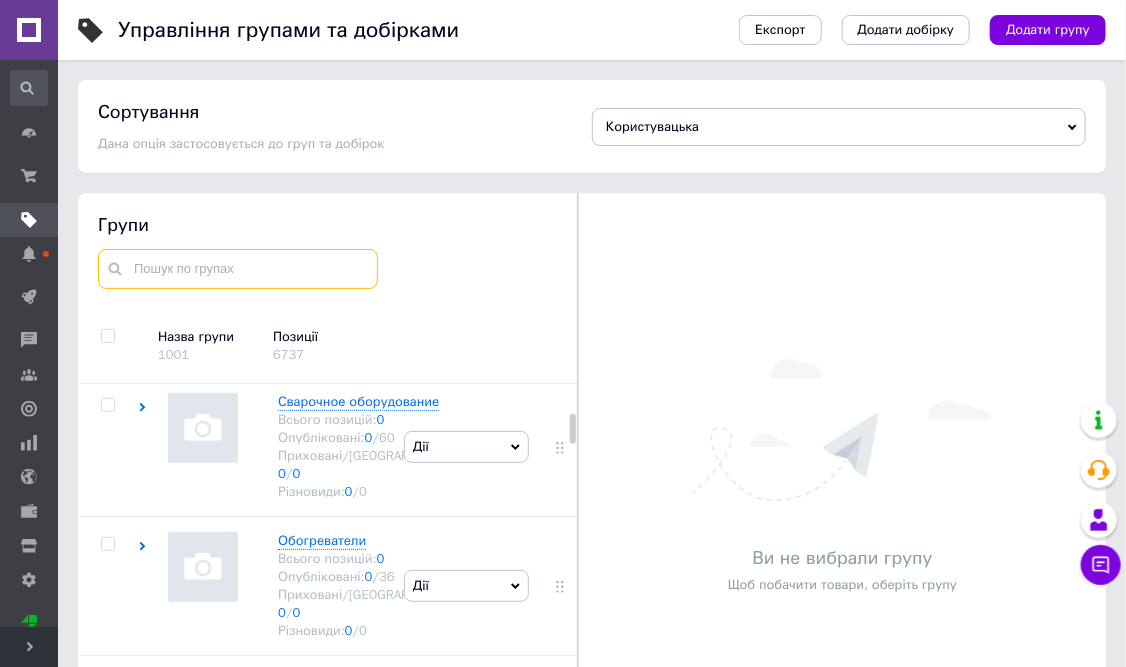 click at bounding box center (238, 269) 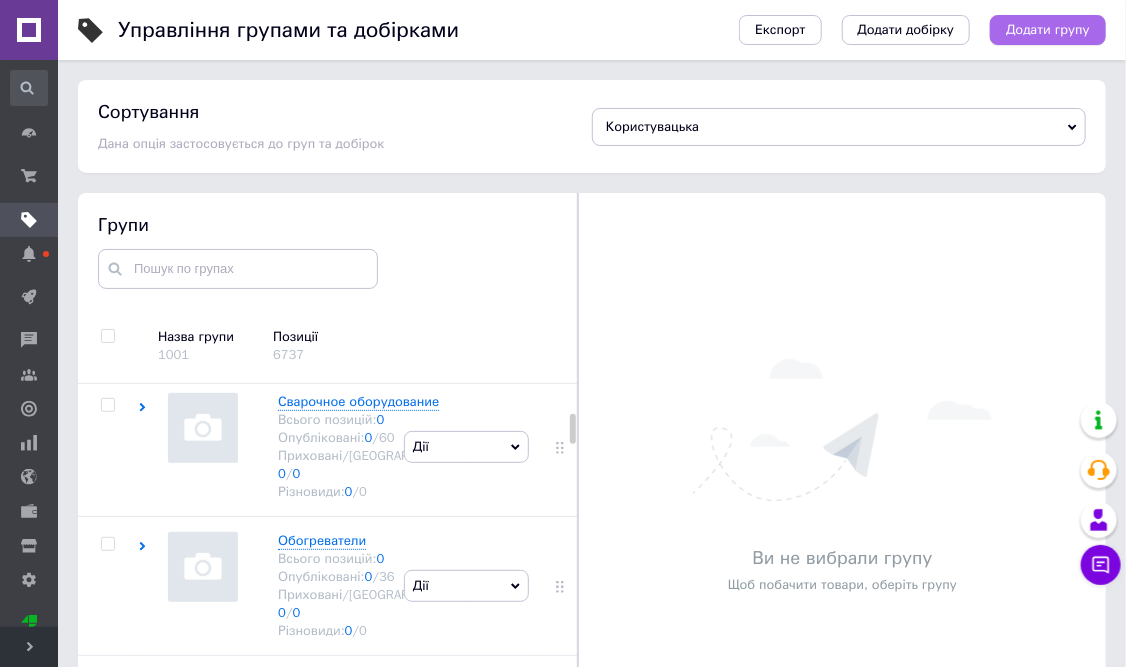 click on "Додати групу" at bounding box center (1048, 30) 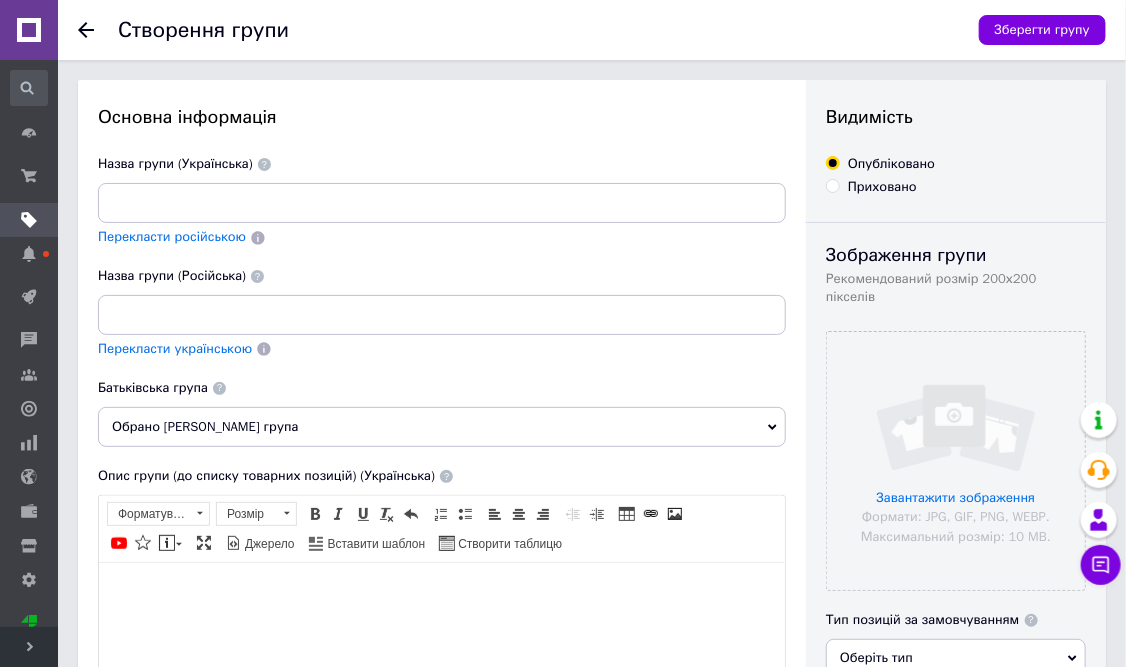scroll, scrollTop: 0, scrollLeft: 0, axis: both 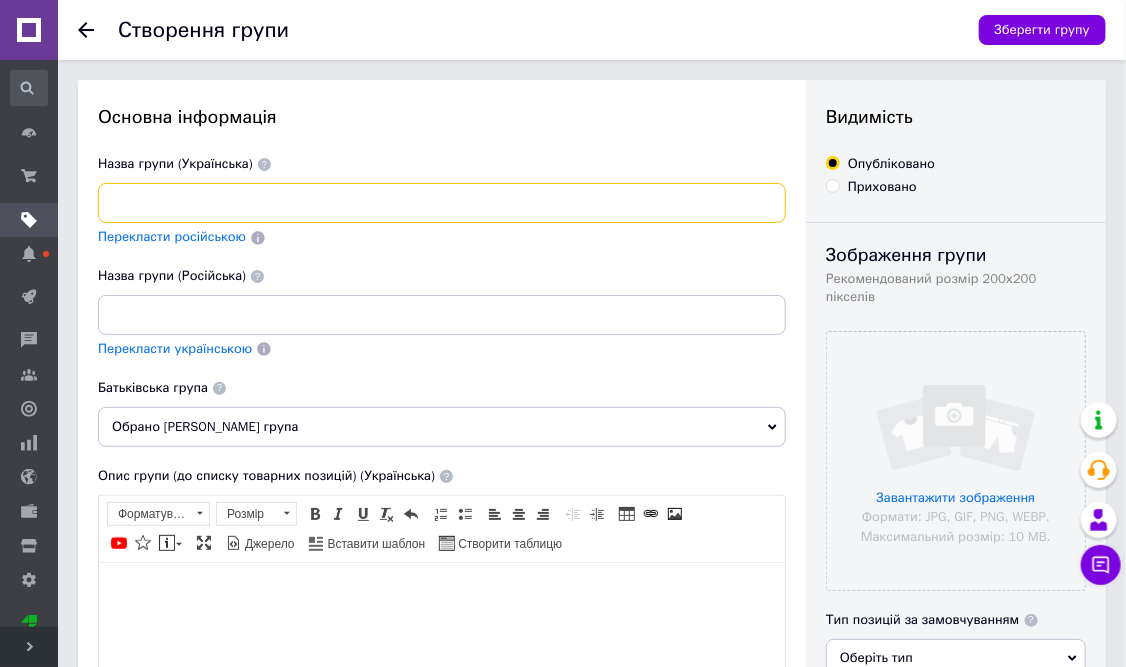 click at bounding box center (442, 203) 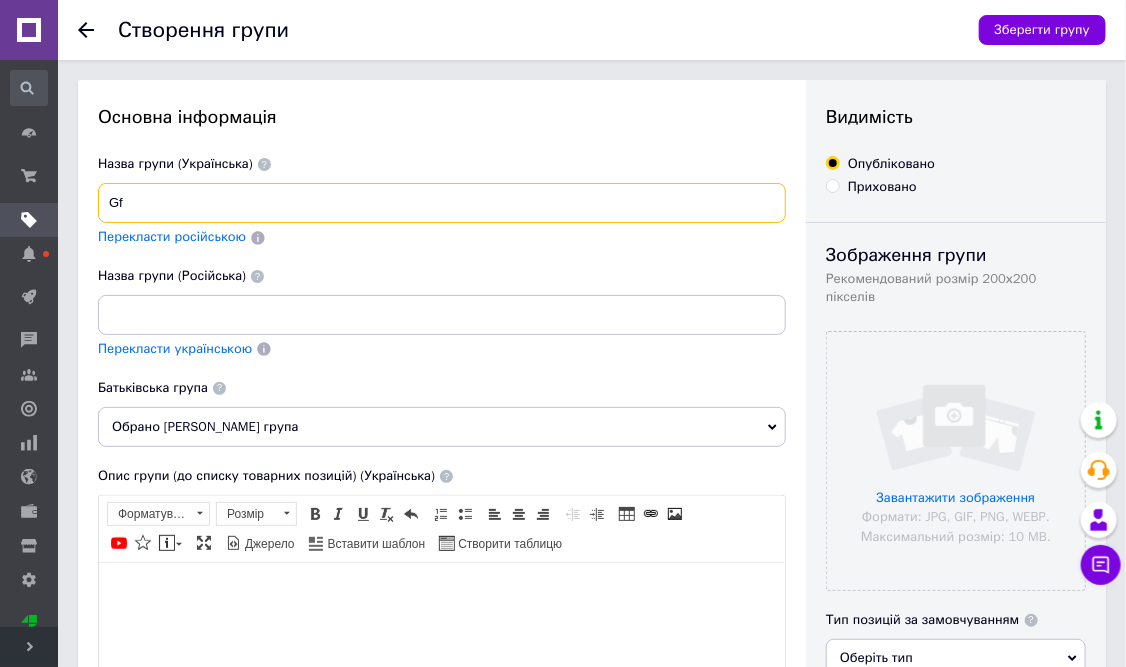 type on "G" 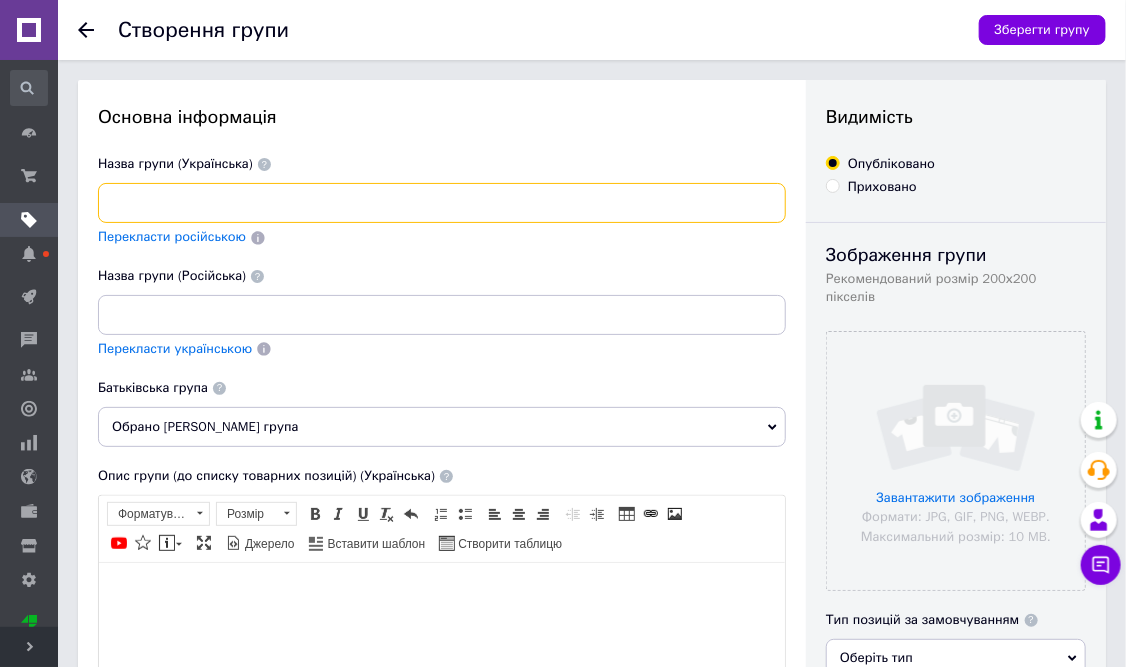 paste on "Секційна огорожа з металу" 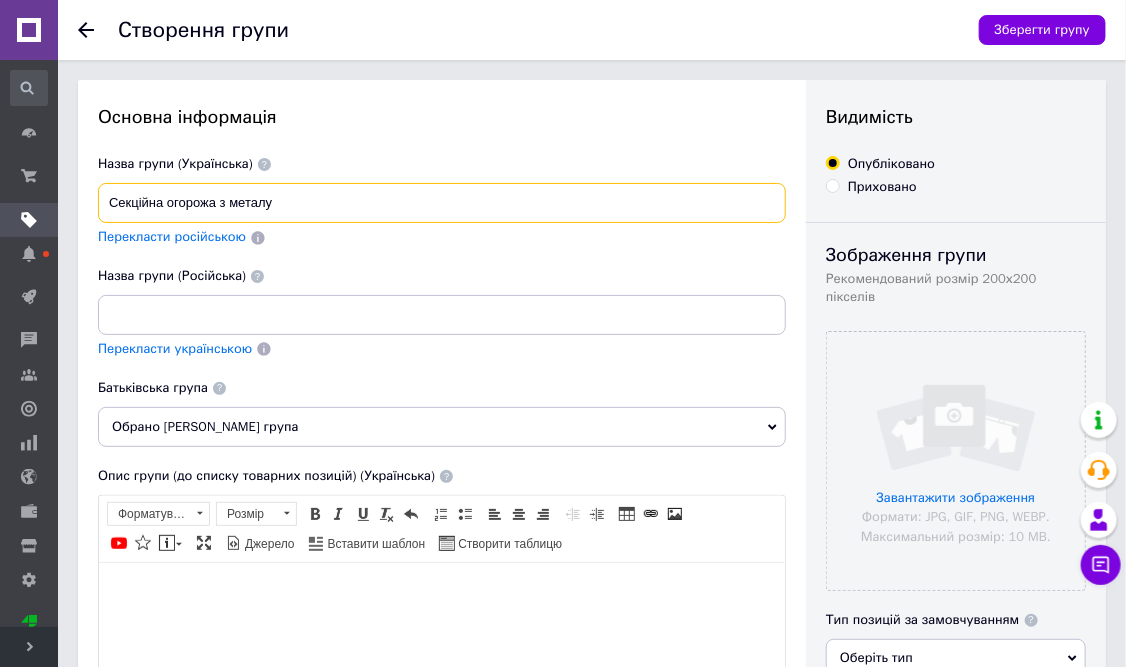 type on "Секційна огорожа з металу" 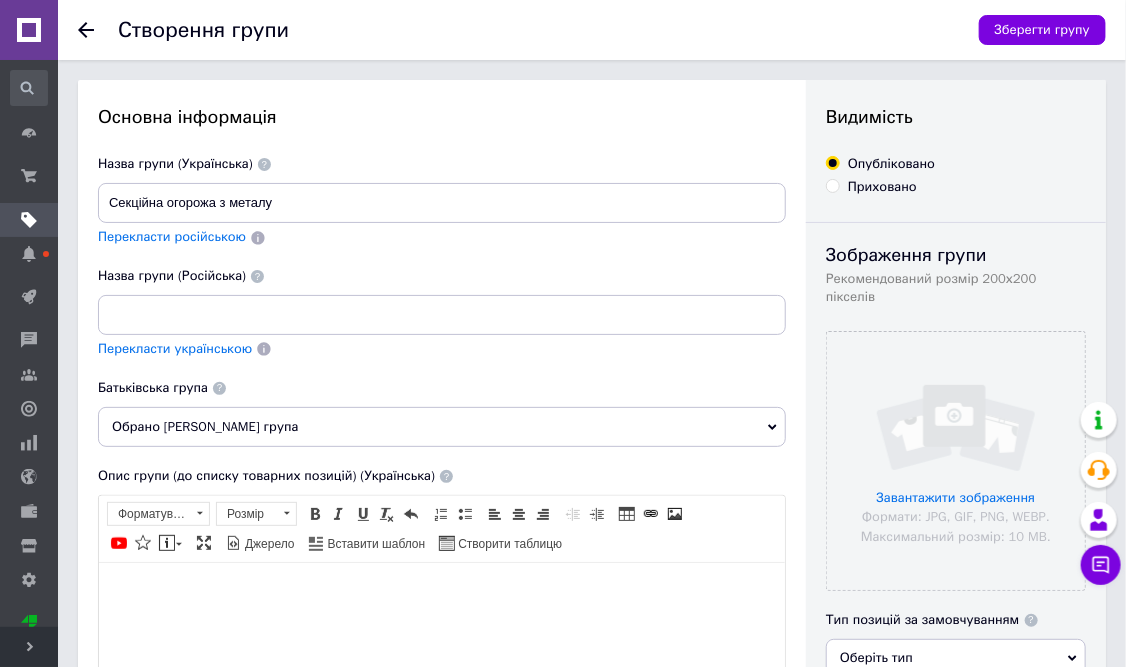 click on "Перекласти російською" at bounding box center (172, 236) 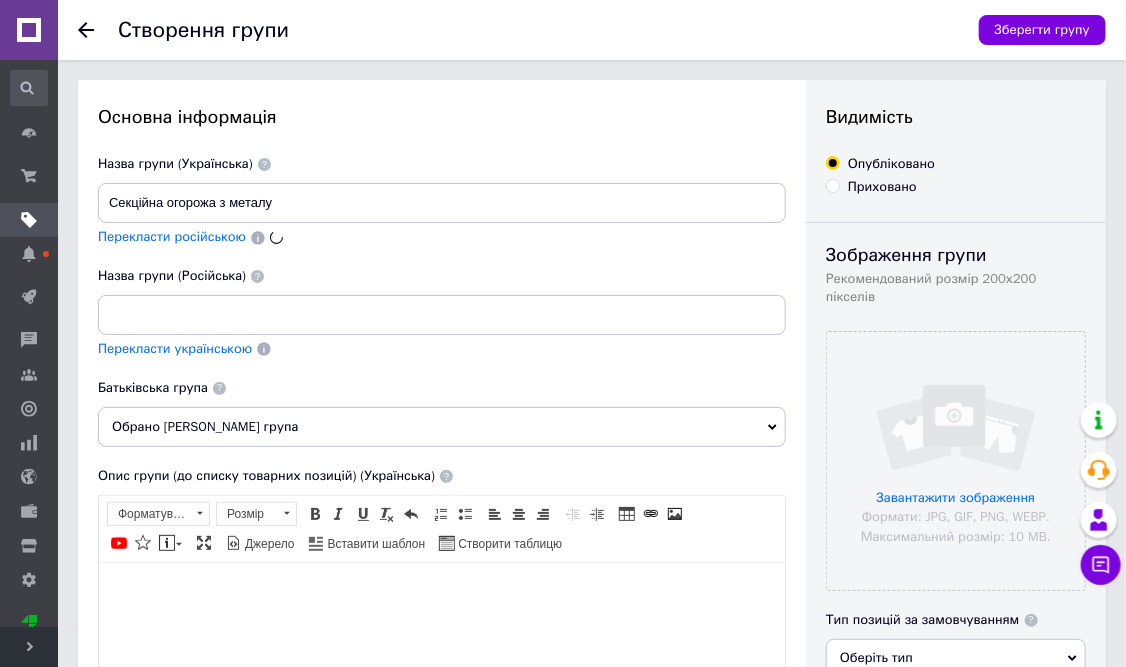 type on "Секционное ограждение из металла" 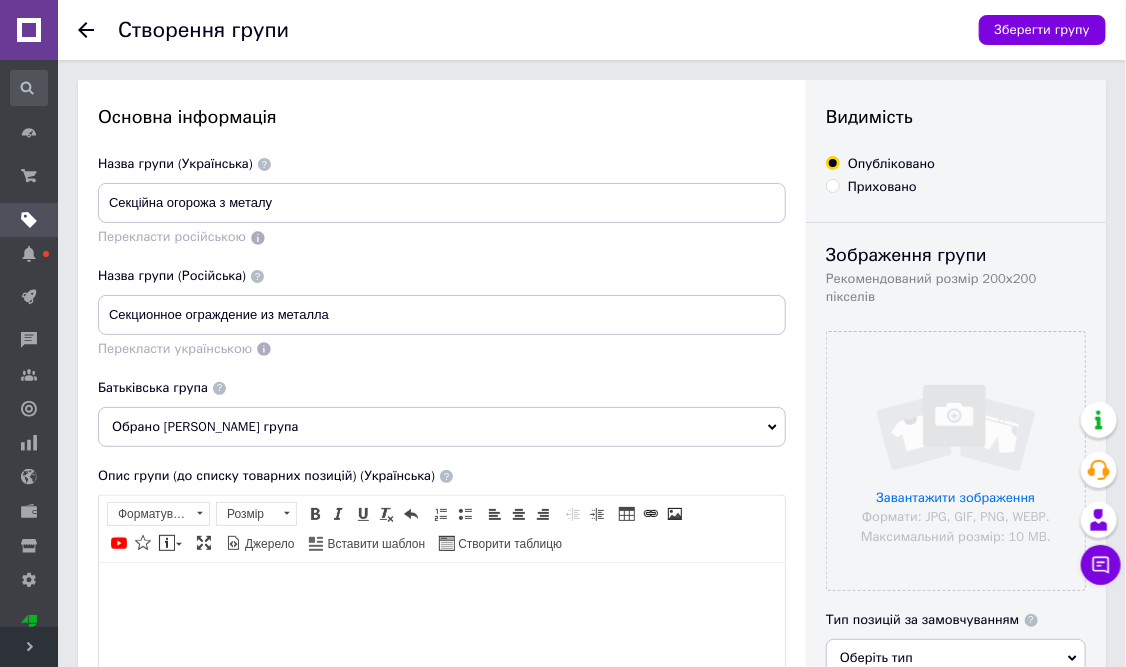 click on "Обрано [PERSON_NAME] група" at bounding box center [442, 427] 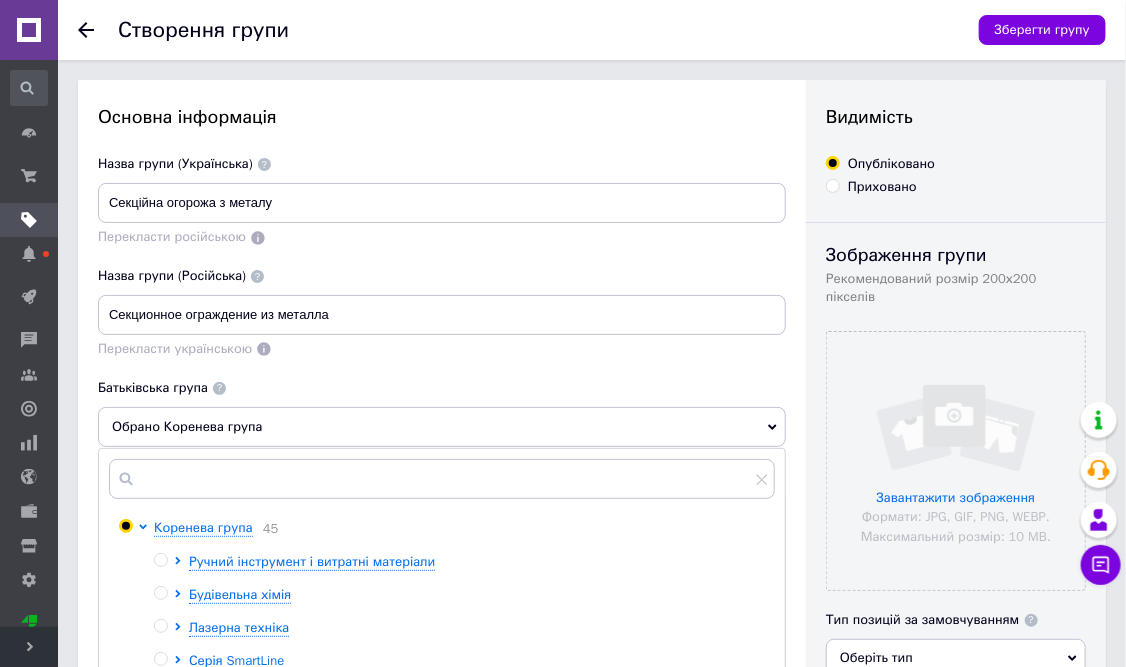 click on "Обрано Коренева група" at bounding box center (442, 427) 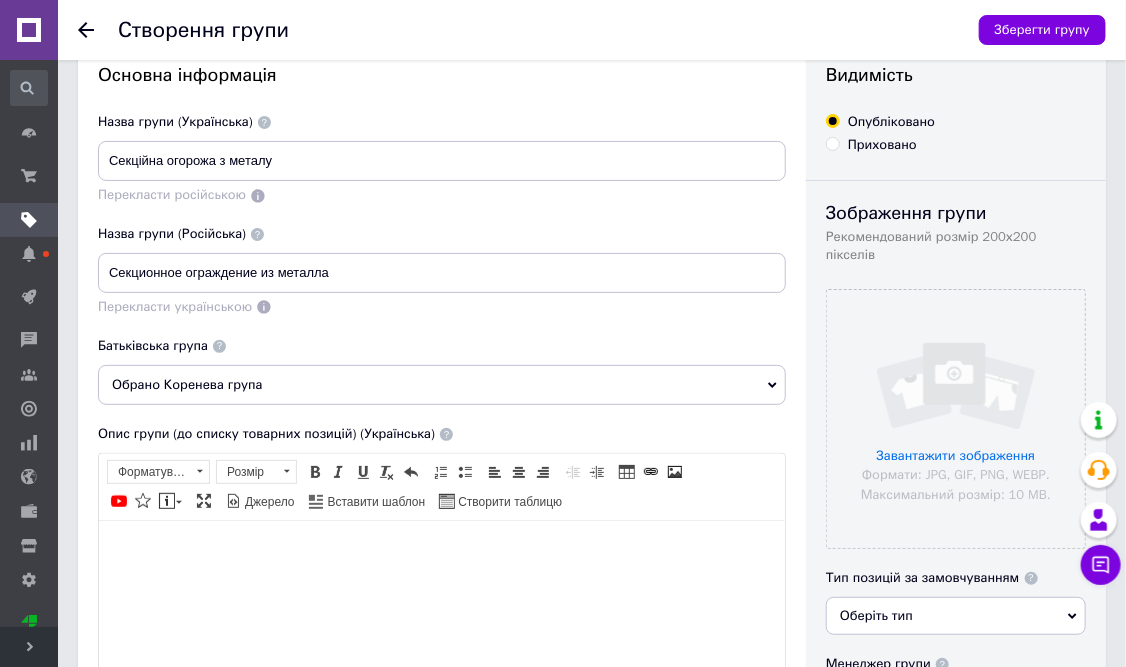 scroll, scrollTop: 100, scrollLeft: 0, axis: vertical 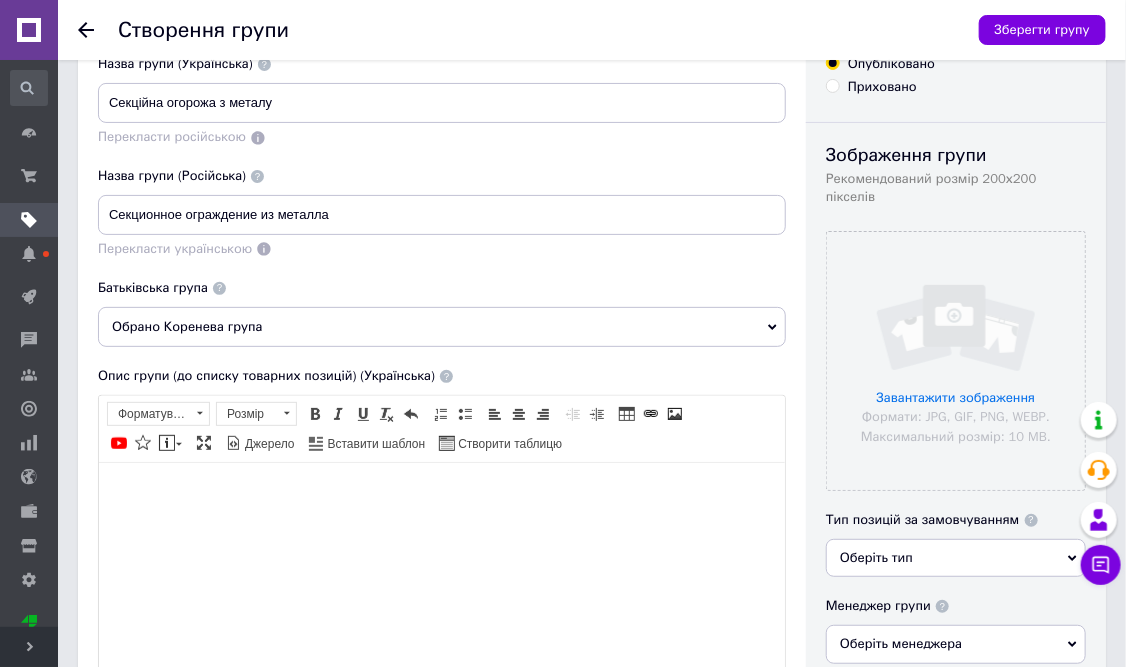 click at bounding box center (441, 492) 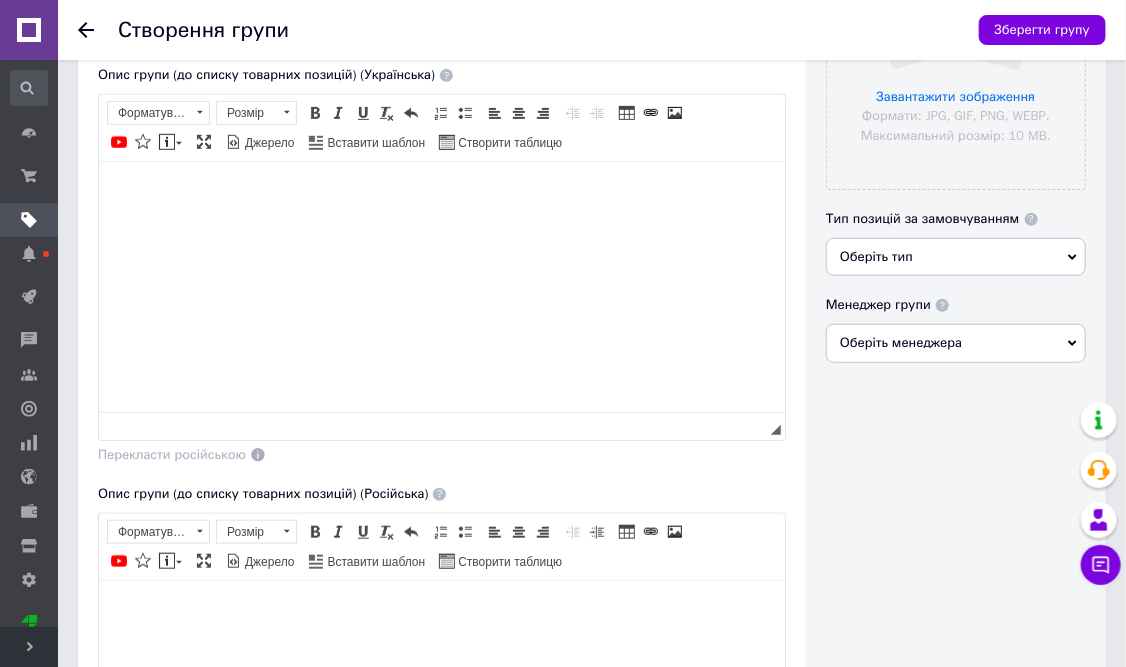 scroll, scrollTop: 400, scrollLeft: 0, axis: vertical 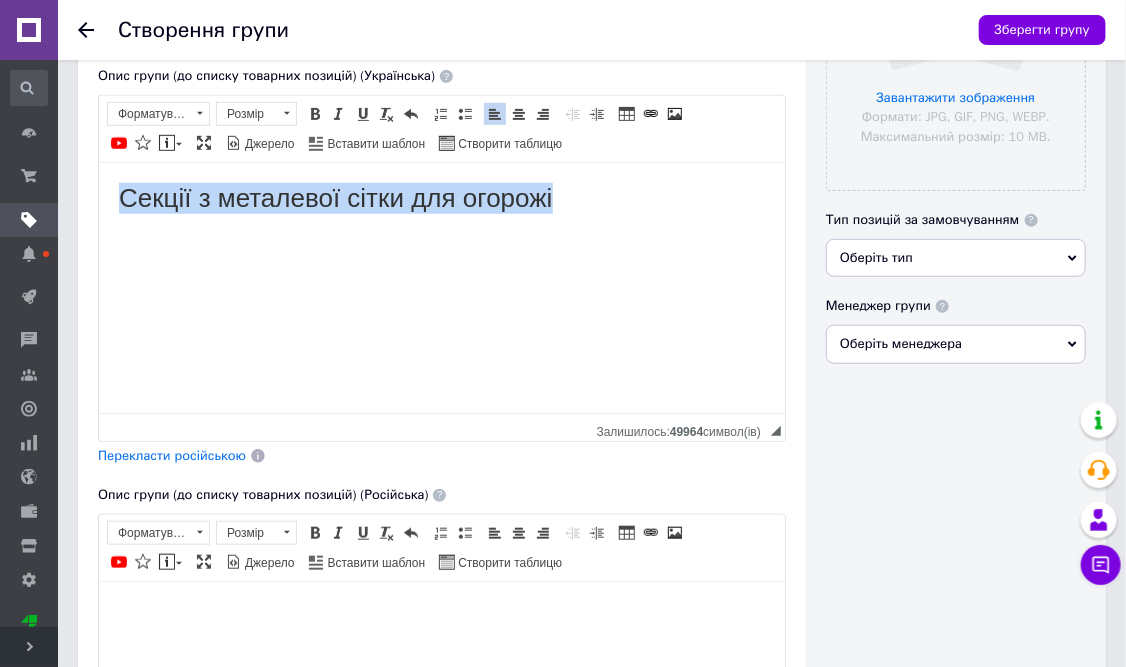 drag, startPoint x: 605, startPoint y: 202, endPoint x: 39, endPoint y: 182, distance: 566.3533 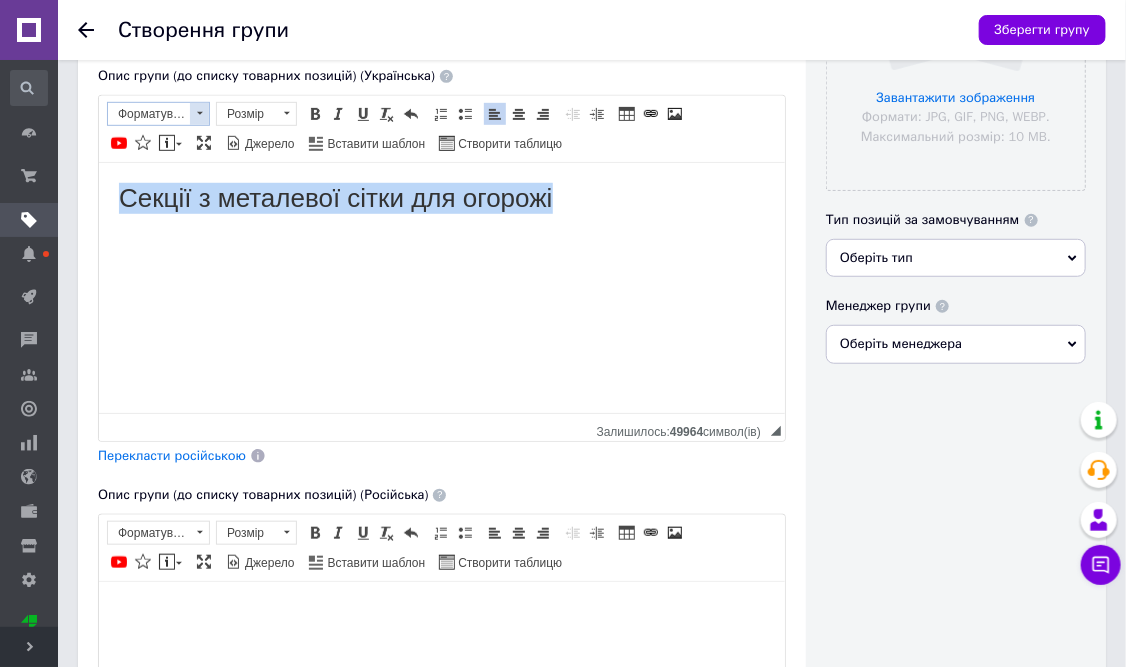 click on "Форматування" at bounding box center [149, 114] 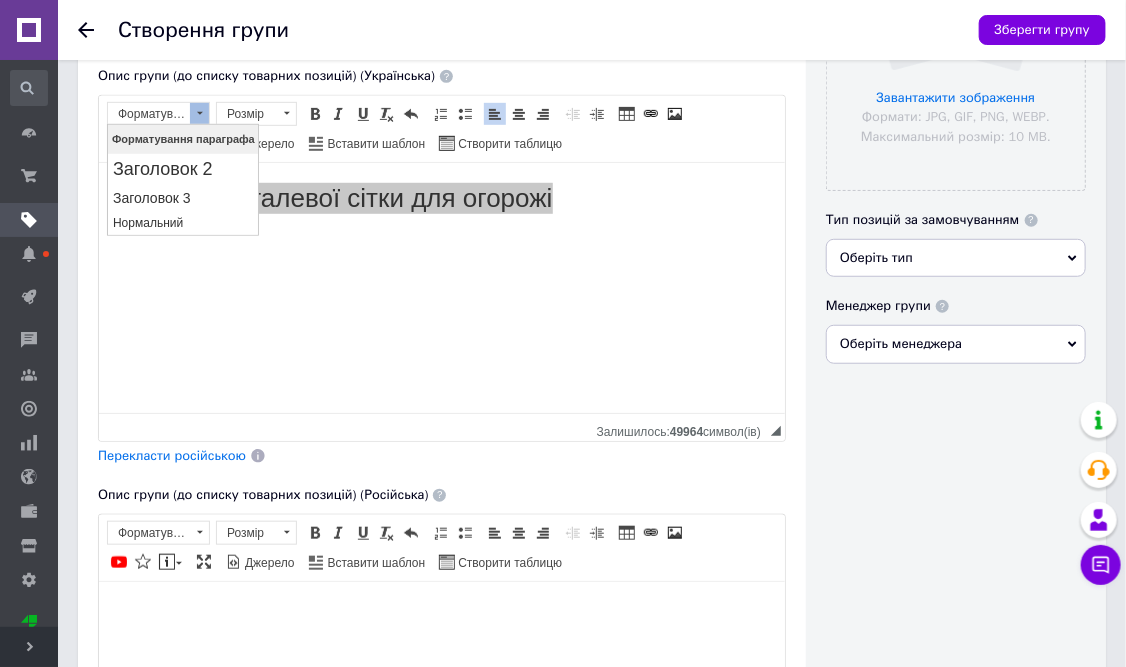 scroll, scrollTop: 0, scrollLeft: 0, axis: both 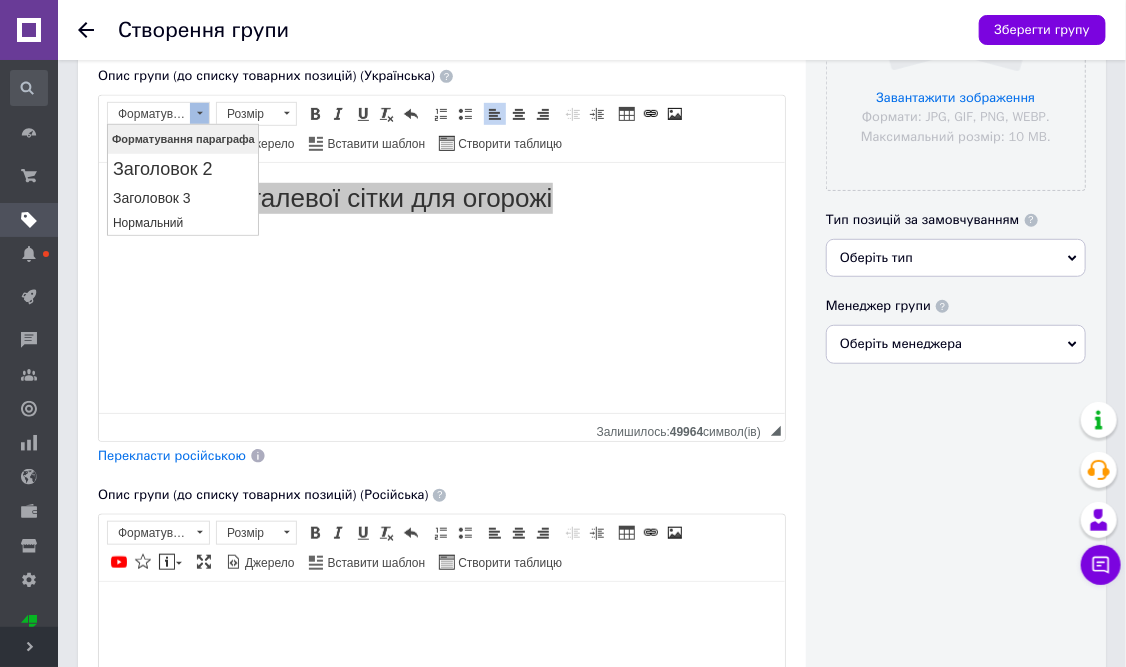 click on "Форматування параграфа" at bounding box center [182, 138] 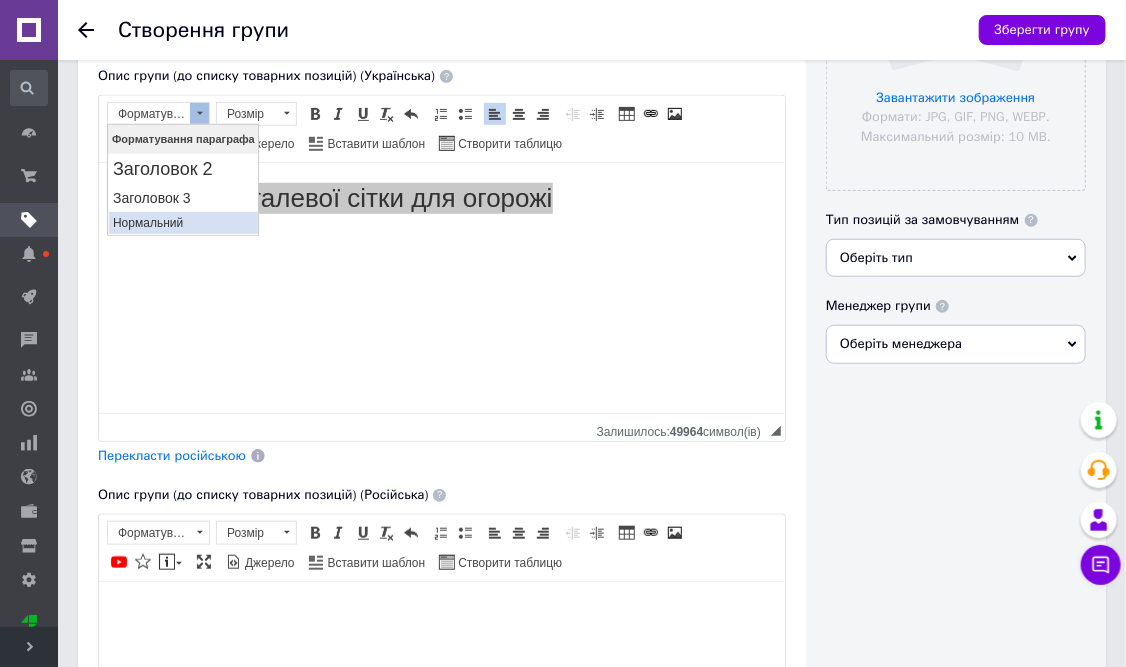 click on "Нормальний" at bounding box center [182, 222] 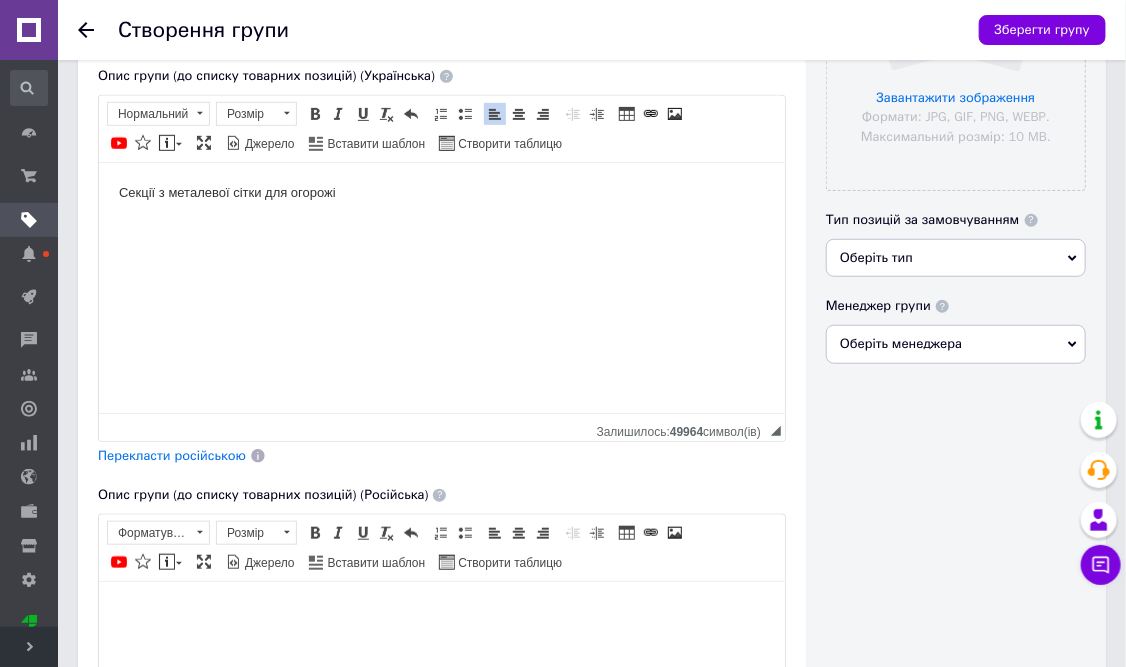 click on "Секції з металевої сітки для огорожі" at bounding box center [441, 193] 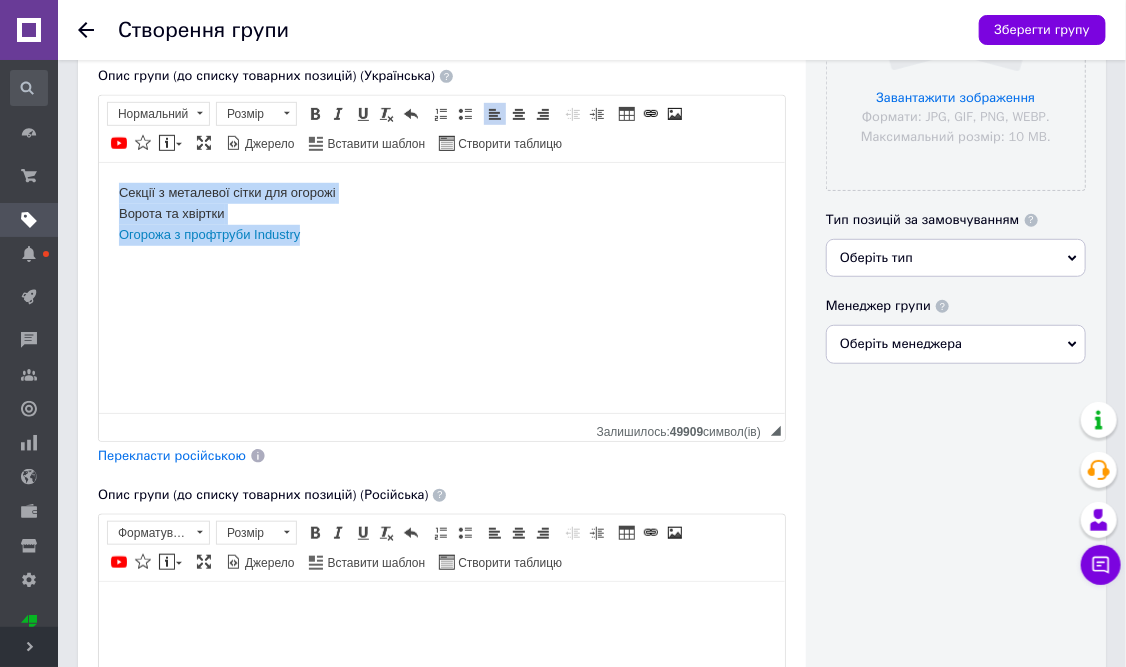 drag, startPoint x: 167, startPoint y: 231, endPoint x: 27, endPoint y: 158, distance: 157.8892 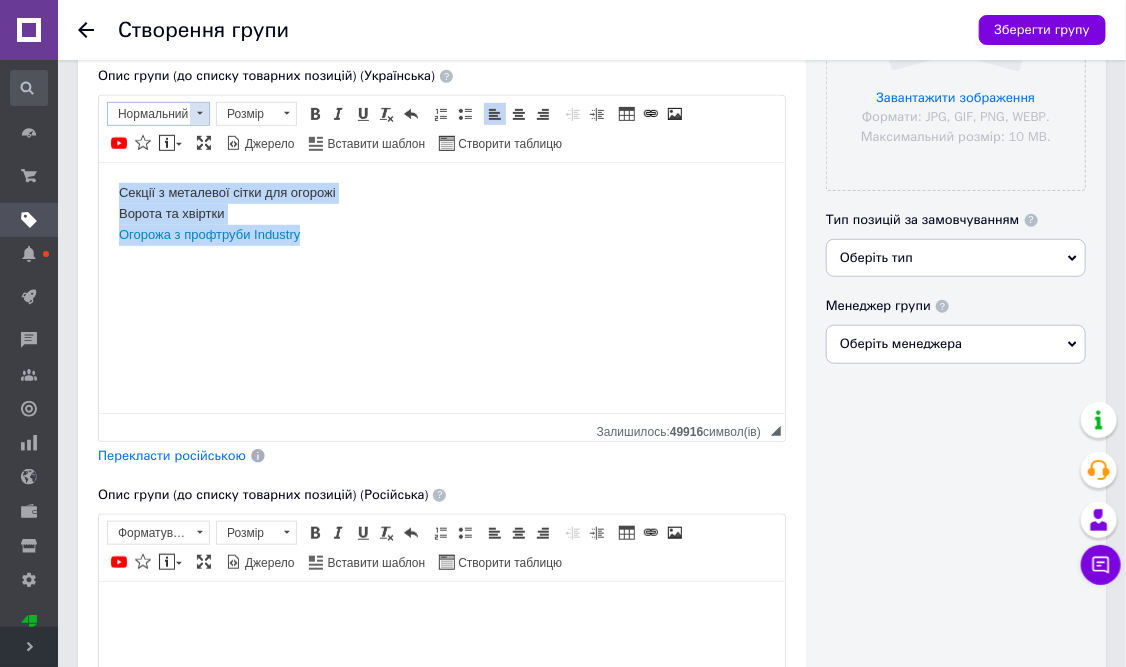 click on "Нормальний" at bounding box center (149, 114) 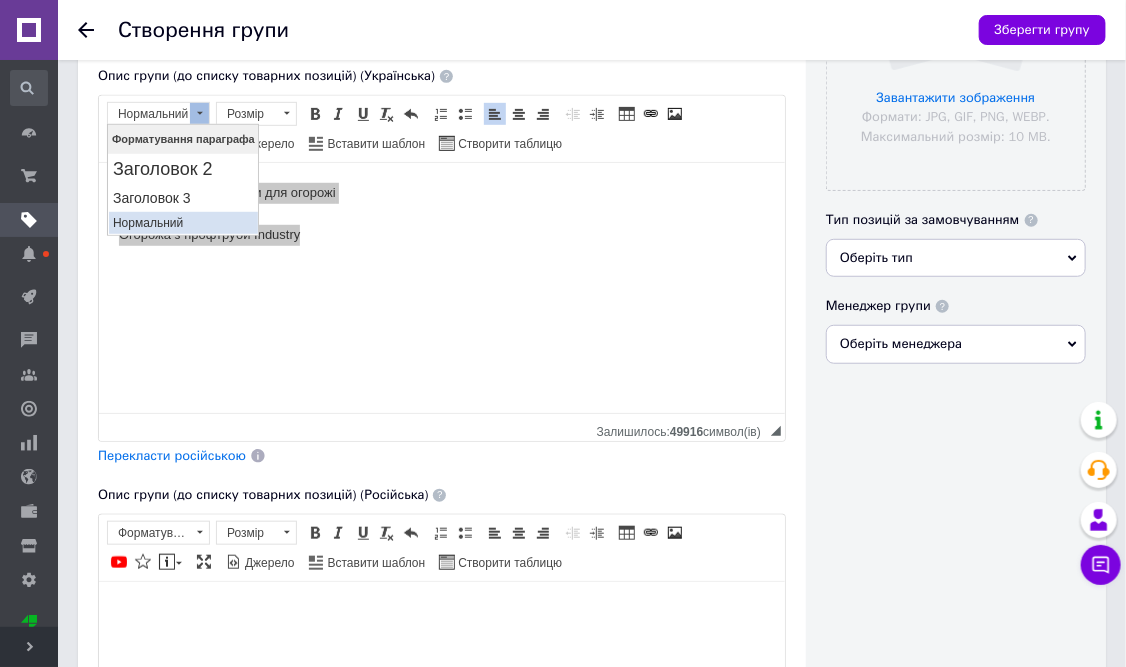 drag, startPoint x: 163, startPoint y: 230, endPoint x: 281, endPoint y: 189, distance: 124.919975 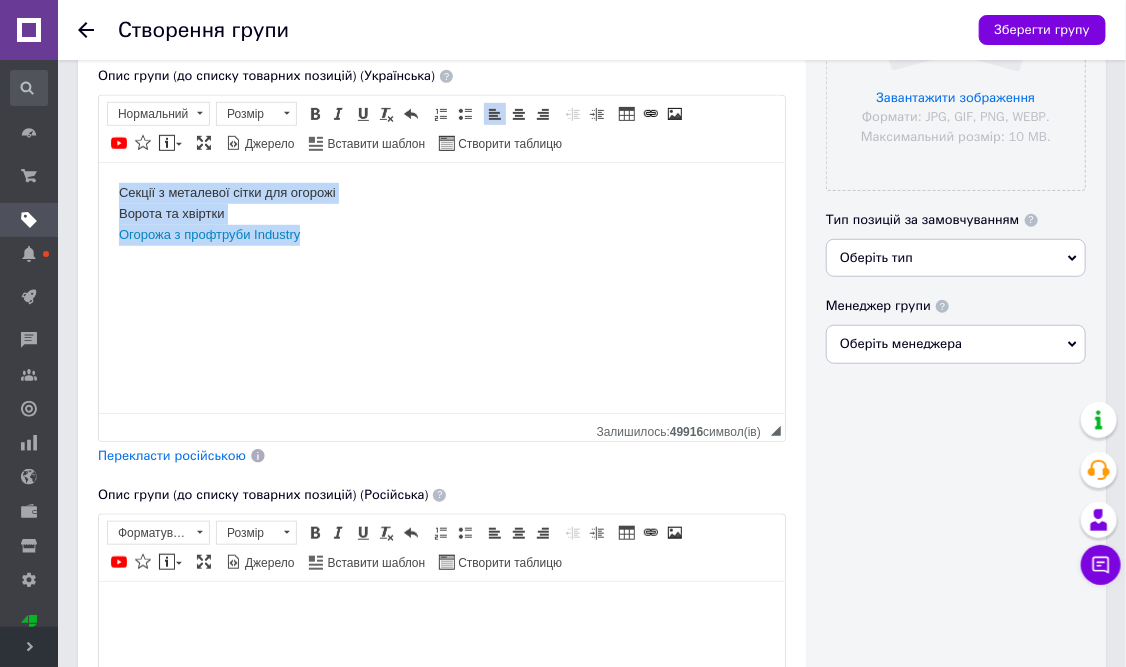 click on "Секції з металевої сітки для огорожі Ворота та хвіртки Огорожа з профтруби Industry" at bounding box center [441, 214] 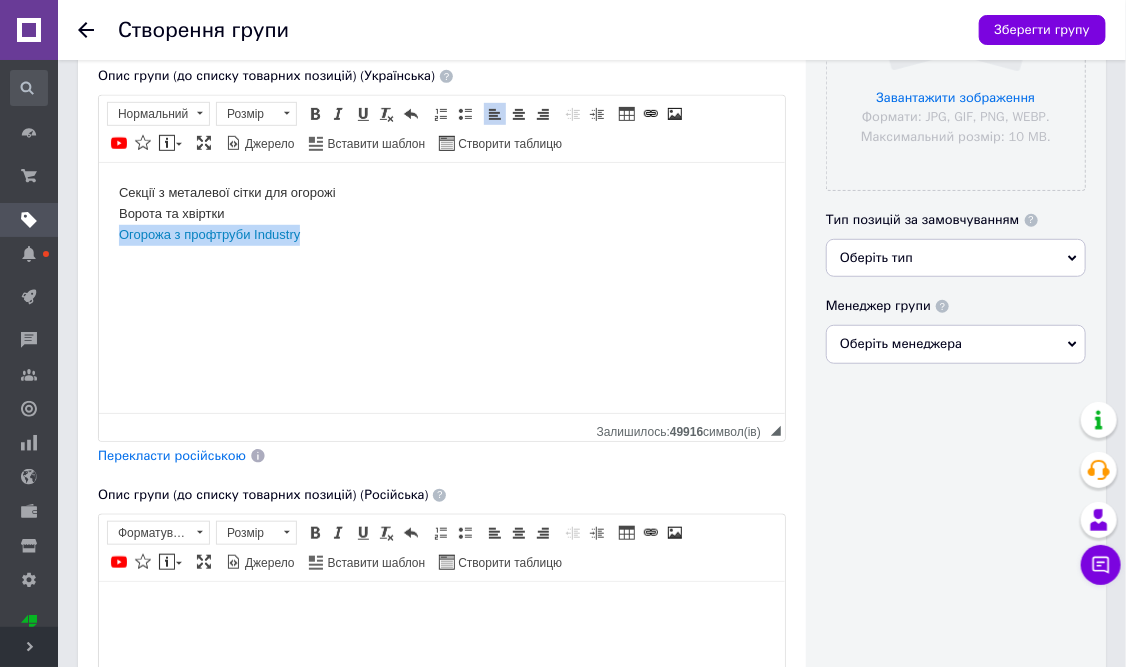 drag, startPoint x: 313, startPoint y: 237, endPoint x: 101, endPoint y: 235, distance: 212.00943 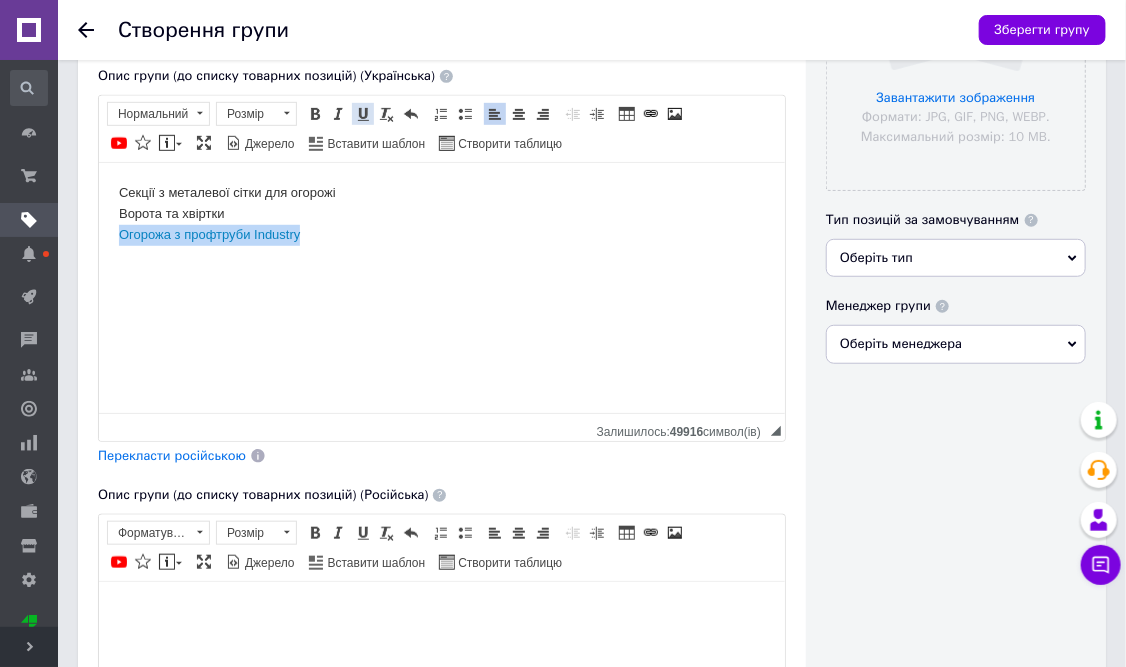 click at bounding box center (363, 114) 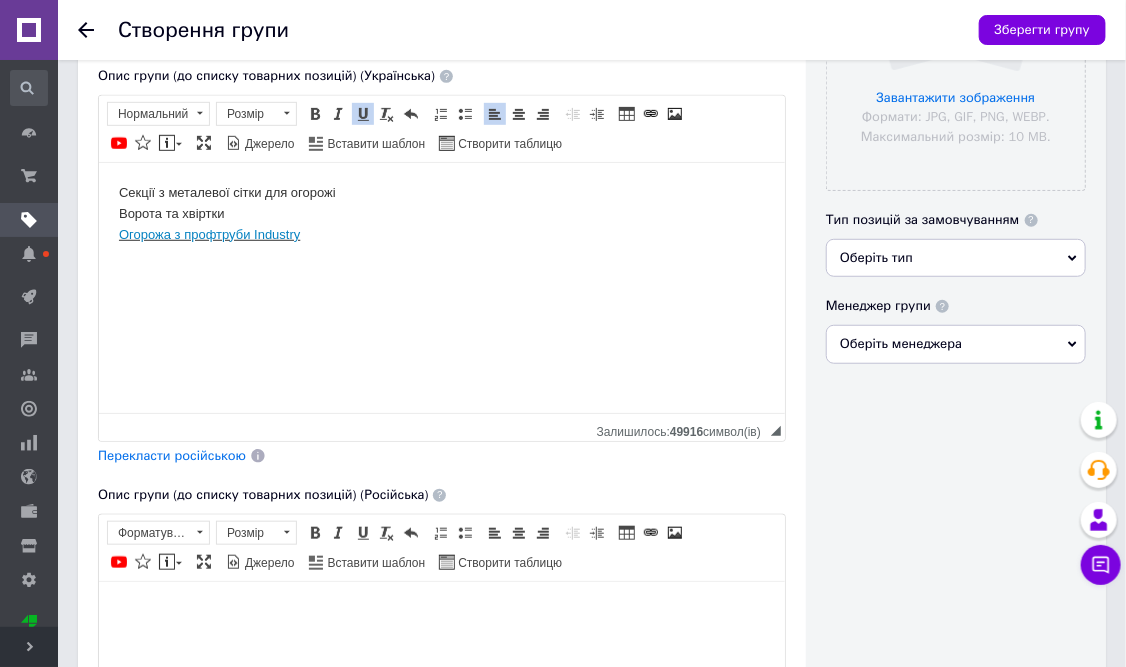 click at bounding box center (363, 114) 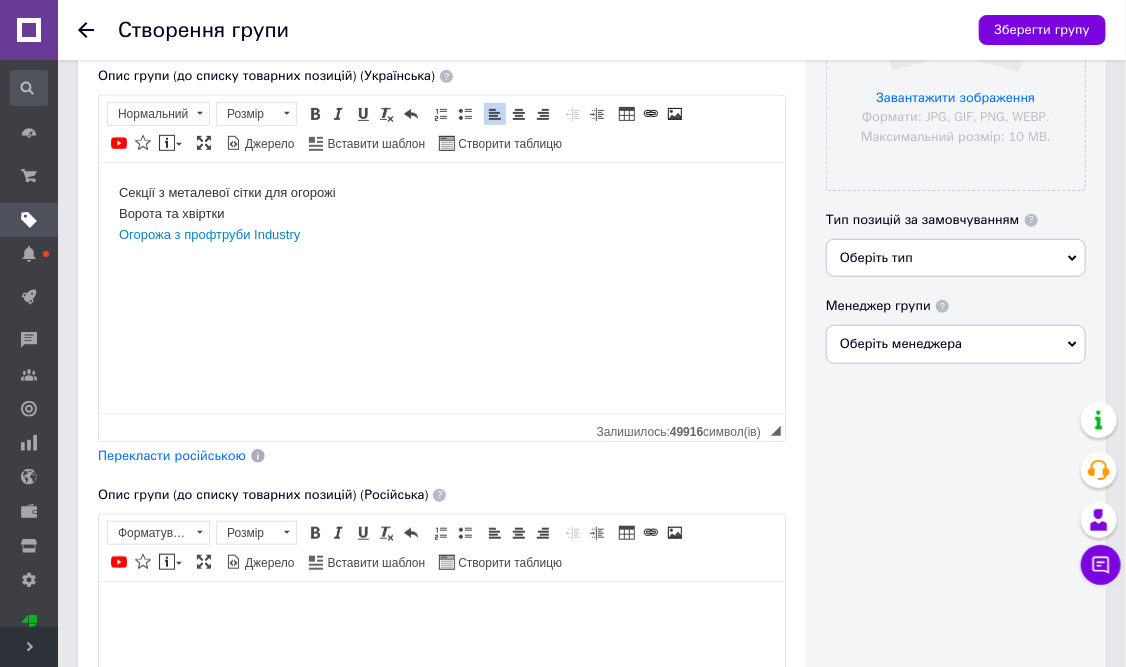 click on "Секції з металевої сітки для огорожі Ворота та хвіртки Огорожа з профтруби Industry" at bounding box center [441, 214] 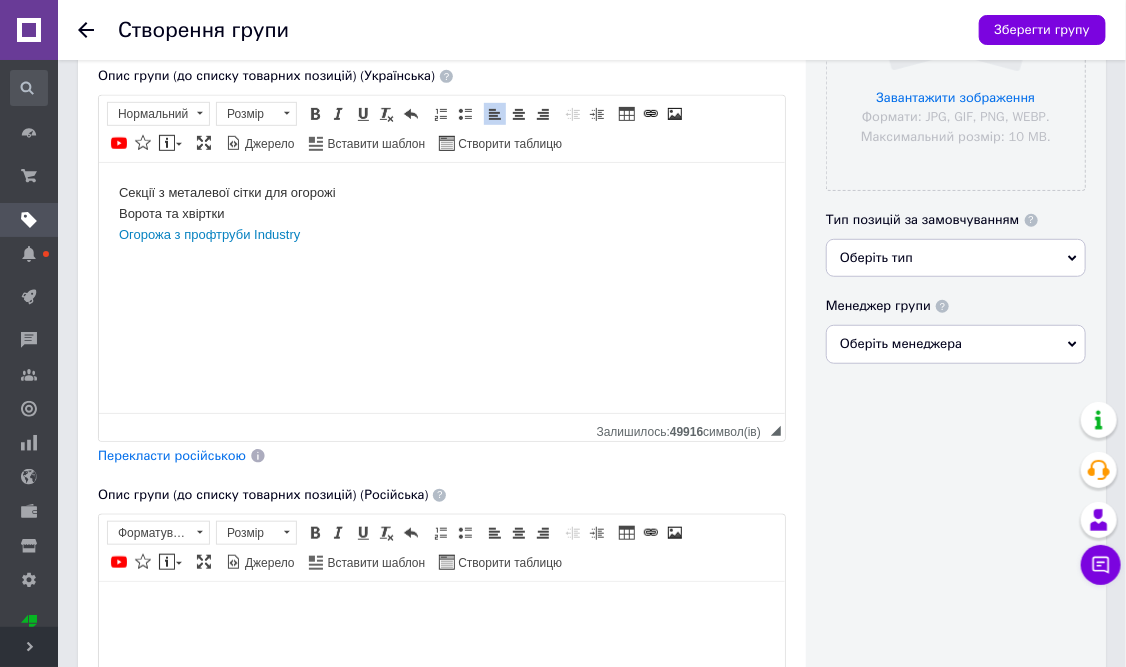 click on "Огорожа з профтруби Industry" 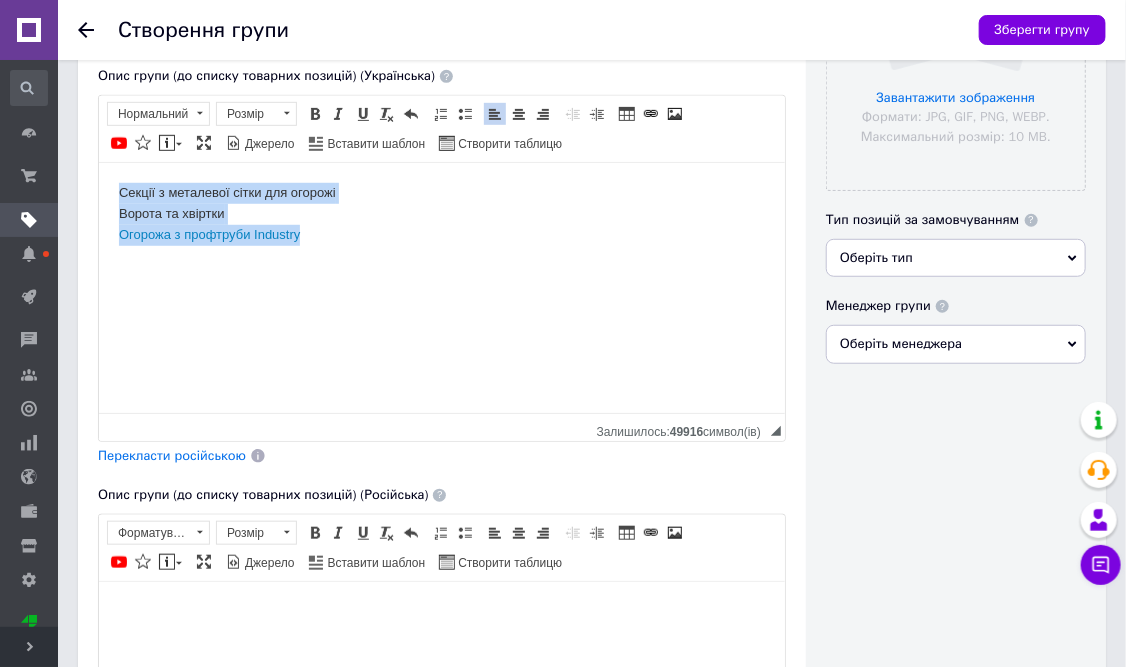 drag, startPoint x: 281, startPoint y: 241, endPoint x: 36, endPoint y: 159, distance: 258.35828 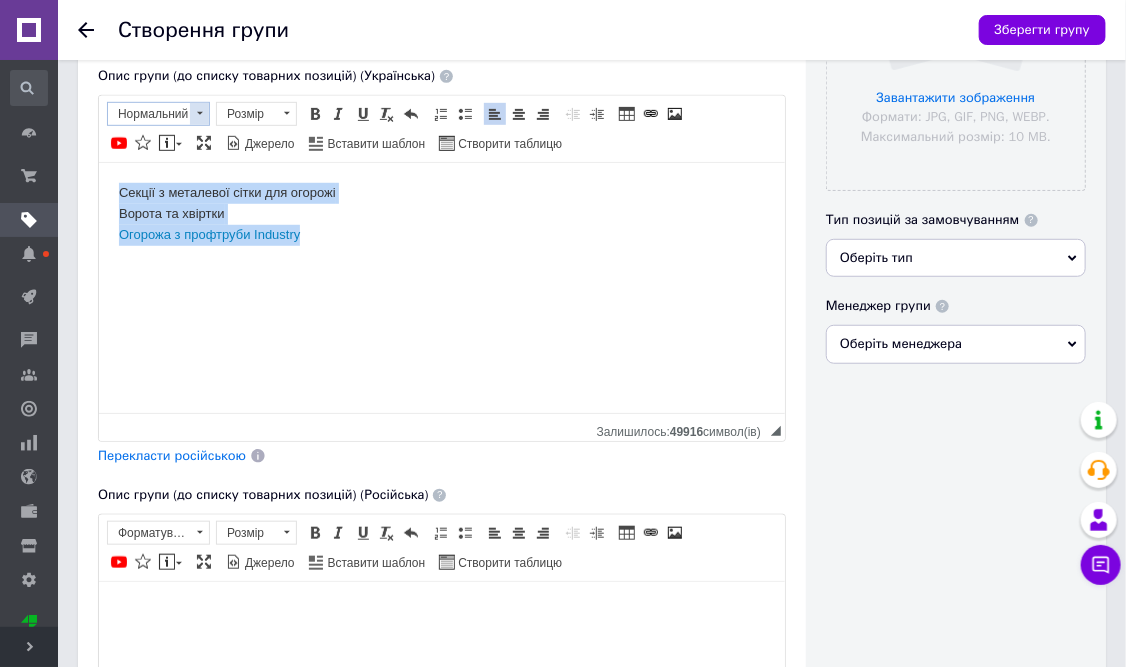 drag, startPoint x: 152, startPoint y: 107, endPoint x: 159, endPoint y: 115, distance: 10.630146 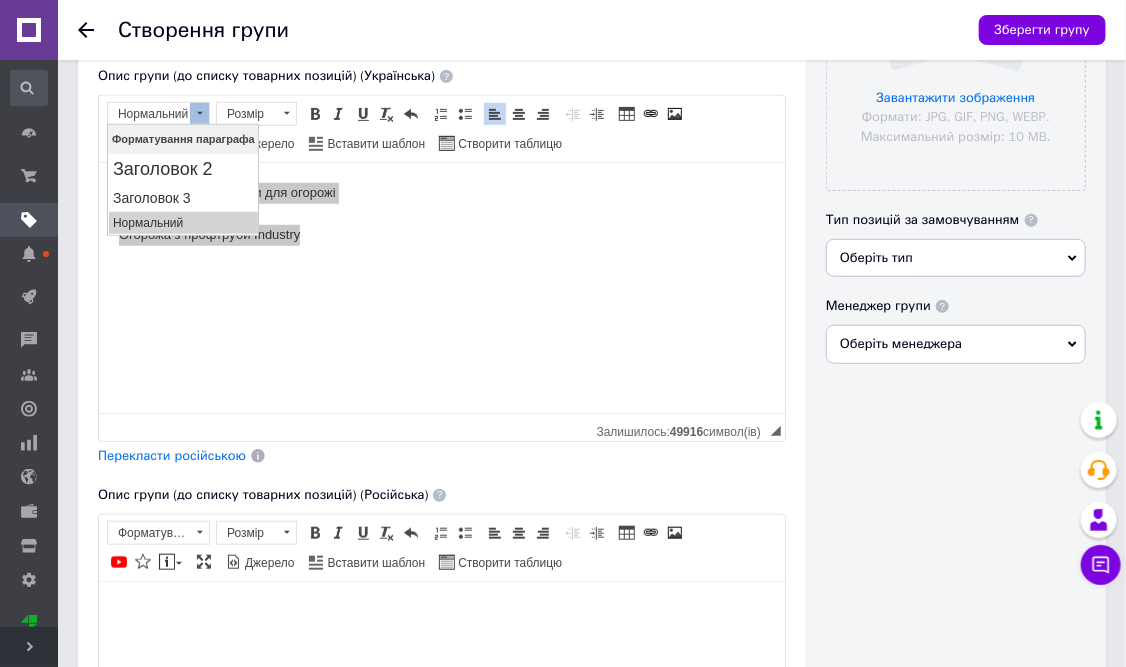 click on "Форматування параграфа" at bounding box center (182, 138) 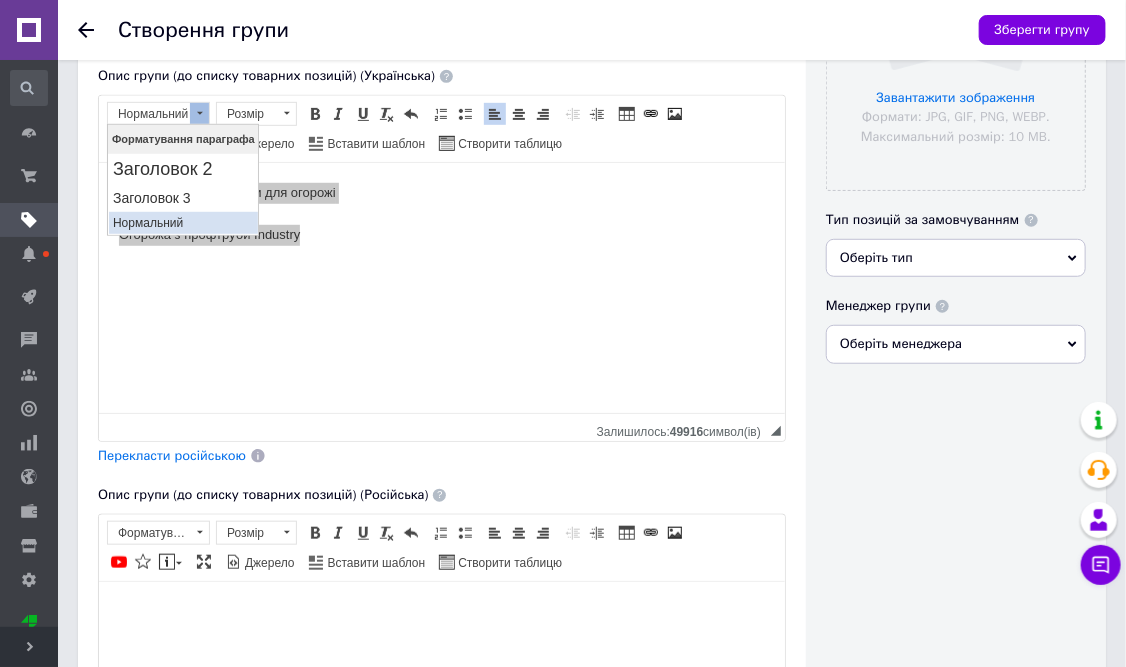 click on "Нормальний" at bounding box center (182, 222) 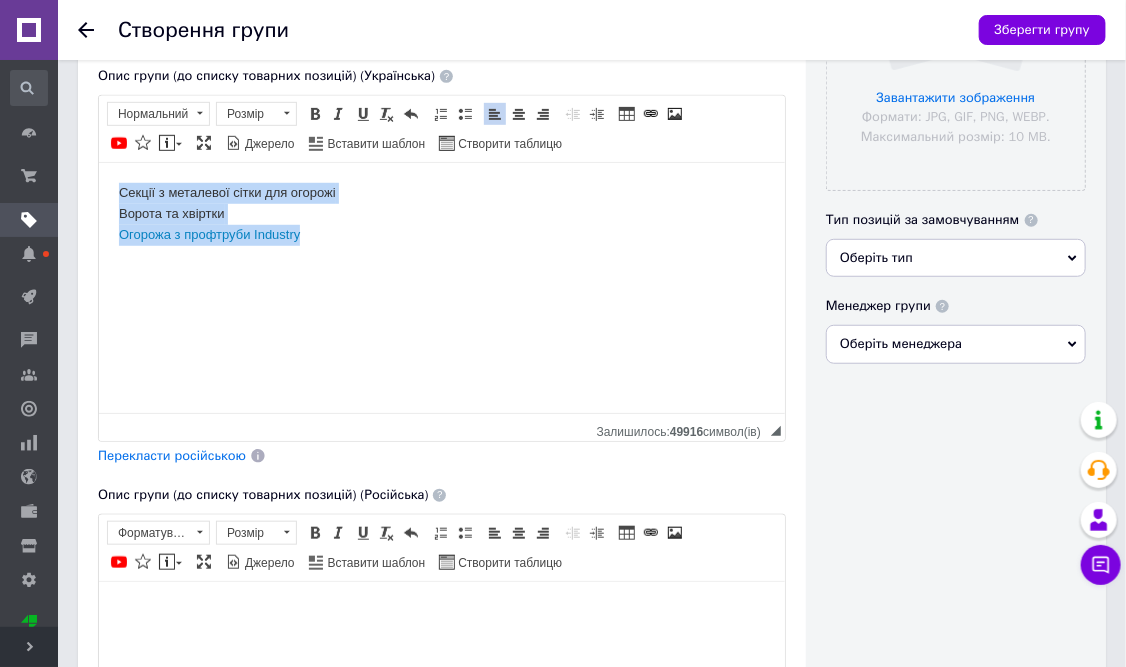 click on "Секції з металевої сітки для огорожі Ворота та хвіртки Огорожа з профтруби Industry" at bounding box center (441, 214) 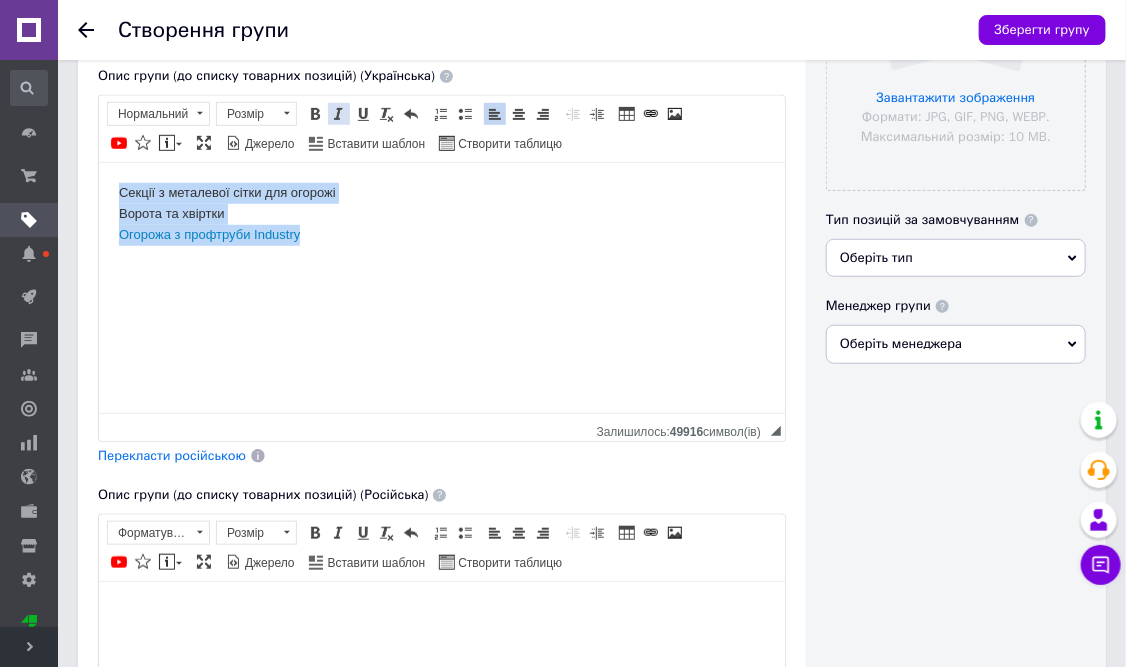 click at bounding box center [339, 114] 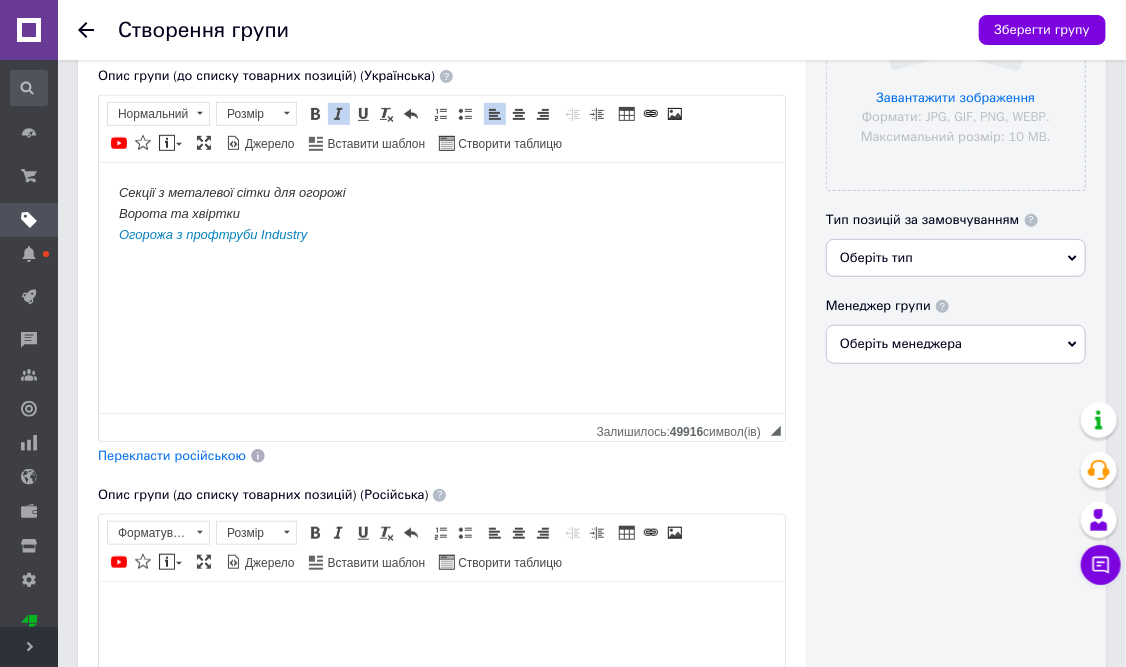 click at bounding box center [339, 114] 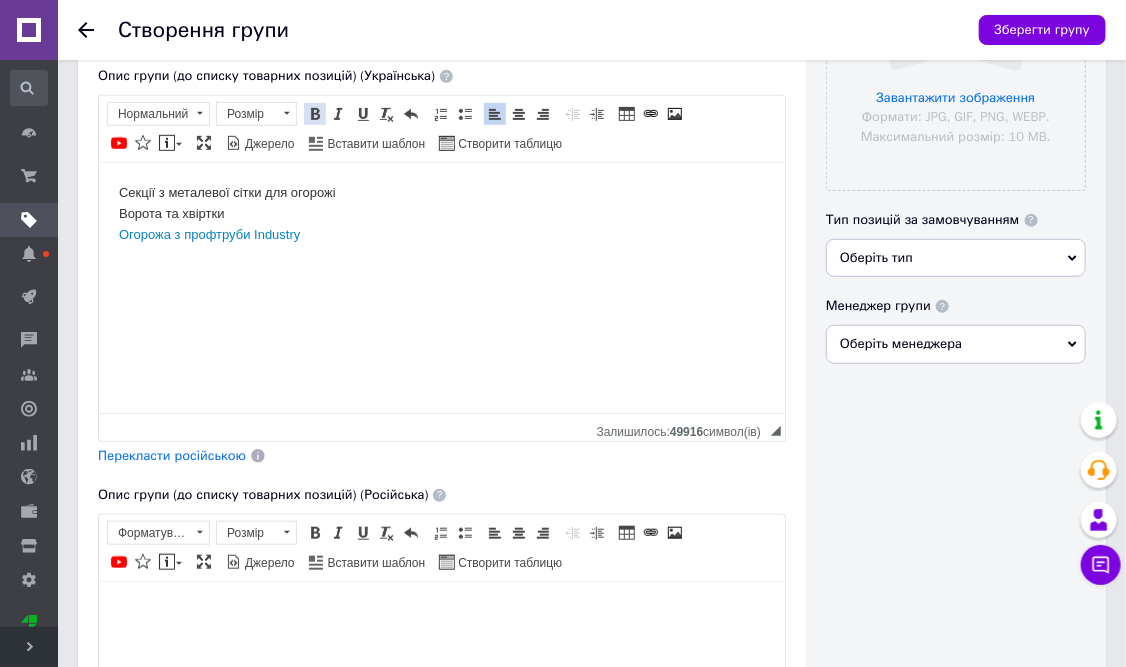click at bounding box center [315, 114] 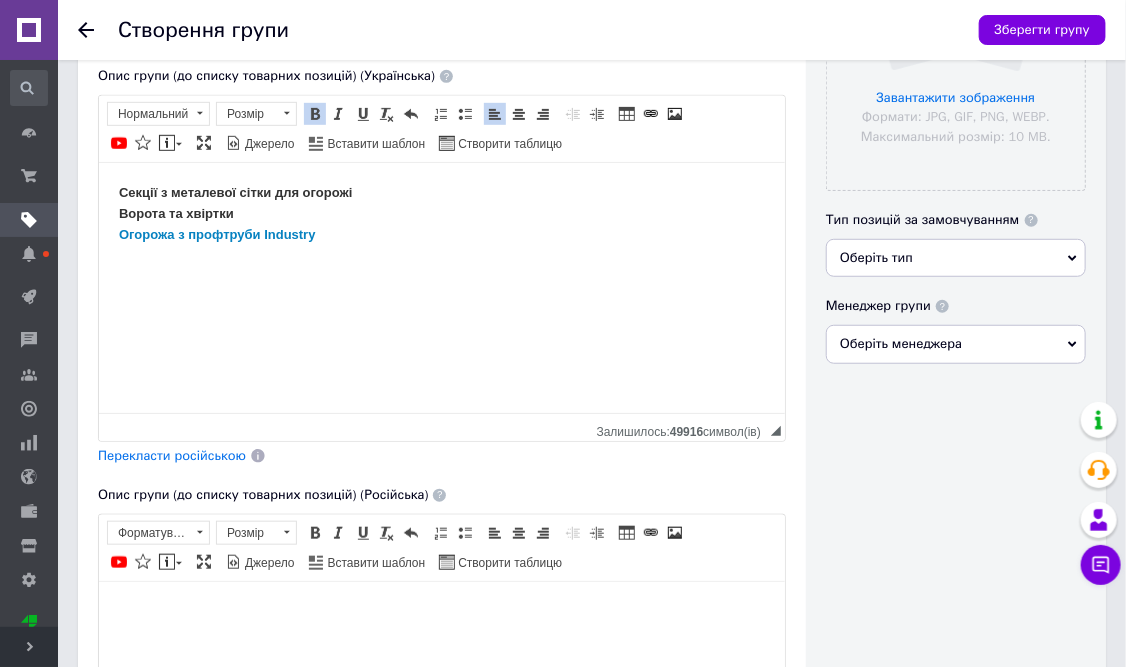 click at bounding box center (315, 114) 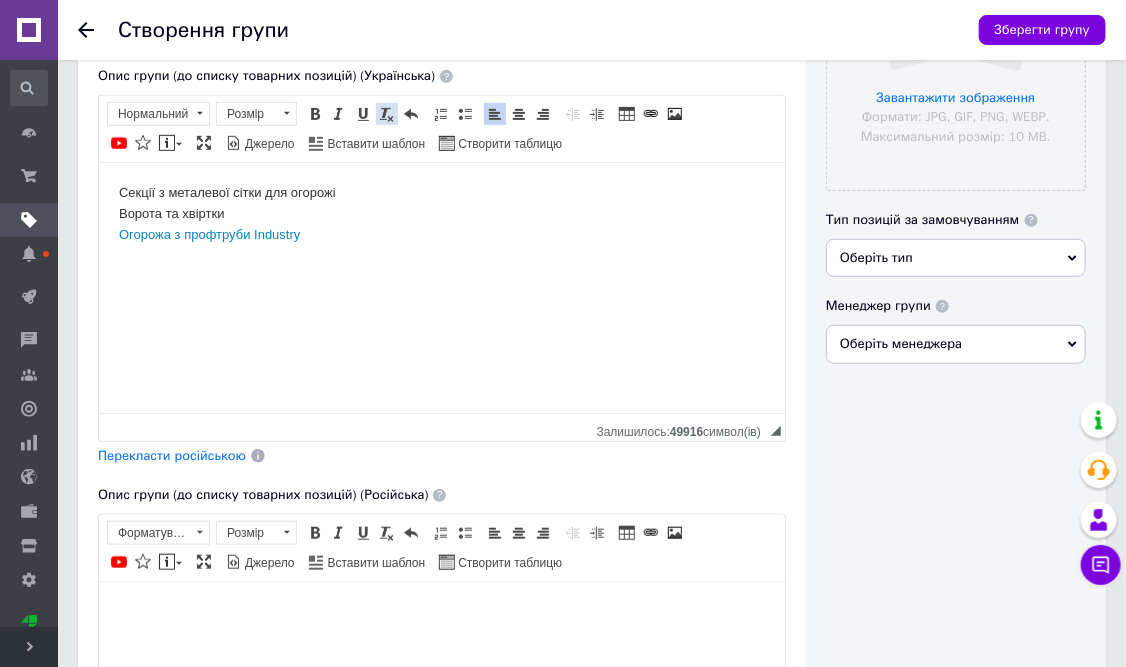 click at bounding box center (387, 114) 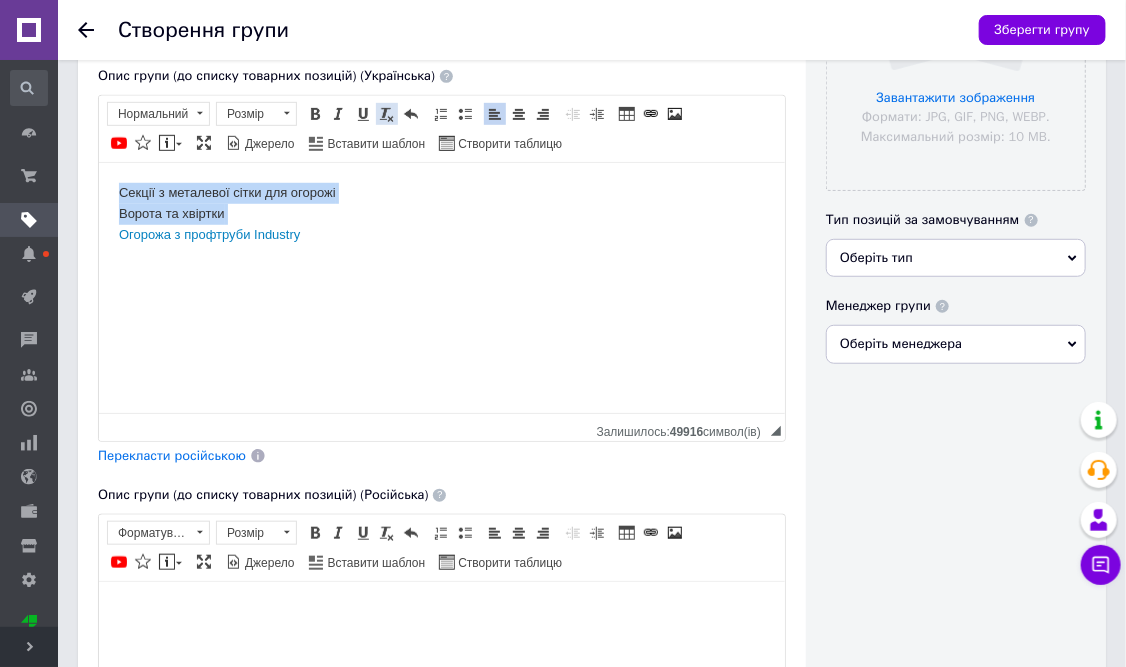 click at bounding box center [387, 114] 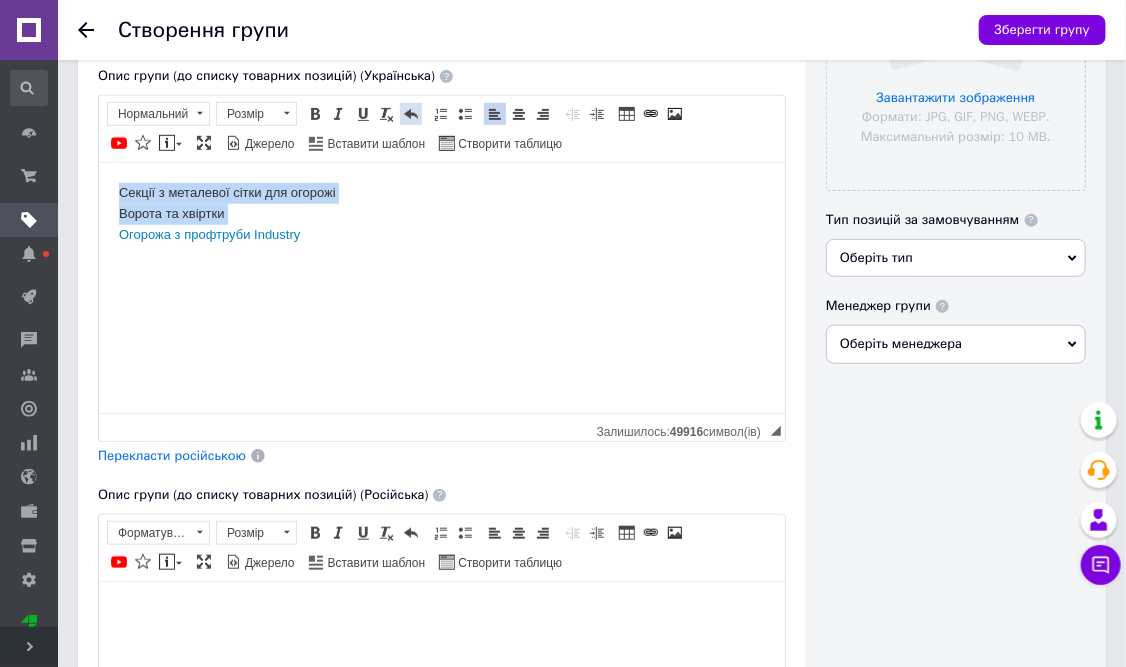 click at bounding box center [411, 114] 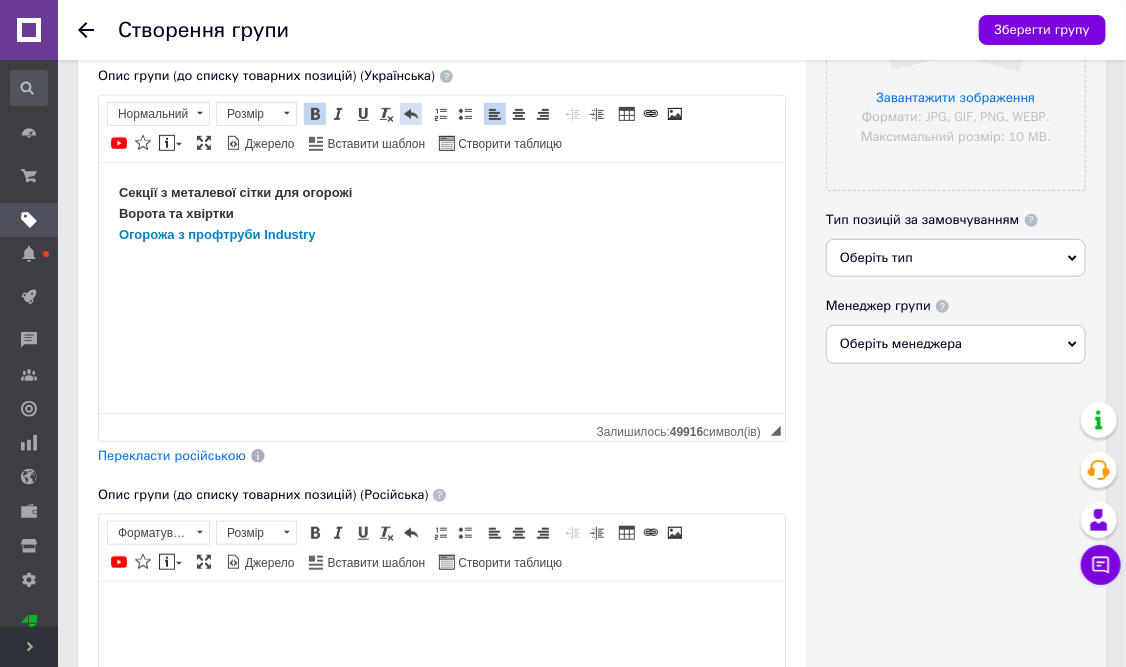 click at bounding box center [411, 114] 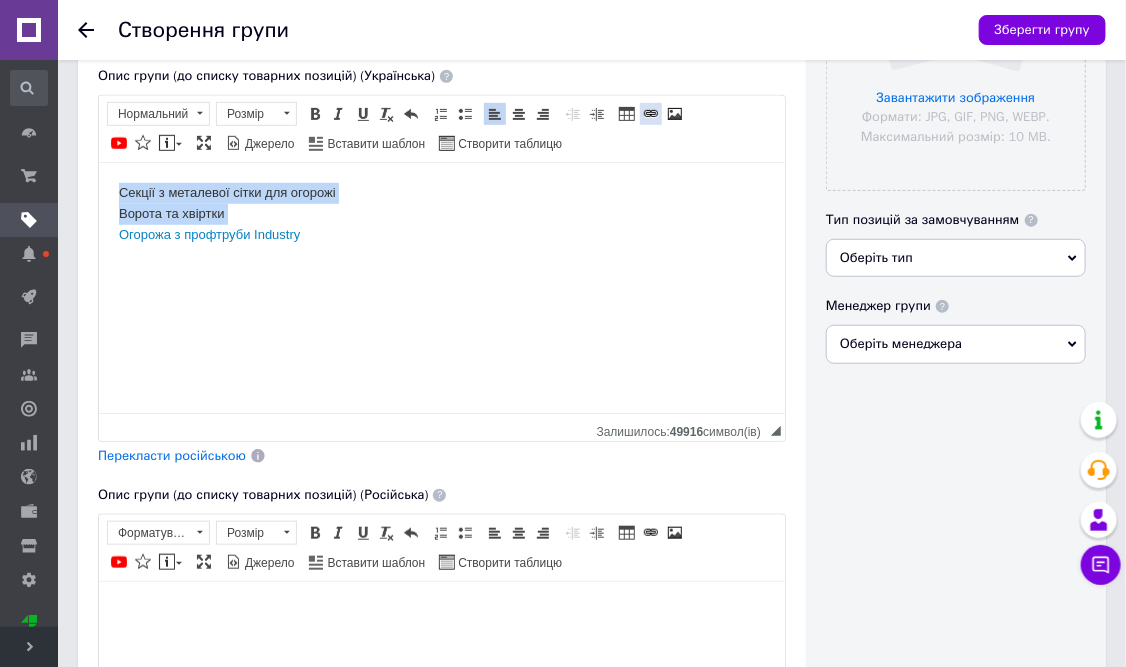 click at bounding box center (651, 114) 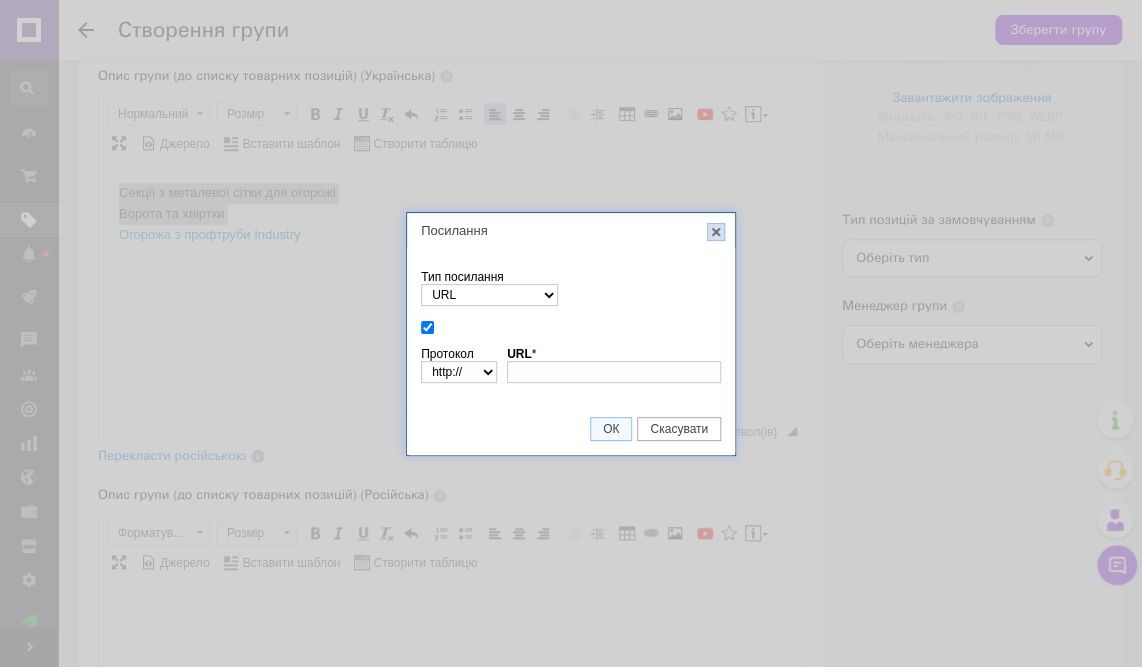 click on "X" at bounding box center [716, 232] 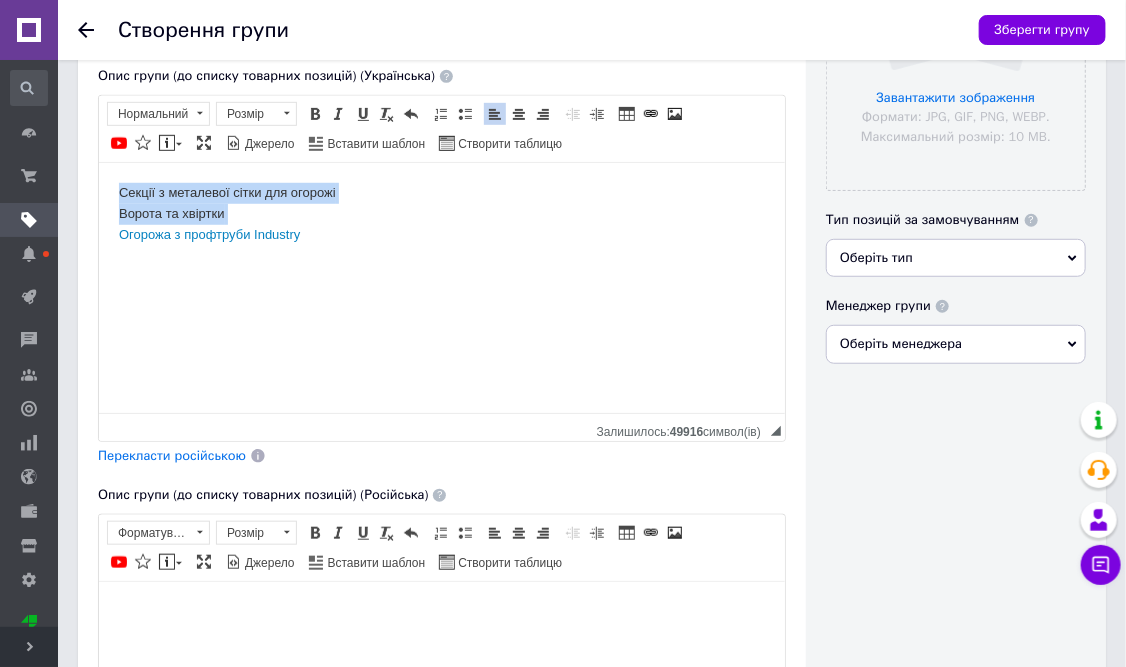 click on "Секції з металевої сітки для огорожі Ворота та хвіртки Огорожа з профтруби Industry" at bounding box center [441, 214] 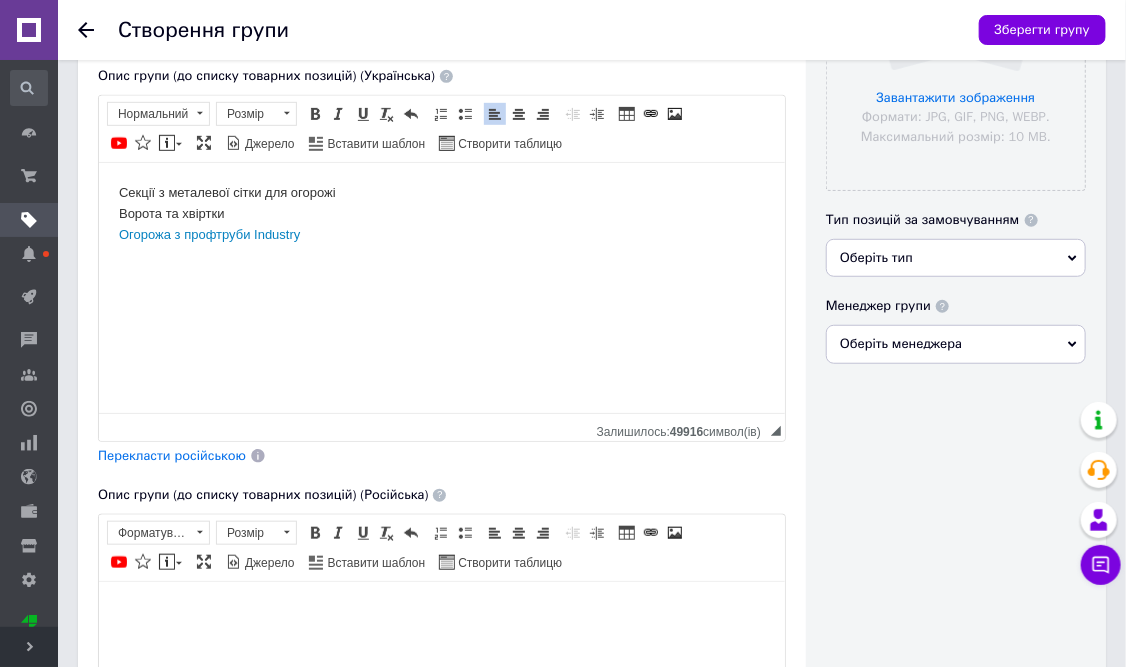 click on "Секції з металевої сітки для огорожі Ворота та хвіртки Огорожа з профтруби Industry" at bounding box center [441, 214] 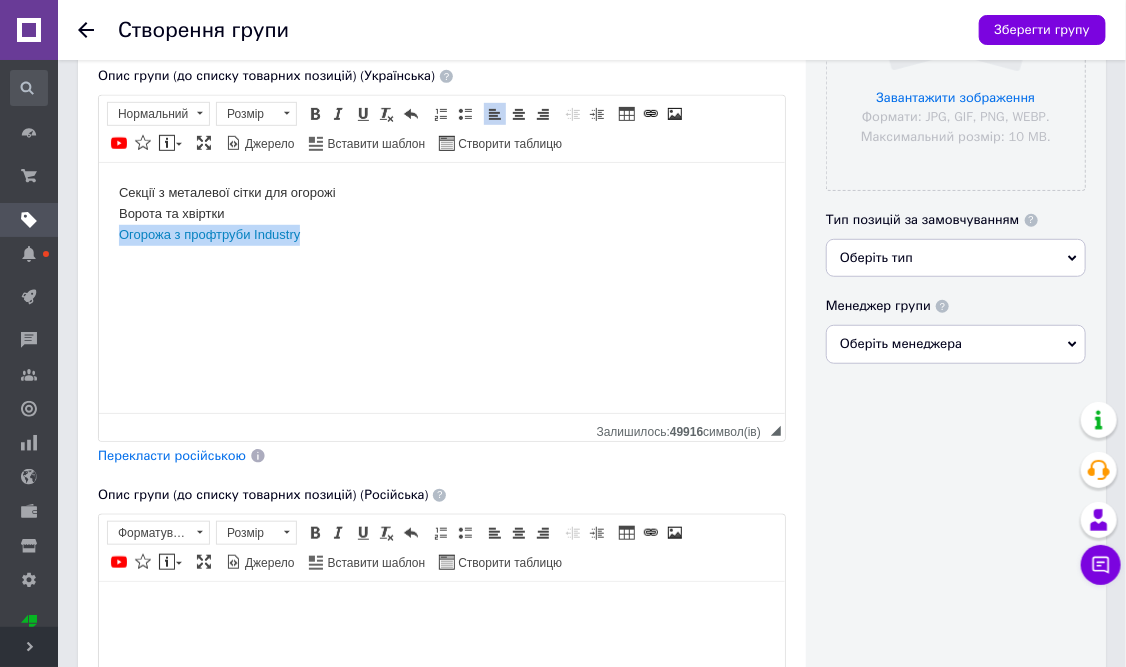 drag, startPoint x: 300, startPoint y: 238, endPoint x: 108, endPoint y: 237, distance: 192.00261 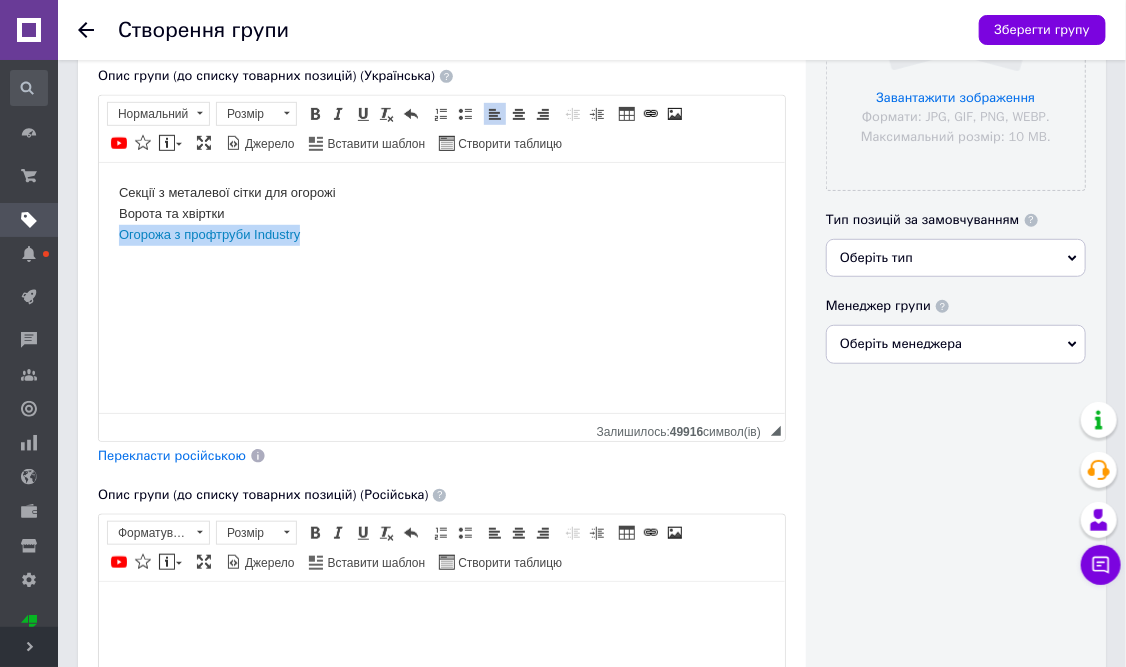 click on "Секції з металевої сітки для огорожі Ворота та хвіртки Огорожа з профтруби Industry" at bounding box center [441, 214] 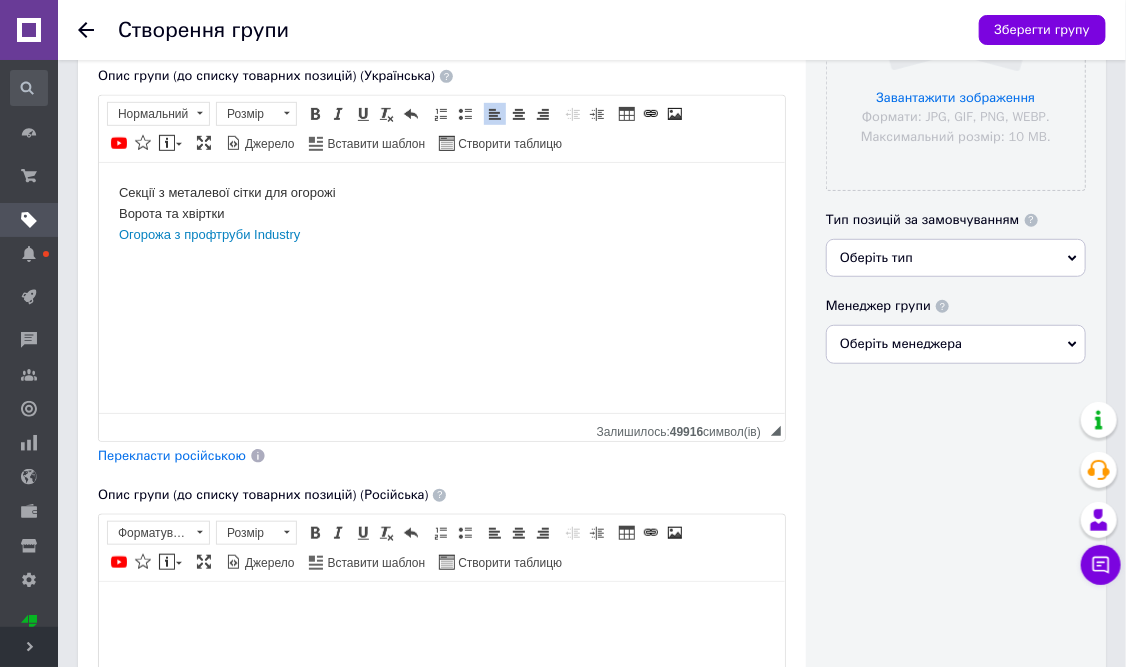 click on "Секції з металевої сітки для огорожі Ворота та хвіртки Огорожа з профтруби Industry" at bounding box center (441, 214) 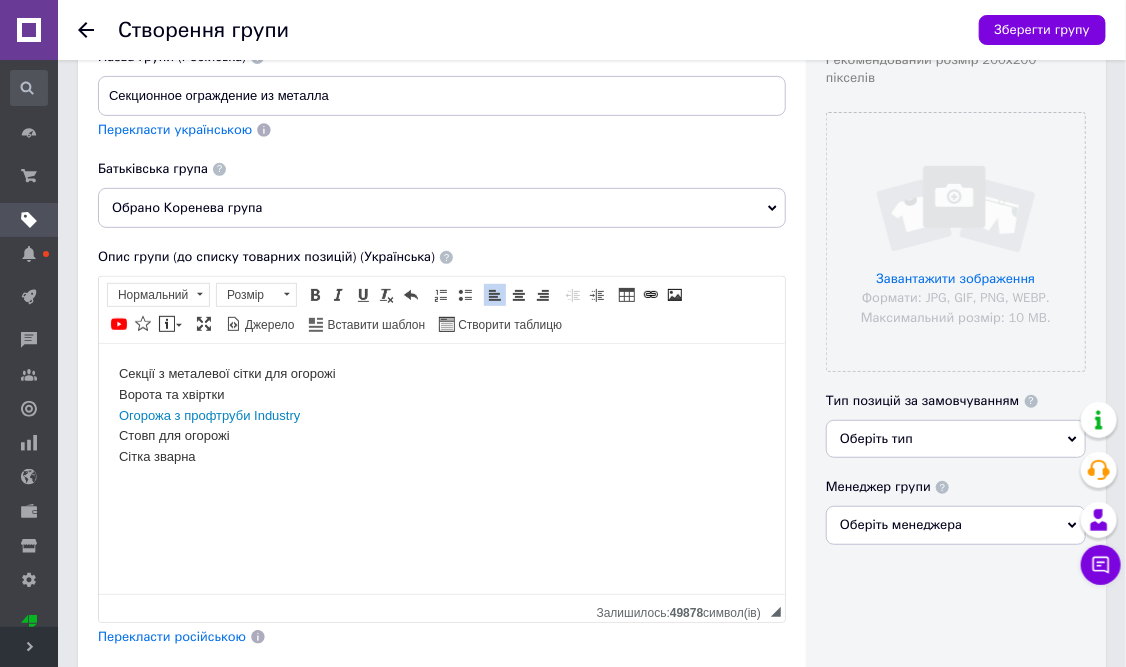 scroll, scrollTop: 300, scrollLeft: 0, axis: vertical 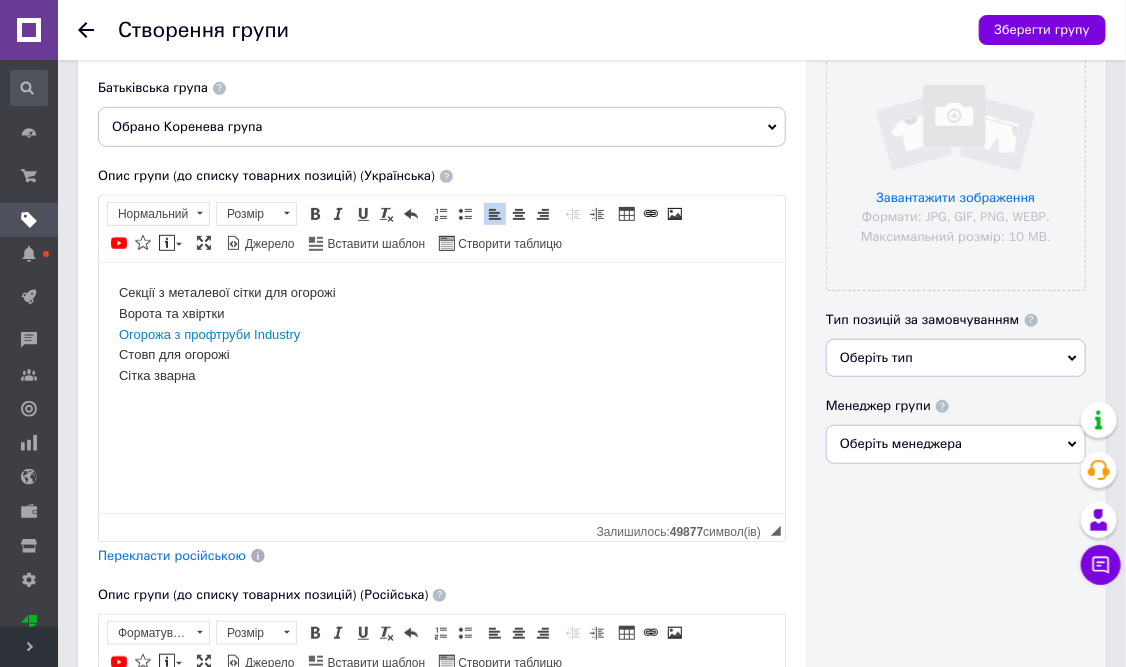 click on "Секції з металевої сітки для огорожі Ворота та хвіртки Огорожа з профтруби Industry Стовп для огорожі Сітка зварна ​​​​​​​" at bounding box center (441, 345) 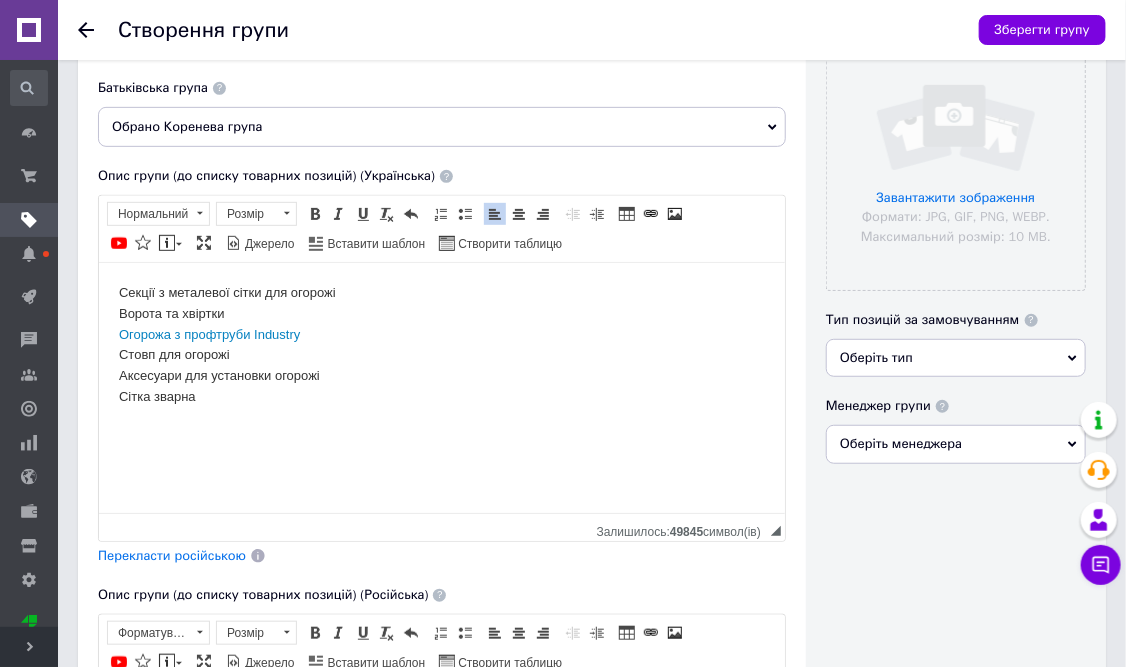 click on "Секції з металевої сітки для огорожі Ворота та хвіртки Огорожа з профтруби Industry Стовп для огорожі ​​​​​​​Аксесуари для установки огорожі Сітка зварна" at bounding box center (441, 356) 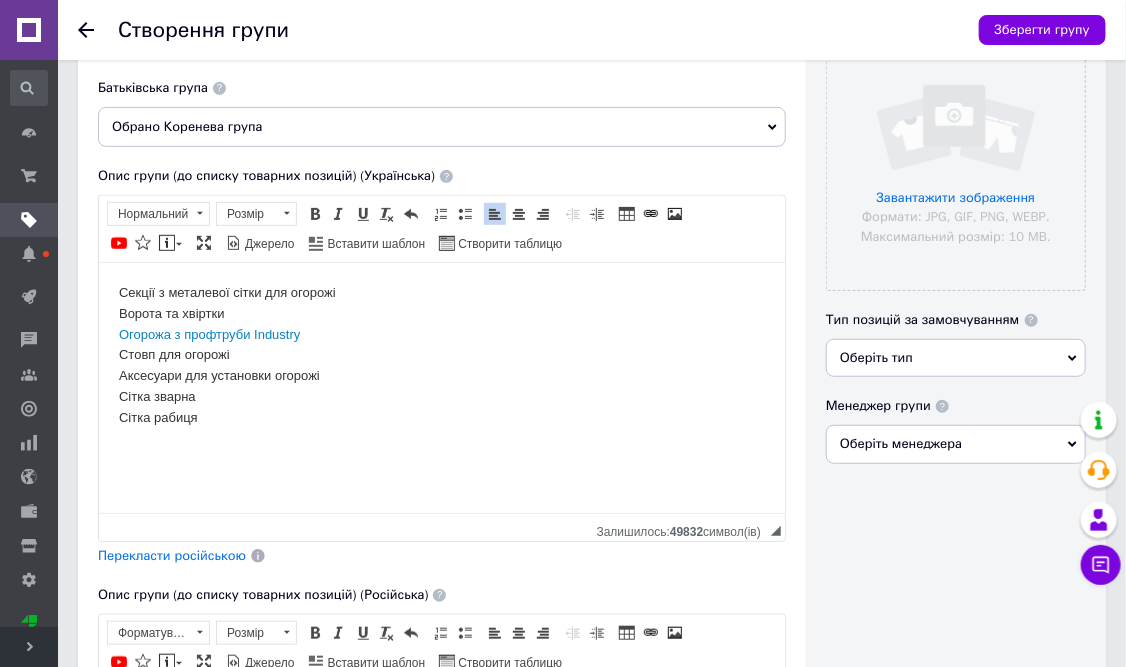 click on "Секції з металевої сітки для огорожі Ворота та хвіртки Огорожа з профтруби Industry Стовп для огорожі Аксесуари для установки огорожі Сітка зварна Сітка рабиця ​​​​​​​" at bounding box center [441, 366] 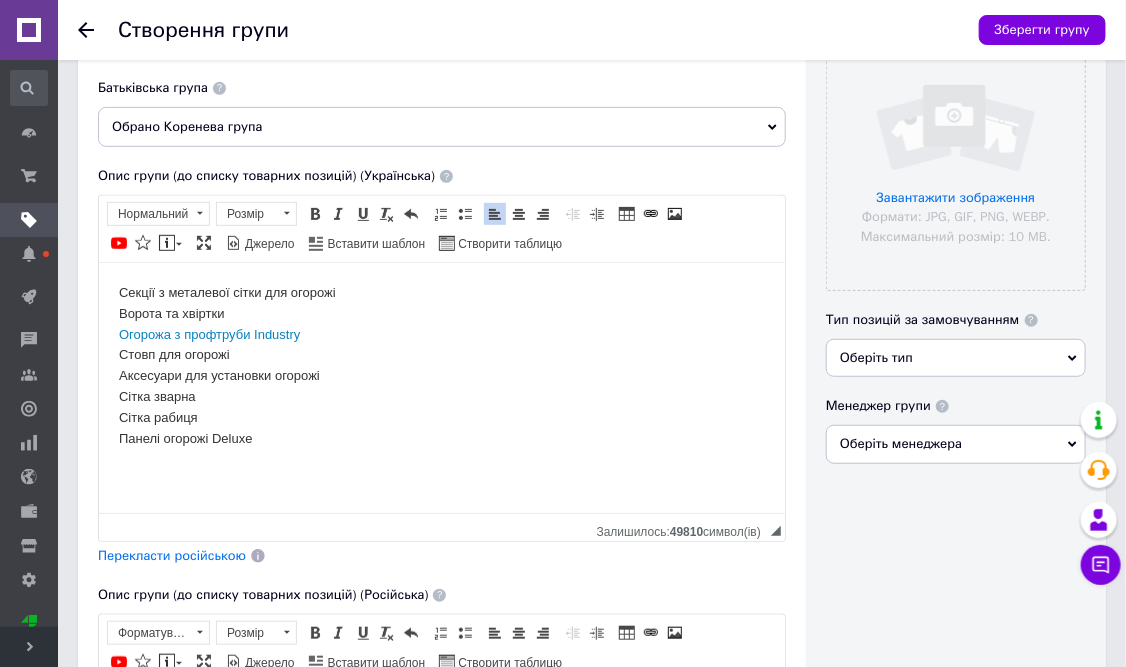 click on "Секції з металевої сітки для огорожі Ворота та хвіртки Огорожа з профтруби Industry Стовп для огорожі Аксесуари для установки огорожі Сітка зварна Сітка рабиця Панелі огорожі Deluxe ​​​​​​​" at bounding box center [441, 376] 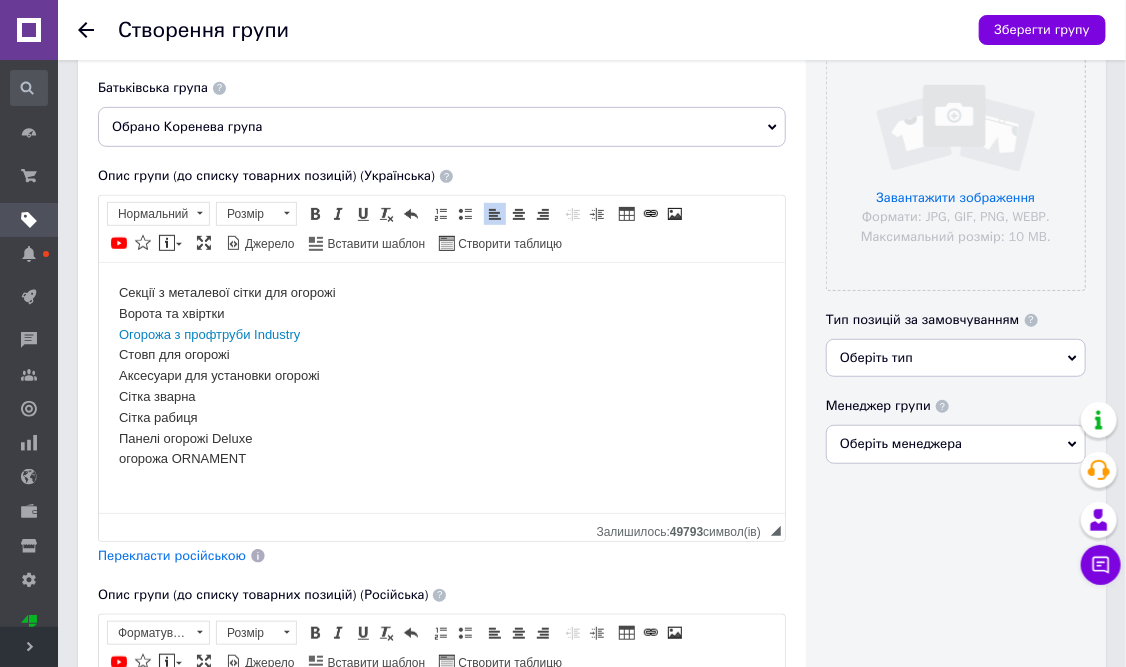 click on "Секції з металевої сітки для огорожі Ворота та хвіртки Огорожа з профтруби Industry Стовп для огорожі Аксесуари для установки огорожі Сітка зварна Сітка рабиця Панелі огорожі Deluxe огорожа ORNAMENT ​​​​​​​" at bounding box center (441, 387) 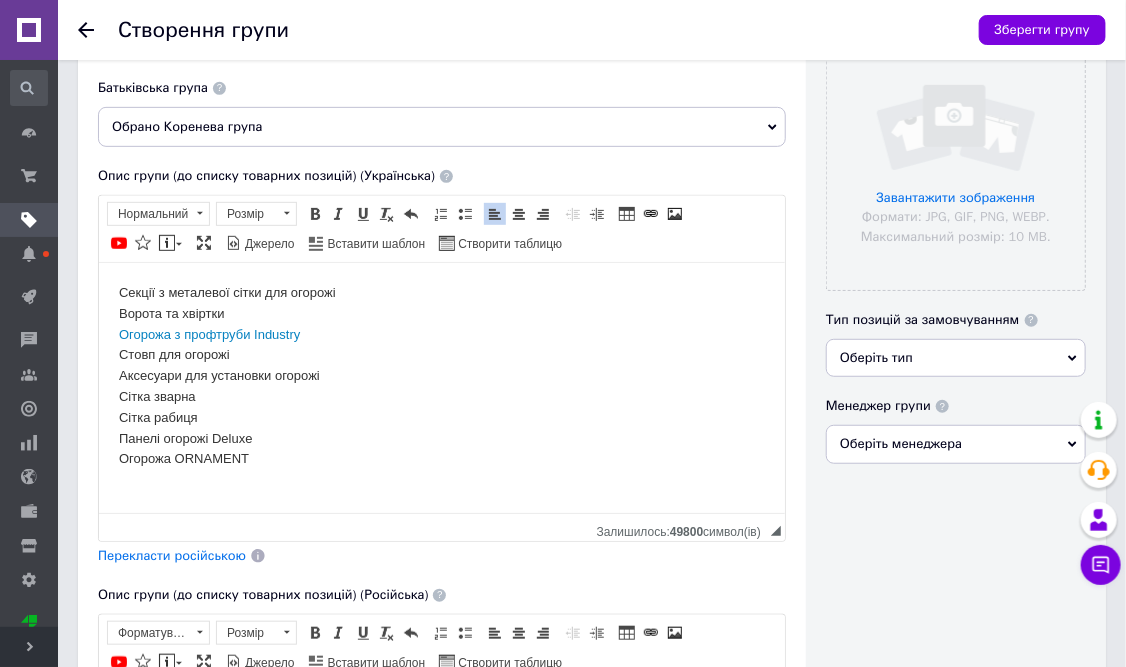 click on "Секції з металевої сітки для огорожі Ворота та хвіртки Огорожа з профтруби Industry Стовп для огорожі Аксесуари для установки огорожі Сітка зварна Сітка рабиця Панелі огорожі Deluxe Огорожа ORNAMENT" at bounding box center [441, 387] 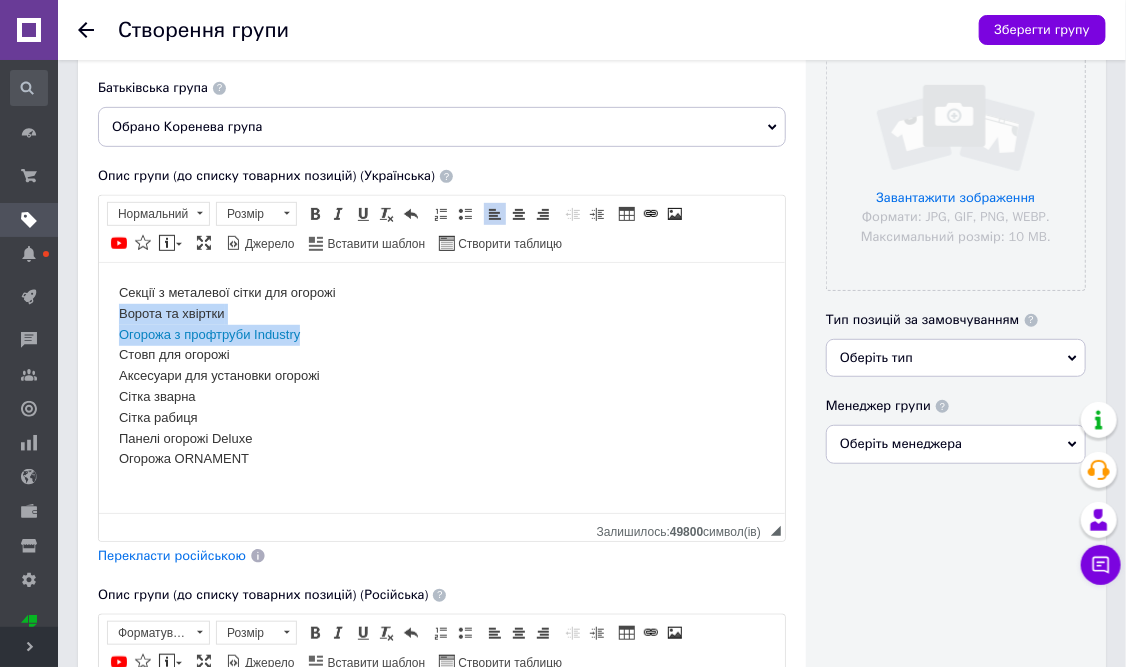 drag, startPoint x: 332, startPoint y: 341, endPoint x: 92, endPoint y: 324, distance: 240.60133 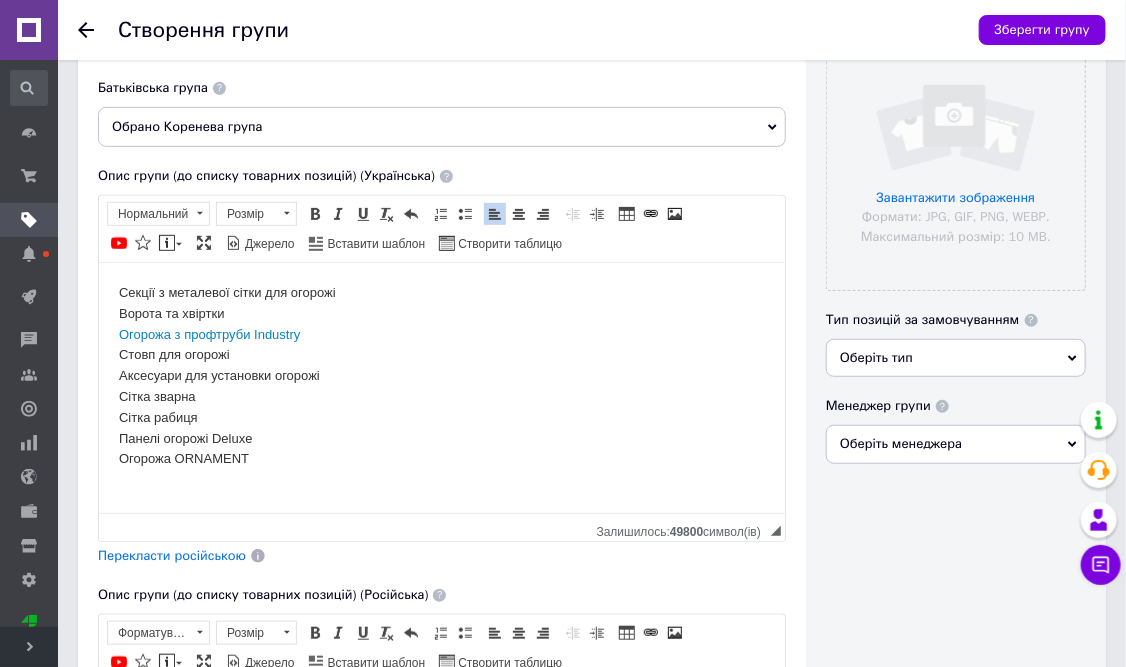 click on "Секції з металевої сітки для огорожі Ворота та хвіртки Огорожа з профтруби Industry Стовп для огорожі Аксесуари для установки огорожі Сітка зварна Сітка рабиця Панелі огорожі Deluxe Огорожа ORNAMENT" at bounding box center (441, 387) 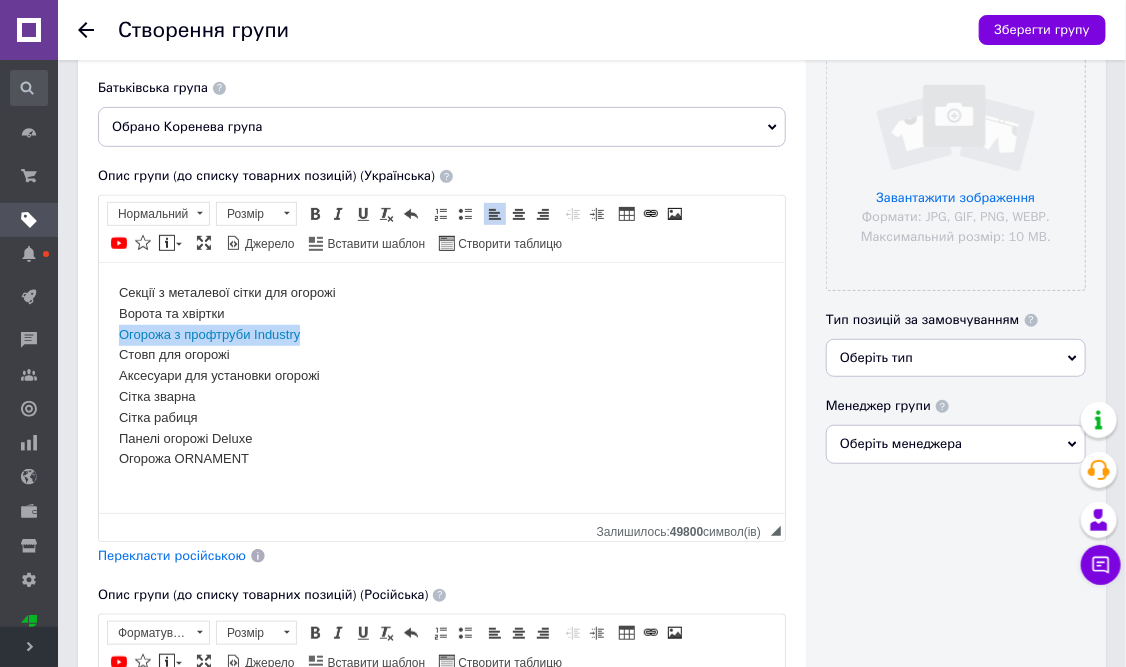 drag, startPoint x: 310, startPoint y: 331, endPoint x: 113, endPoint y: 340, distance: 197.20547 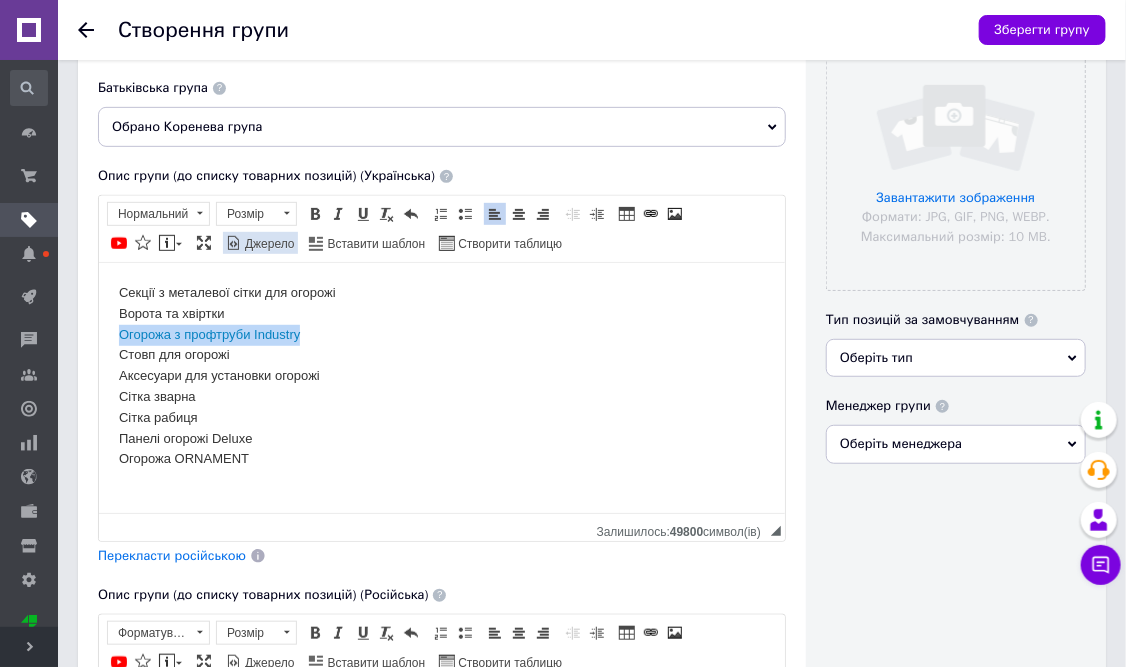 click on "Джерело" at bounding box center [268, 244] 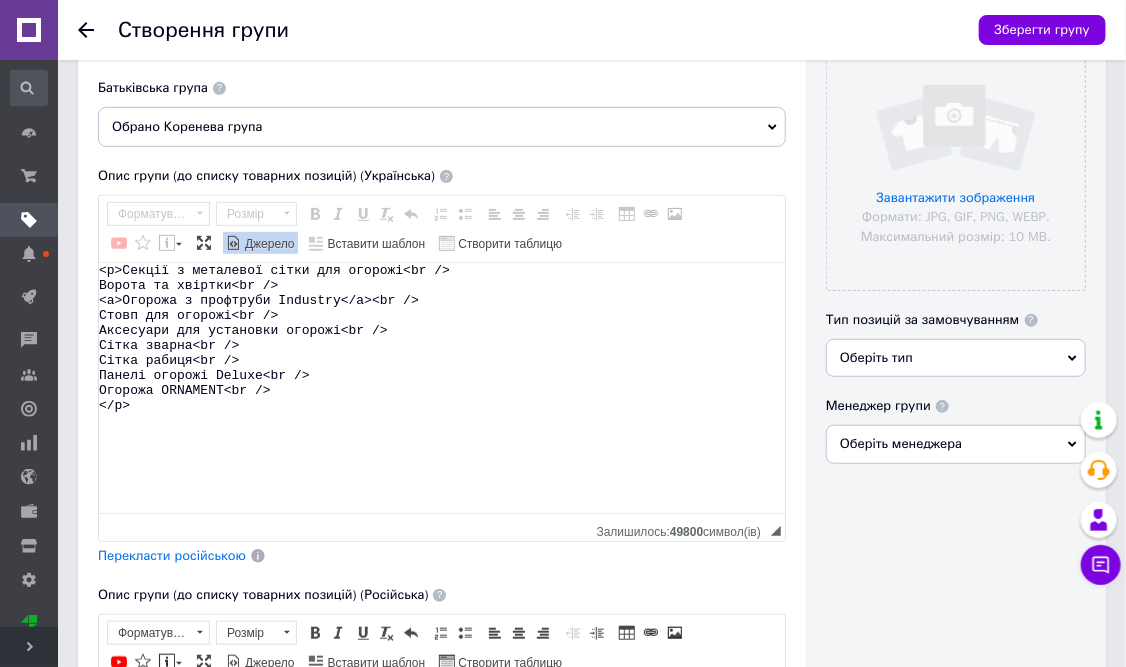 click on "Джерело" at bounding box center [268, 244] 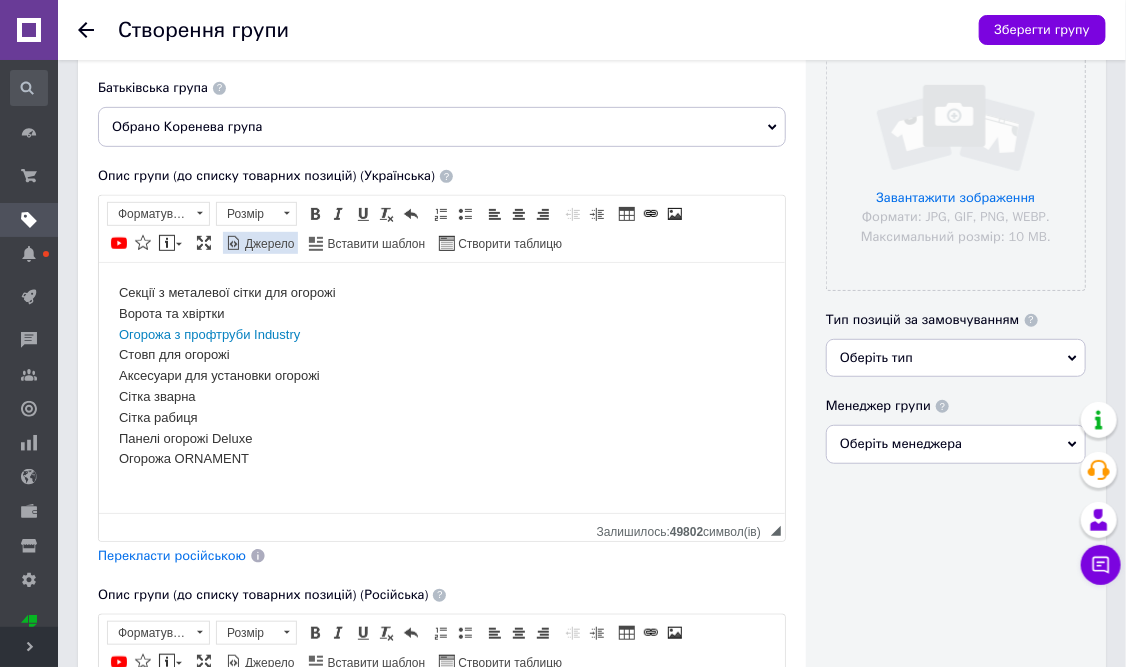 scroll, scrollTop: 0, scrollLeft: 0, axis: both 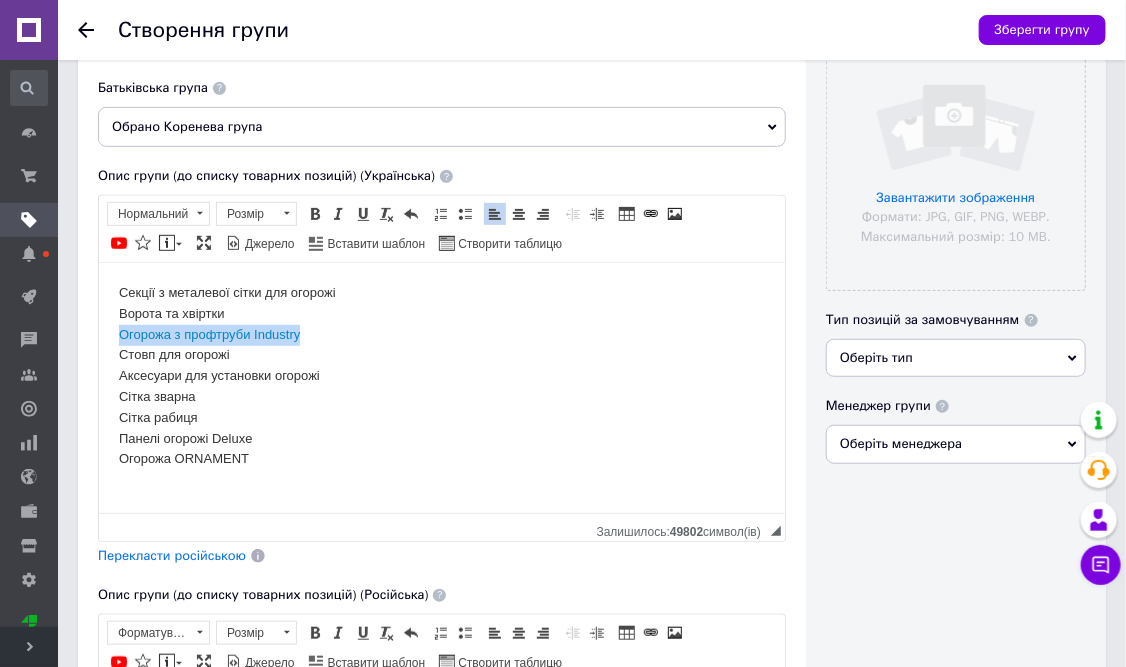 drag, startPoint x: 262, startPoint y: 328, endPoint x: 334, endPoint y: 338, distance: 72.691124 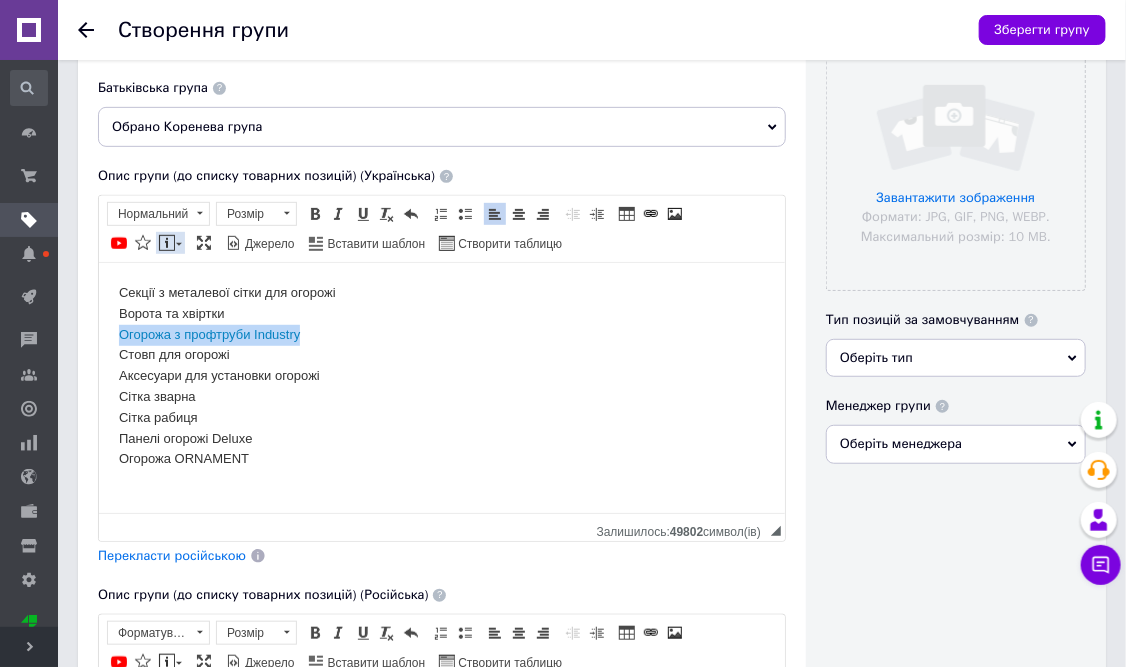 click on "Вставити повідомлення" at bounding box center (170, 243) 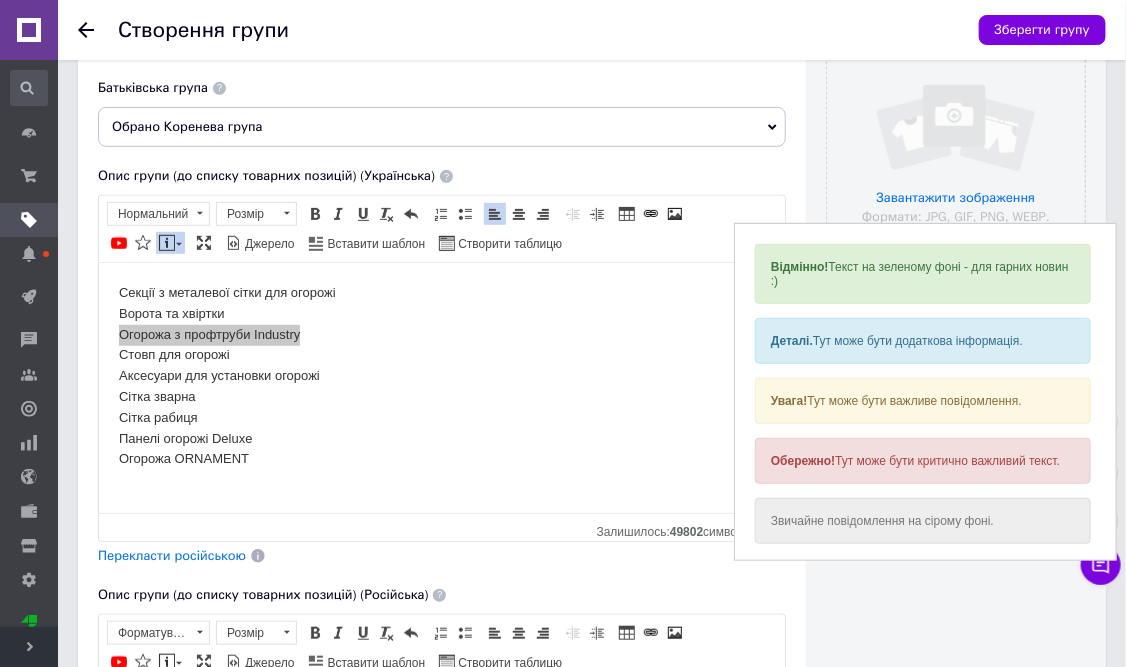 scroll, scrollTop: 0, scrollLeft: 0, axis: both 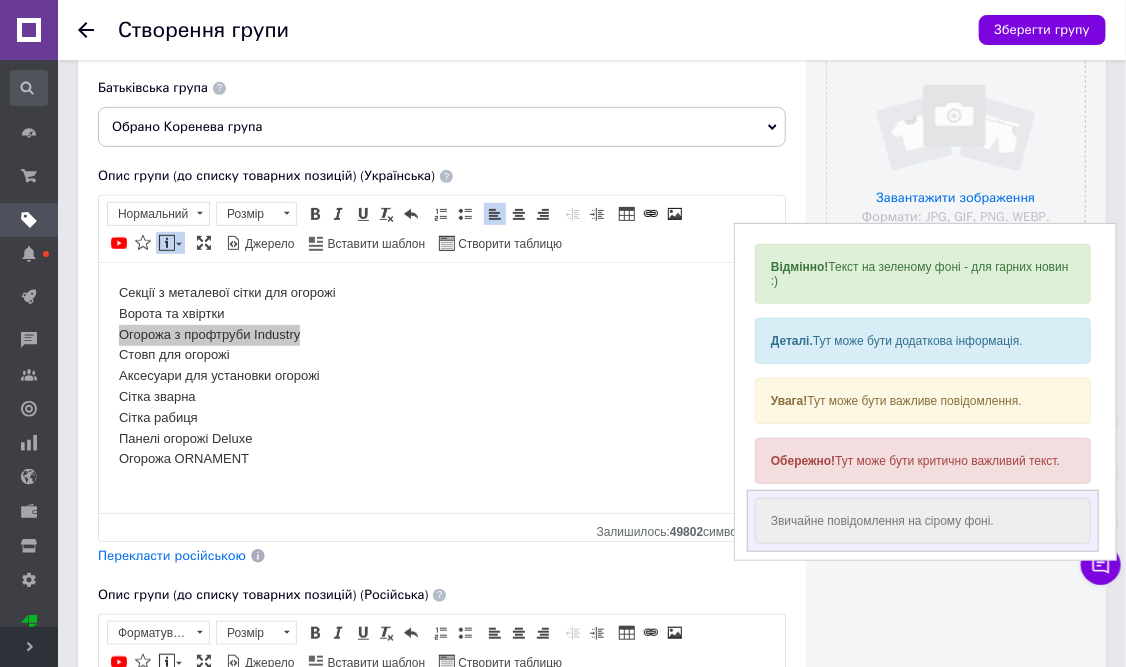 click on "Звичайне повідомлення на сірому фоні." at bounding box center [922, 520] 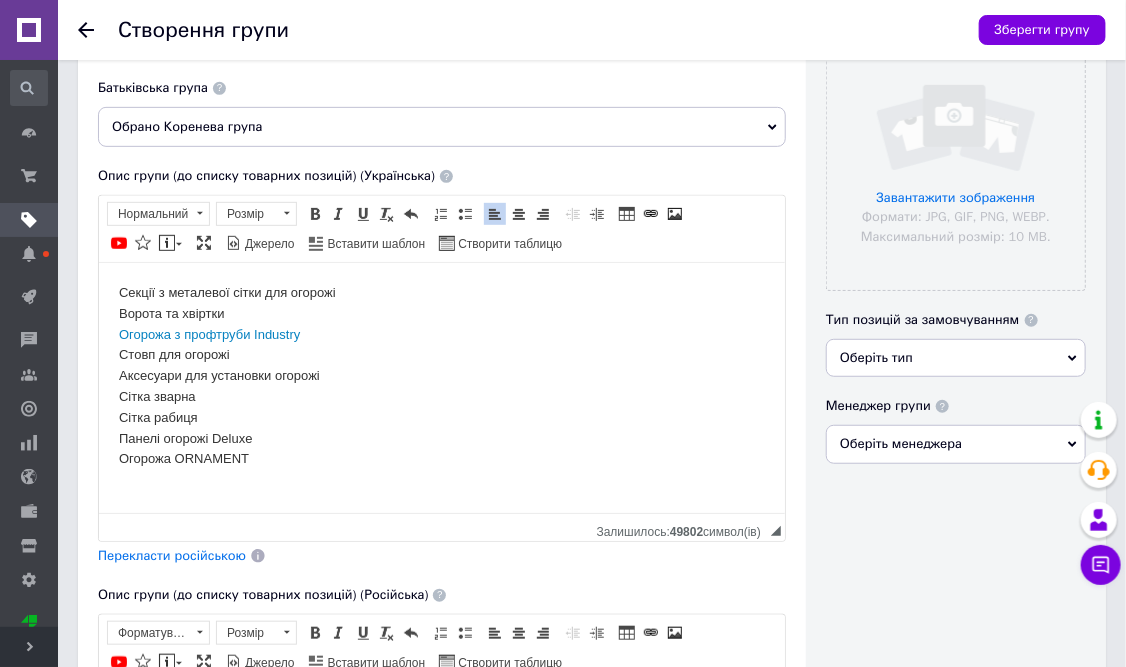 click on "Секції з металевої сітки для огорожі Ворота та хвіртки Огорожа з профтруби Industry Стовп для огорожі Аксесуари для установки огорожі Сітка зварна Сітка рабиця Панелі огорожі Deluxe Огорожа ORNAMENT" at bounding box center (441, 376) 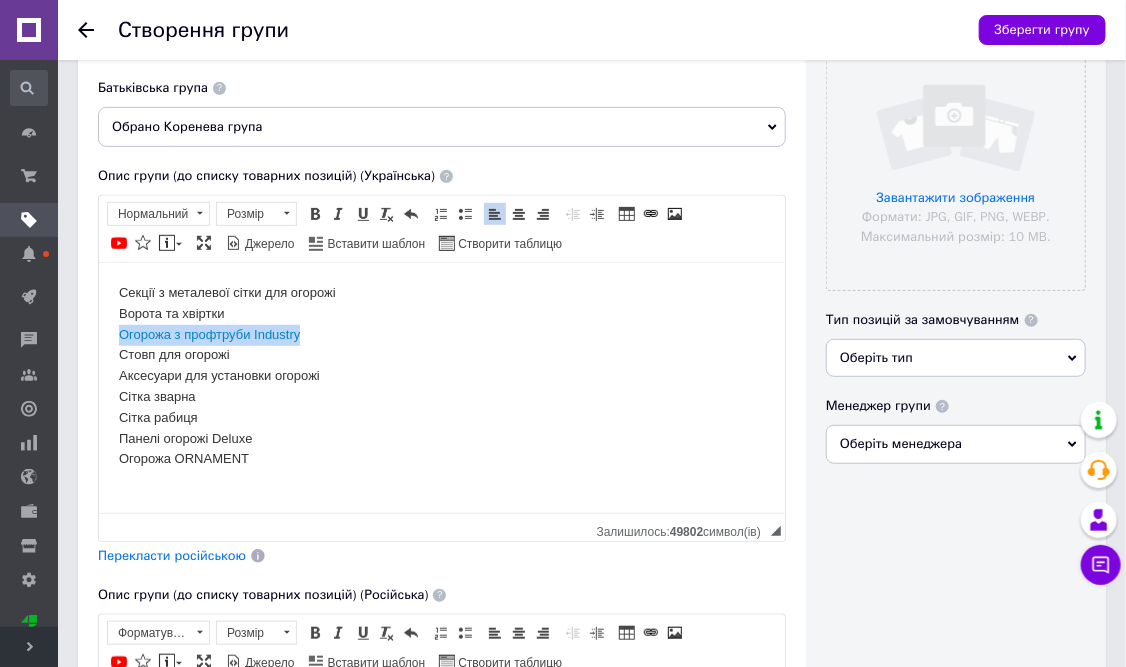 drag, startPoint x: 308, startPoint y: 334, endPoint x: 117, endPoint y: 327, distance: 191.12823 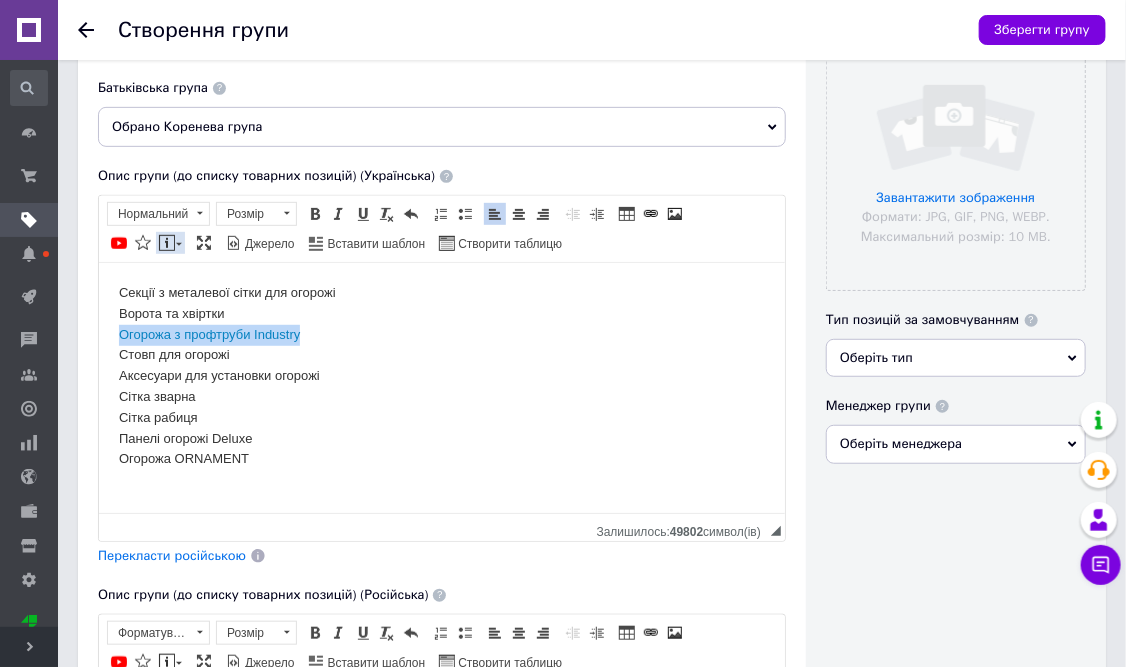 click at bounding box center [179, 244] 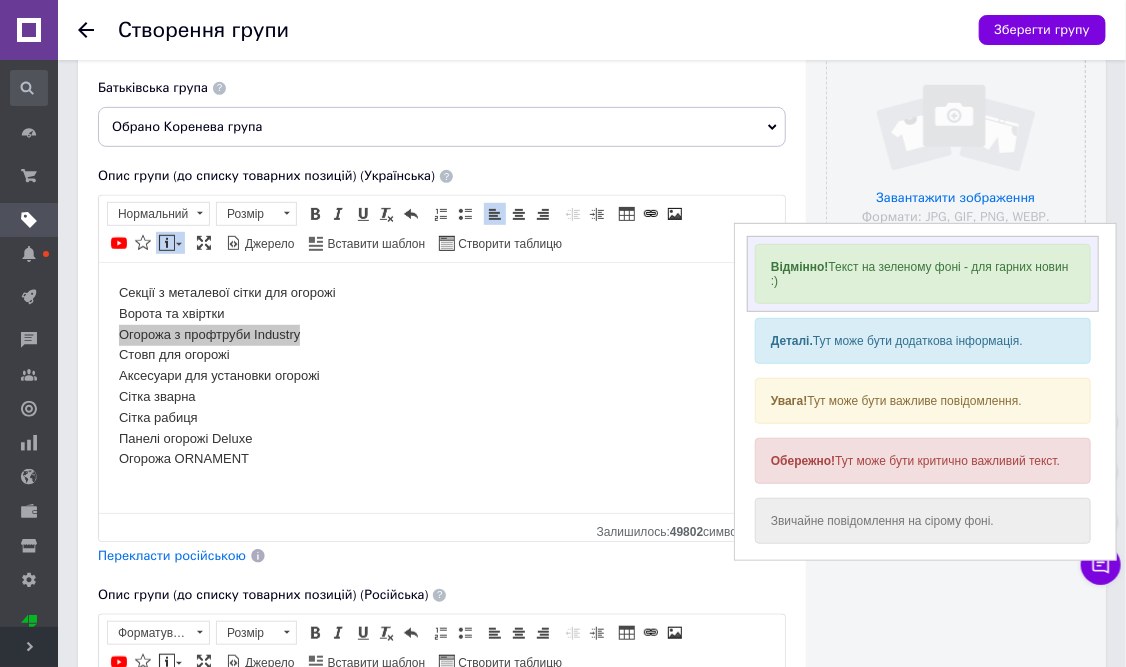 click on "Відмінно!  Текст на зеленому фоні - для гарних новин :)" at bounding box center (922, 273) 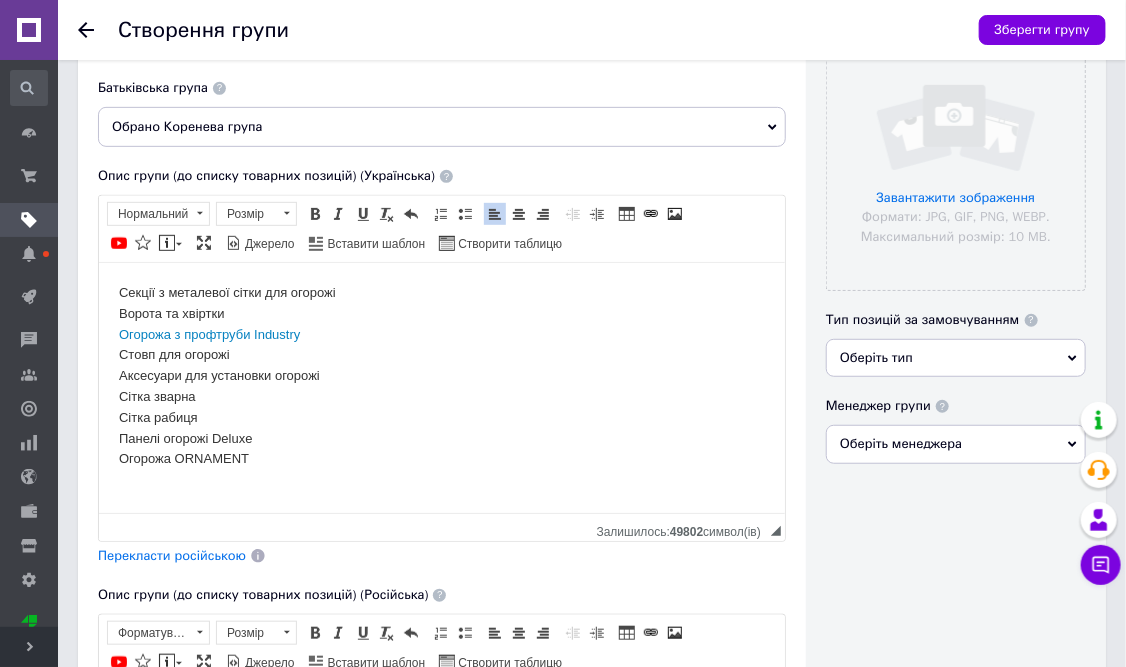 click on "Секції з металевої сітки для огорожі Ворота та хвіртки Огорожа з профтруби Industry Стовп для огорожі Аксесуари для установки огорожі Сітка зварна Сітка рабиця Панелі огорожі Deluxe Огорожа ORNAMENT" at bounding box center [441, 376] 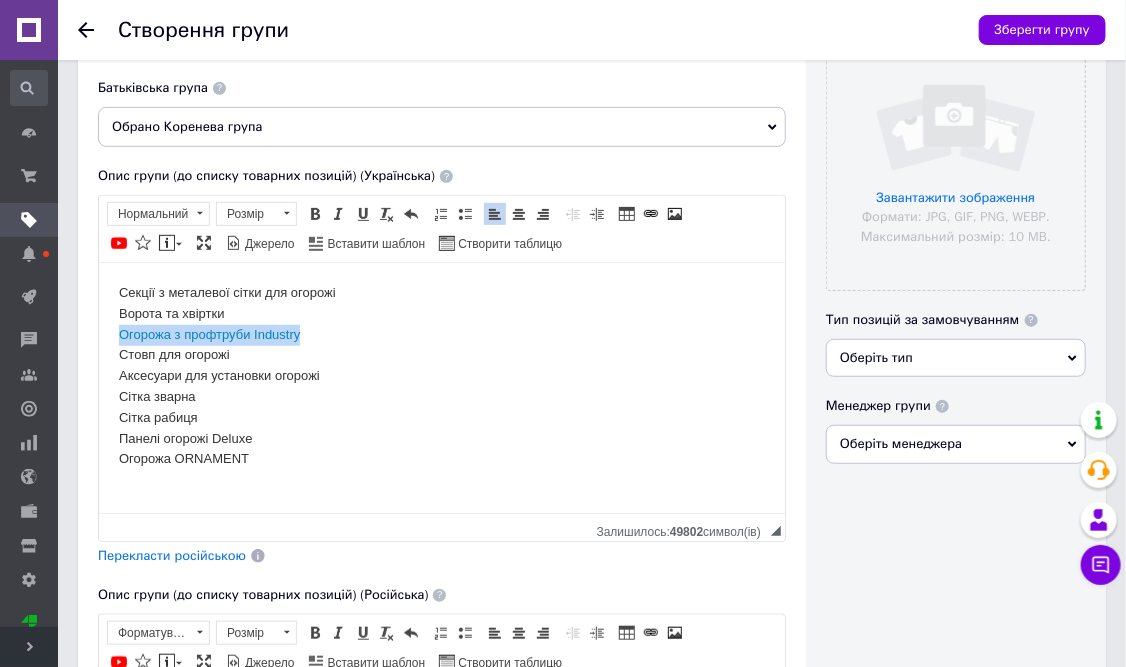 drag, startPoint x: 314, startPoint y: 331, endPoint x: 76, endPoint y: 331, distance: 238 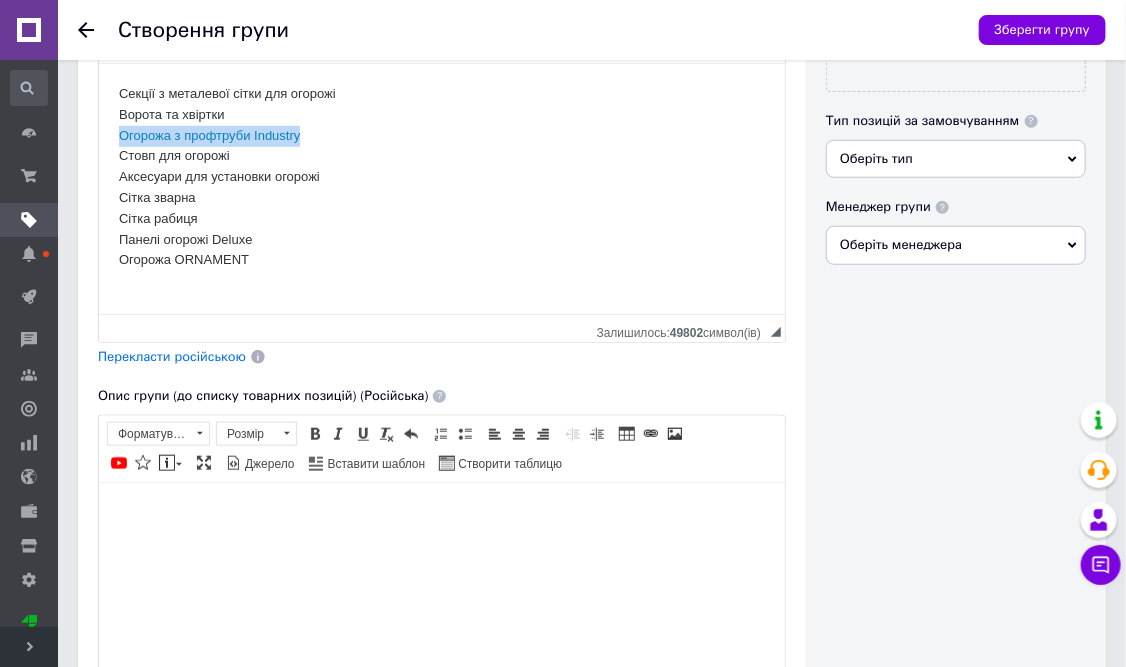 scroll, scrollTop: 500, scrollLeft: 0, axis: vertical 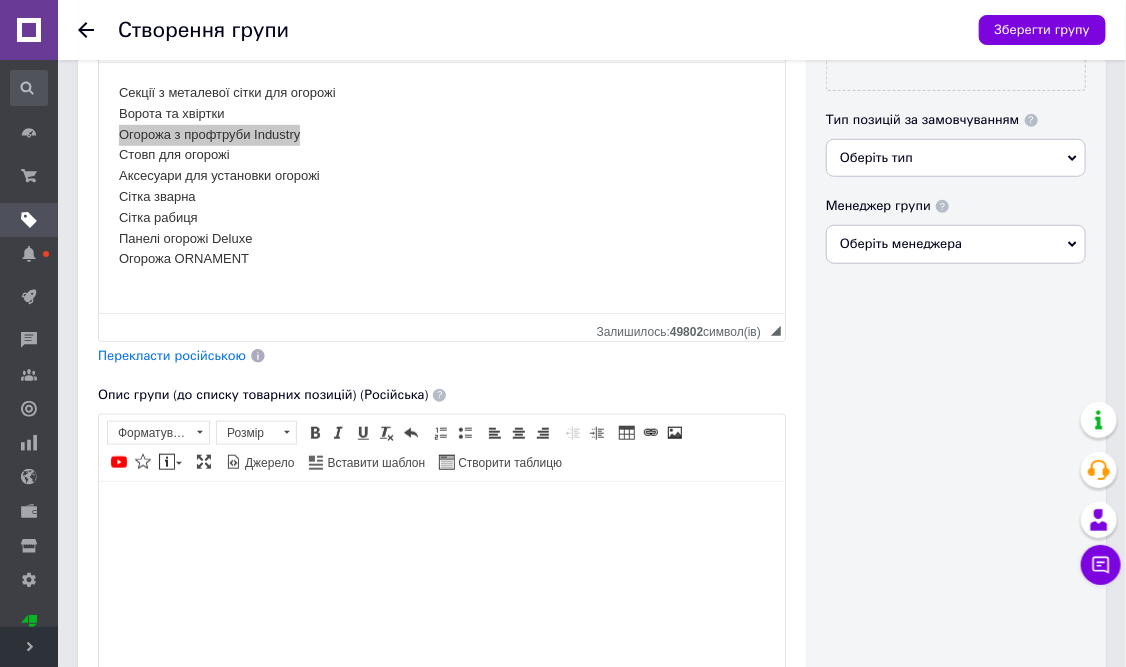 click on "Перекласти російською" at bounding box center (172, 355) 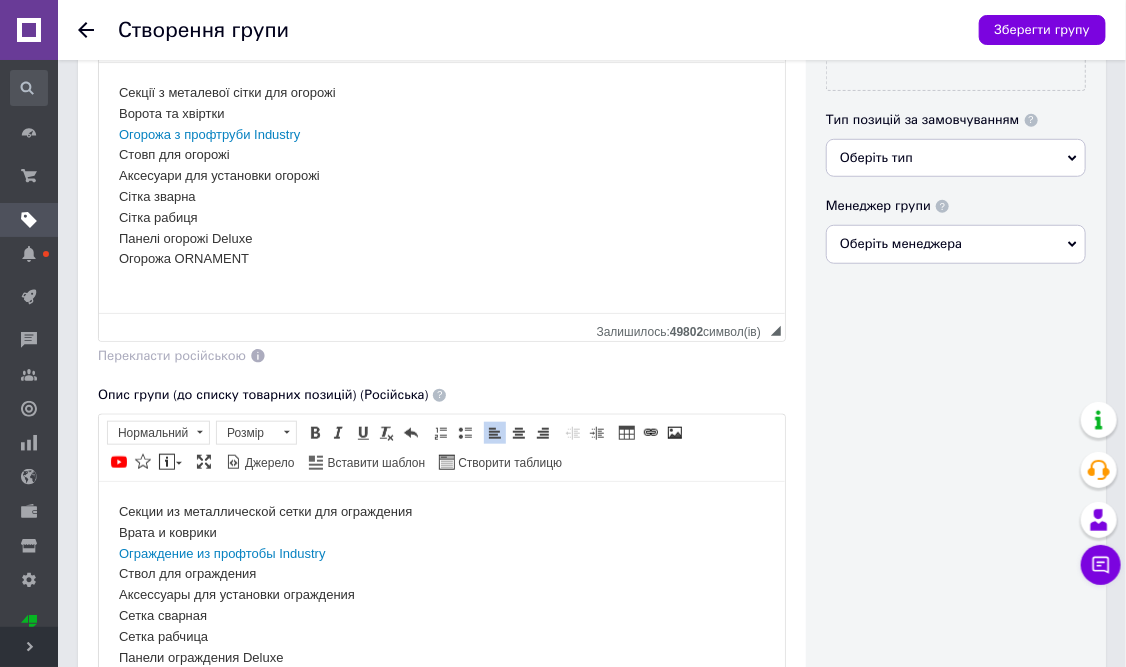 click on "Секции из металлической сетки для ограждения Врата и коврики Ограждение из профтобы Industry Ствол для ограждения Аксессуары для установки ограждения Сетка сварная Сетка рабчица Панели ограждения Deluxe Огорожа ORNAMENT" at bounding box center (441, 594) 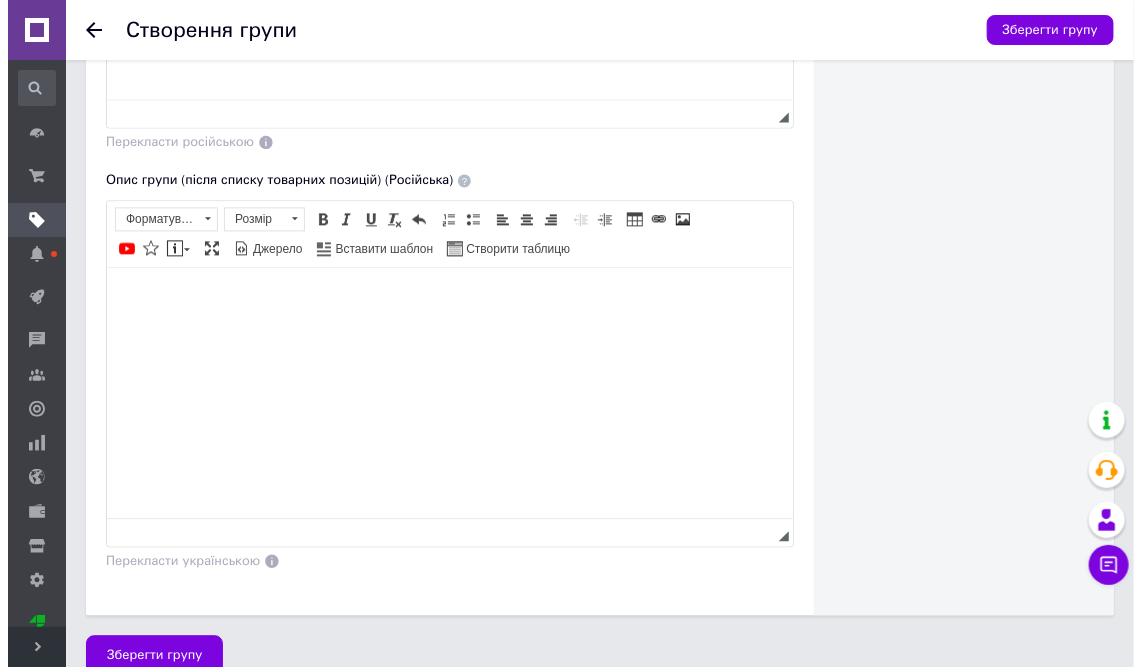 scroll, scrollTop: 1570, scrollLeft: 0, axis: vertical 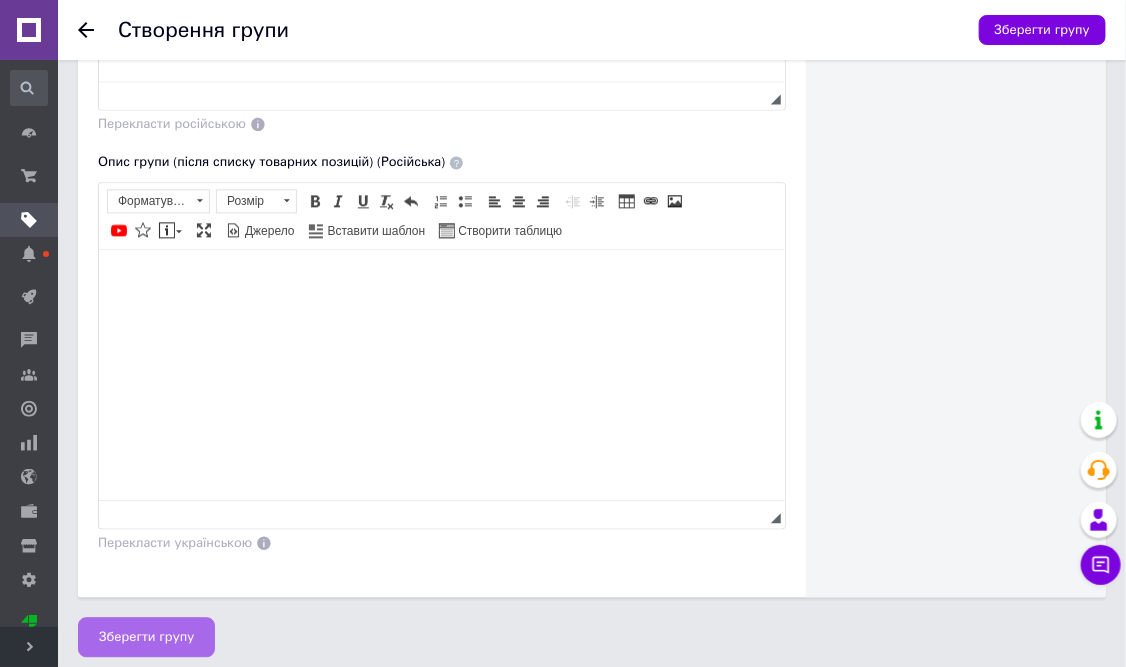 click on "Зберегти групу" at bounding box center (146, 637) 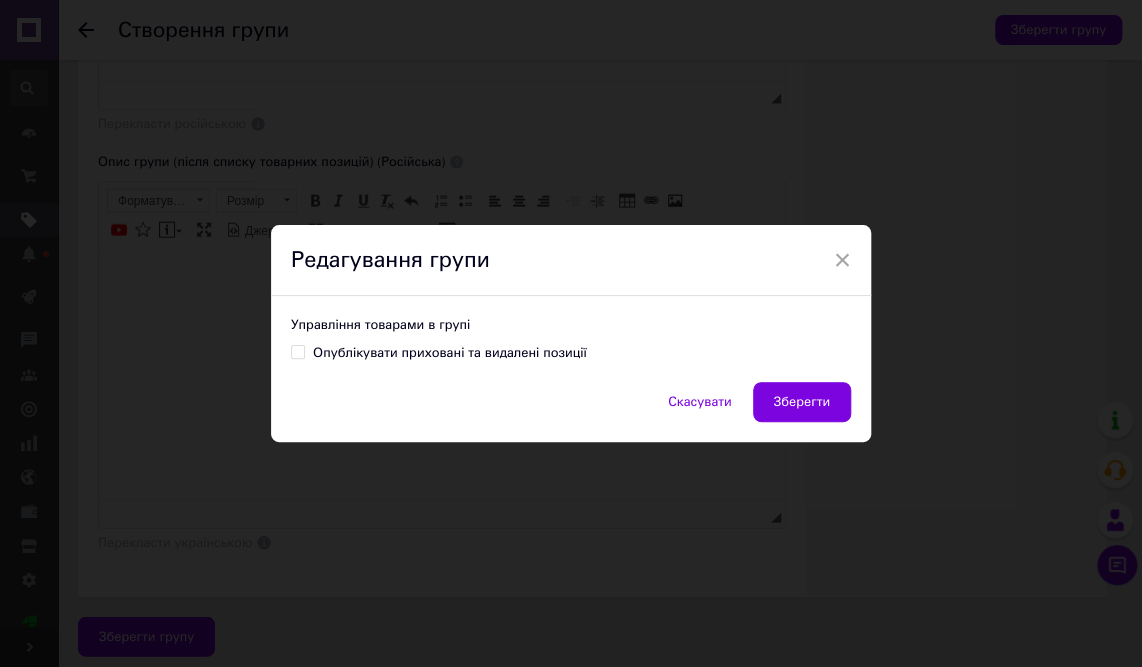 click on "Опублікувати приховані та видалені позиції" at bounding box center [450, 353] 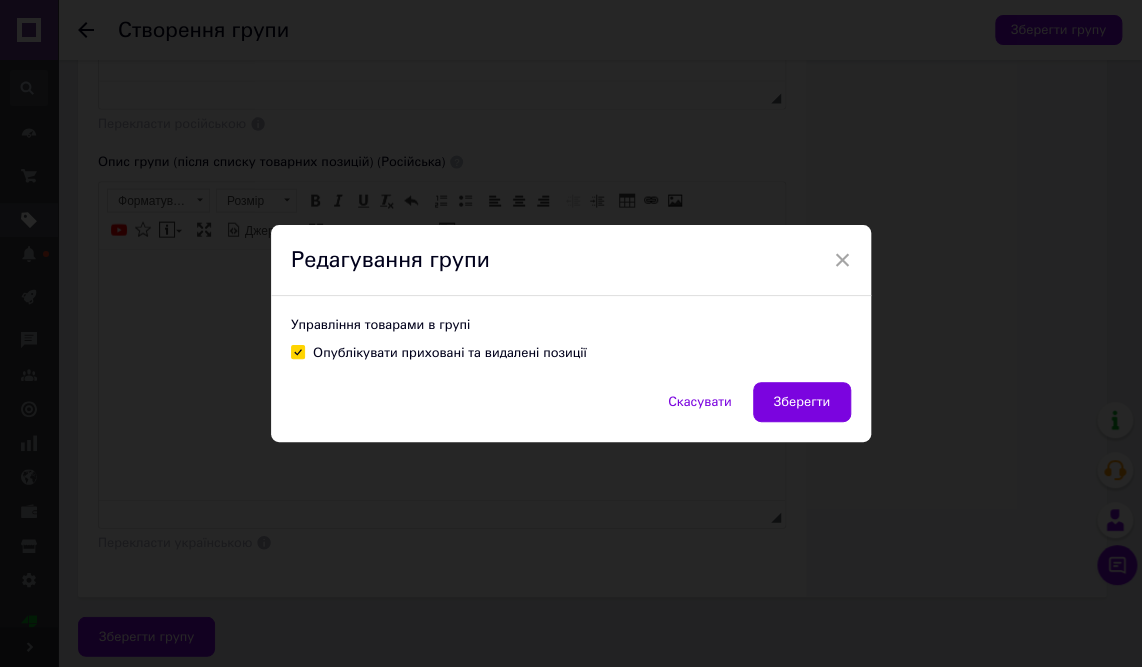 checkbox on "true" 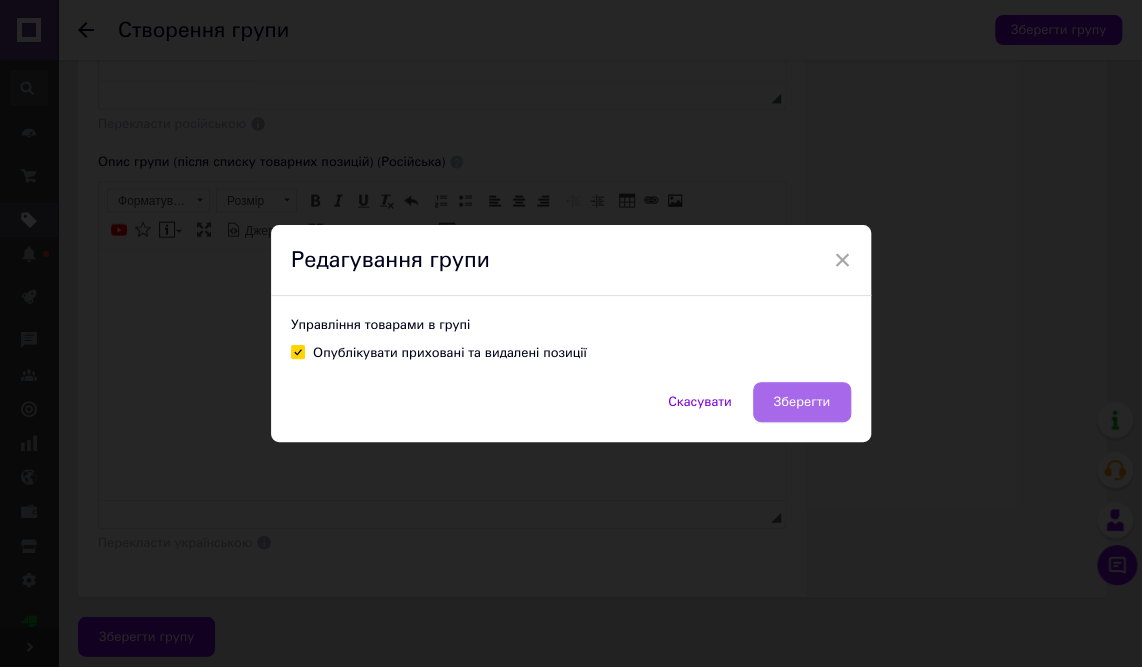 click on "Зберегти" at bounding box center (802, 402) 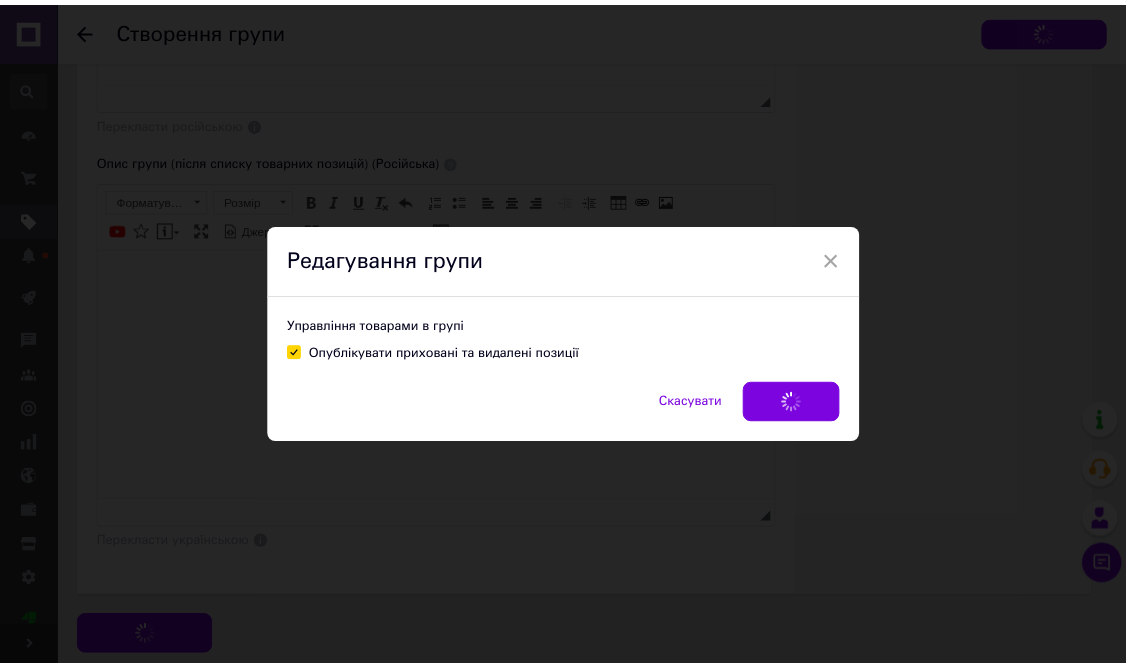 scroll, scrollTop: 0, scrollLeft: 0, axis: both 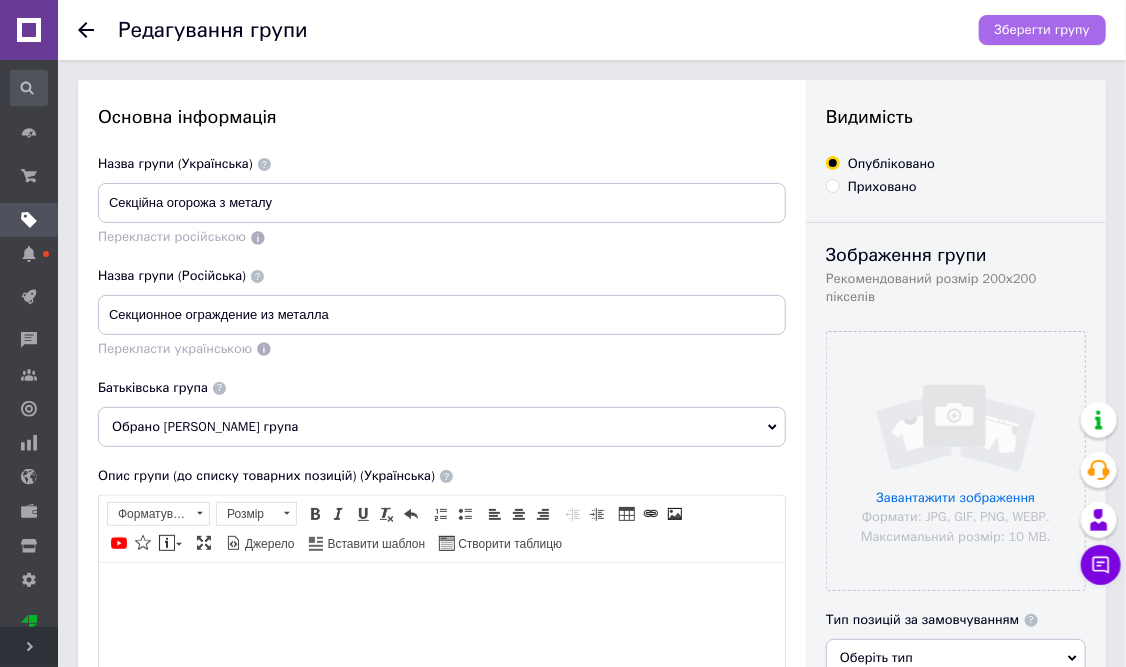 click on "Зберегти групу" at bounding box center [1042, 30] 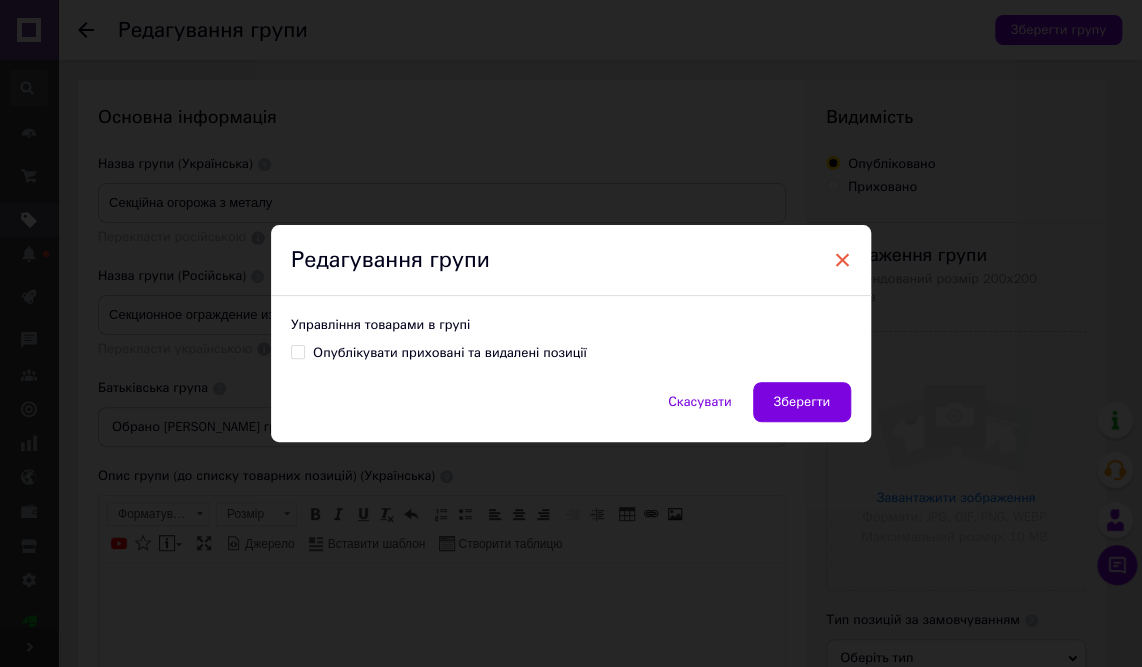 click on "×" at bounding box center [842, 260] 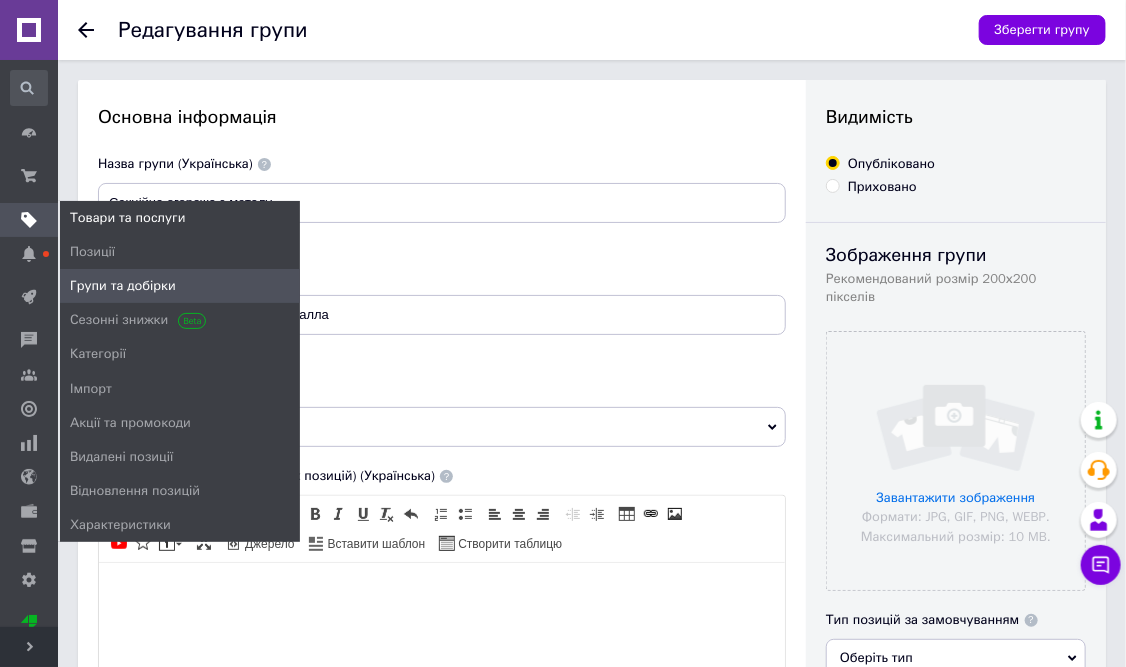 click on "Товари та послуги" at bounding box center (127, 218) 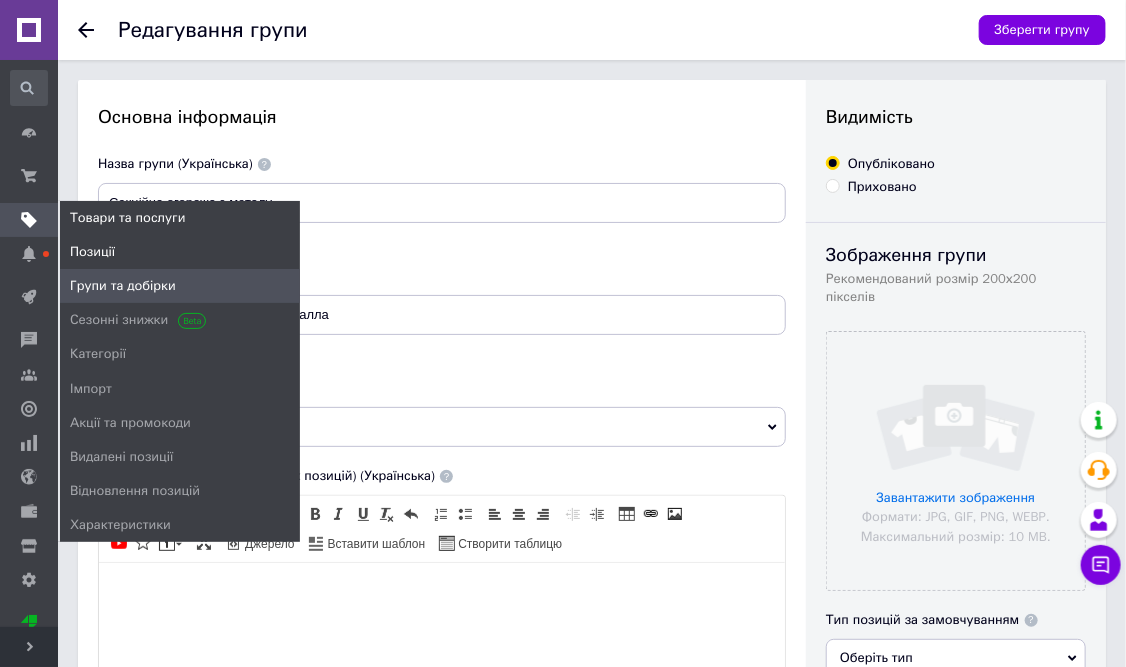 click on "Позиції" at bounding box center [92, 252] 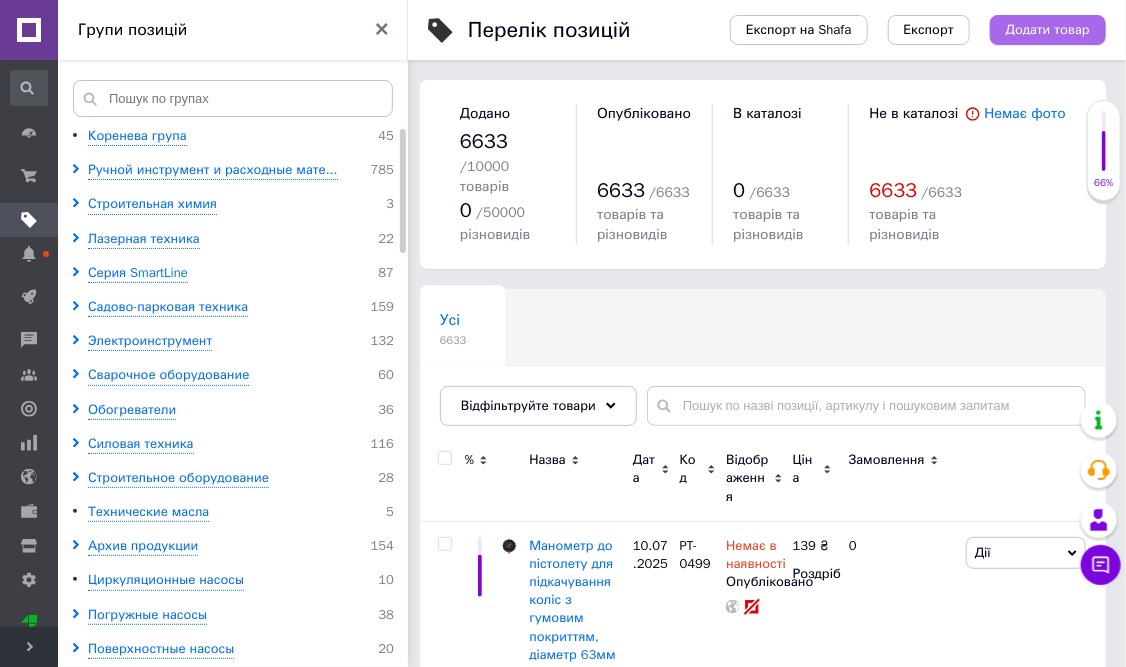 click on "Додати товар" at bounding box center [1048, 30] 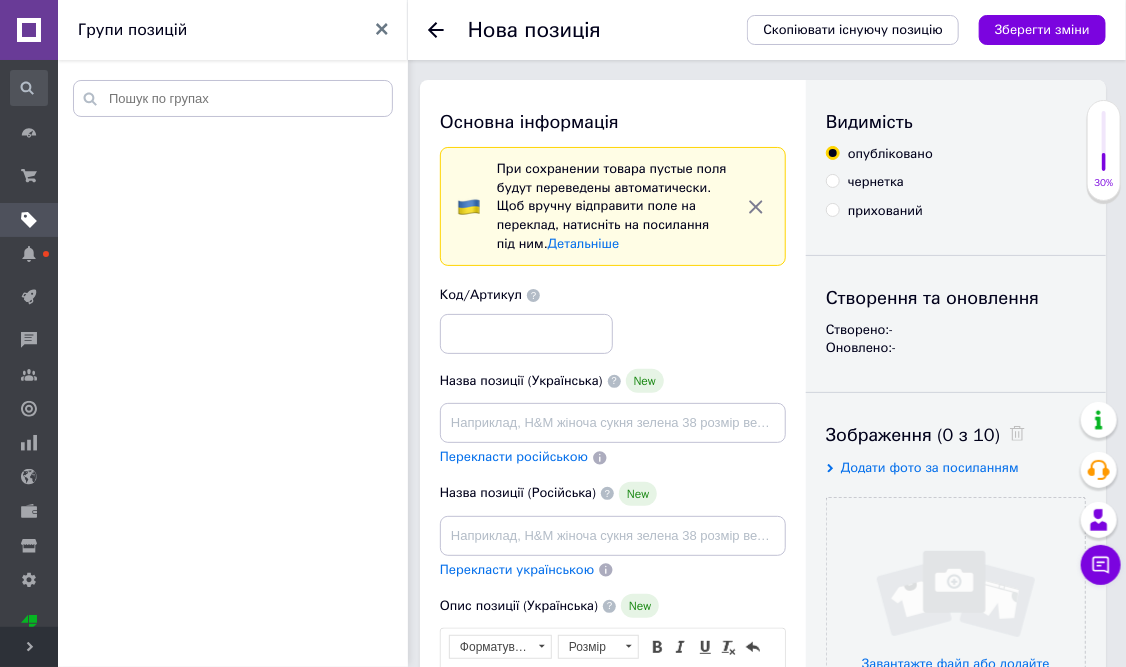 scroll, scrollTop: 0, scrollLeft: 0, axis: both 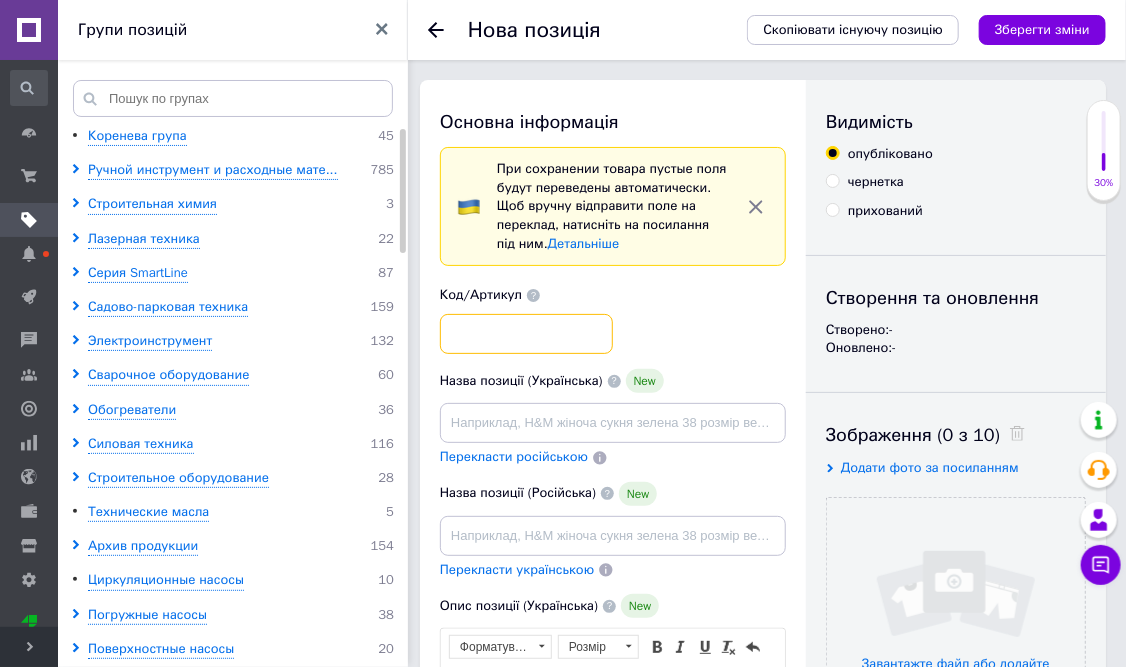 click at bounding box center [526, 334] 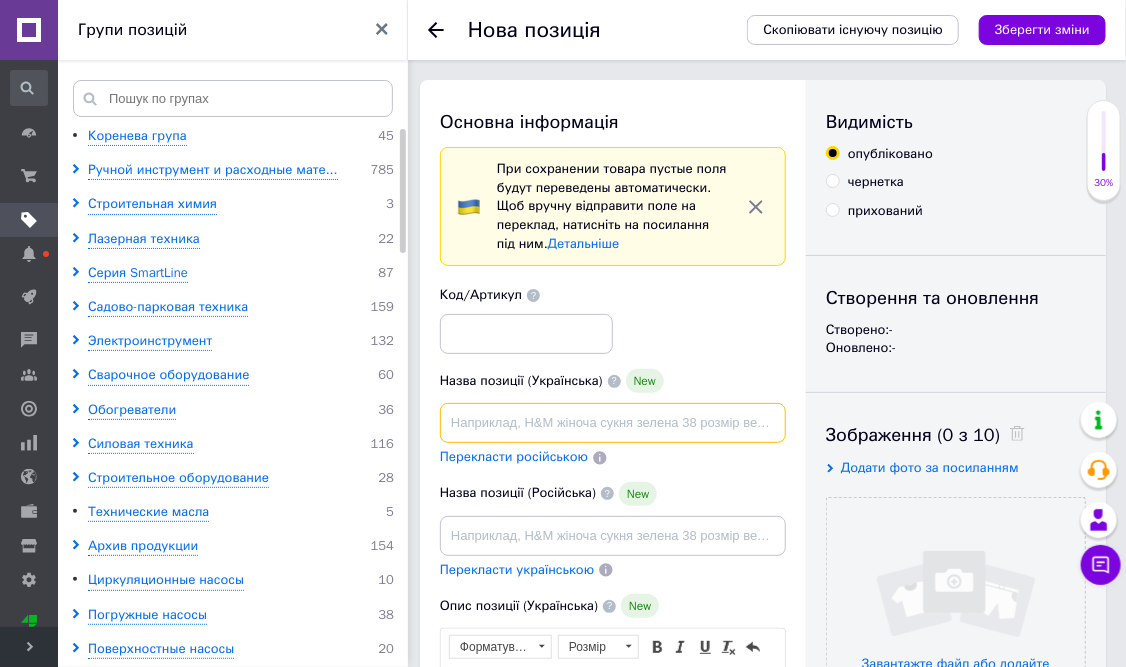 click at bounding box center (613, 423) 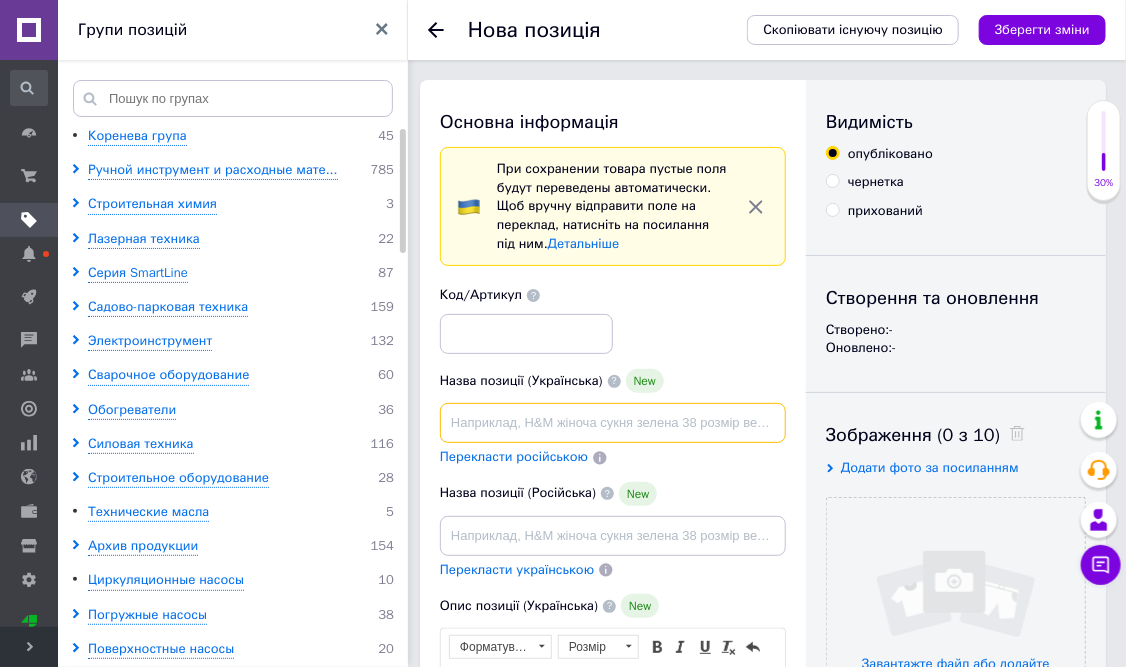 paste on "Секція огорожі 3D діаметр 3х4мм розмір 2.03х2.5м" 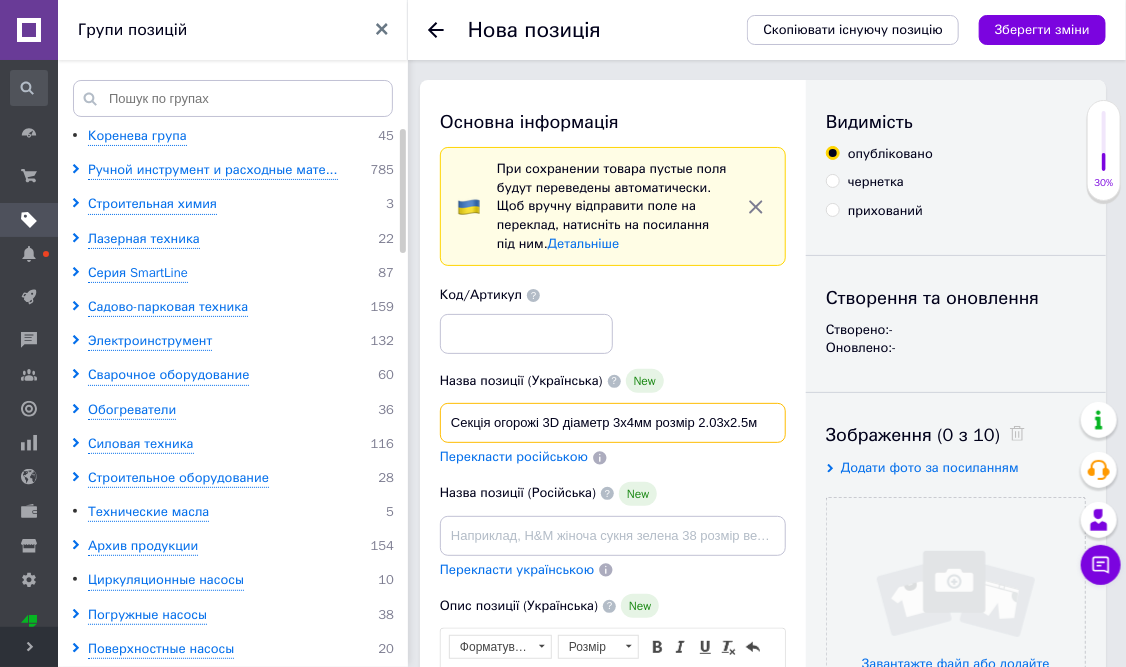 type on "Секція огорожі 3D діаметр 3х4мм розмір 2.03х2.5м" 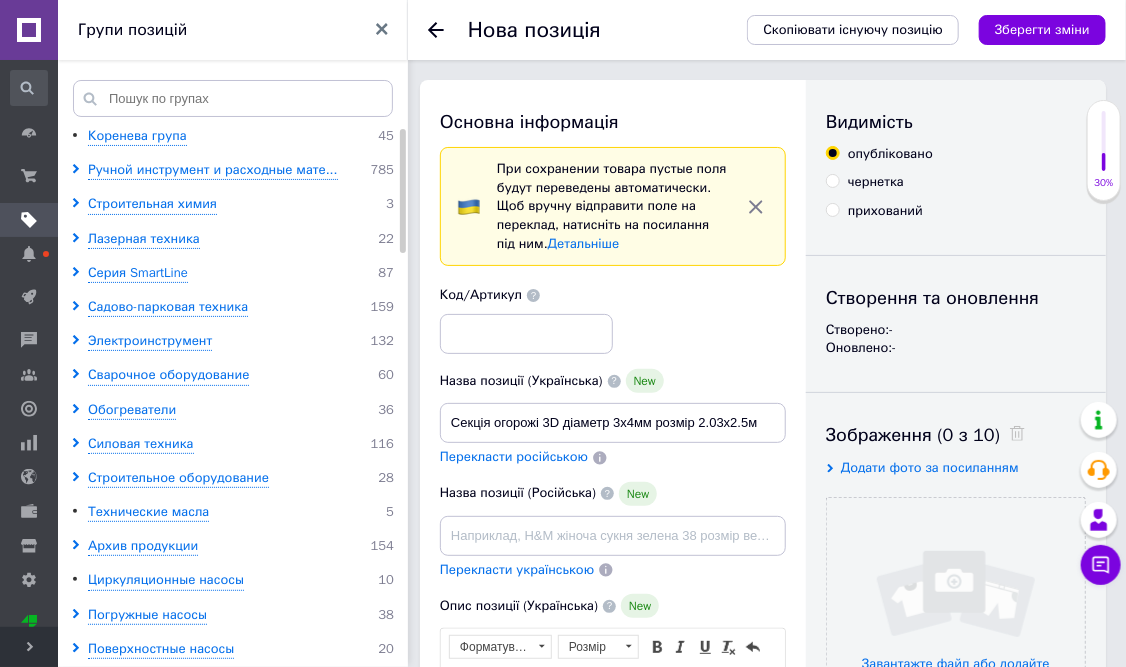 click on "Перекласти російською" at bounding box center (514, 456) 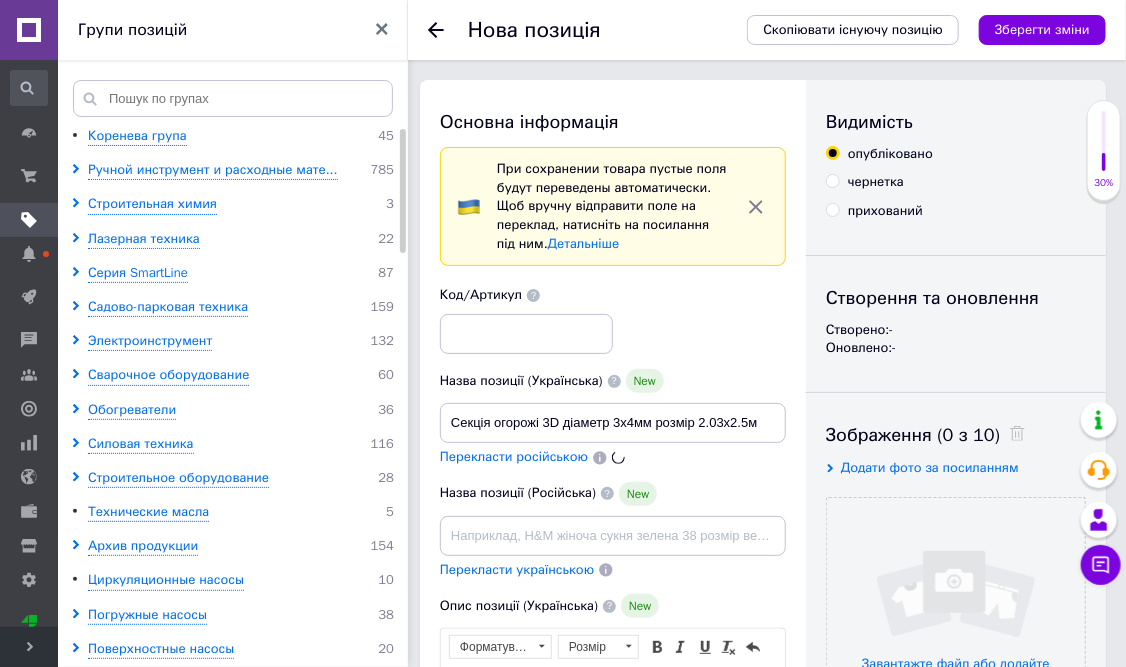 type on "Секция ограждения 3D диаметр 3х4мм размер 2.03х2.5м" 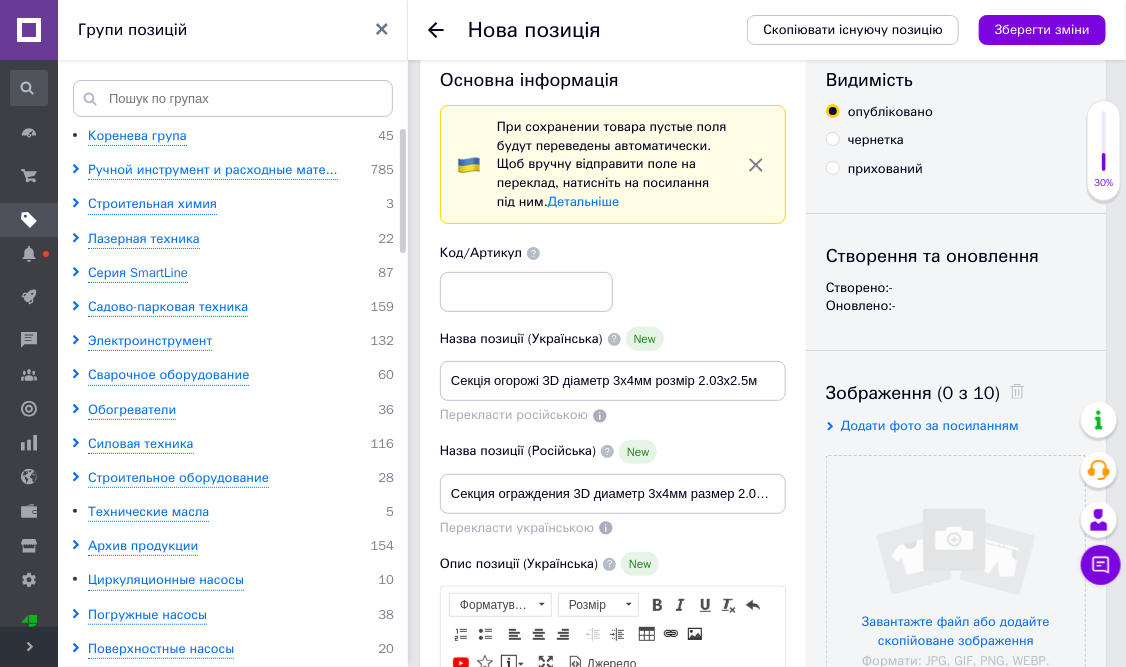 scroll, scrollTop: 100, scrollLeft: 0, axis: vertical 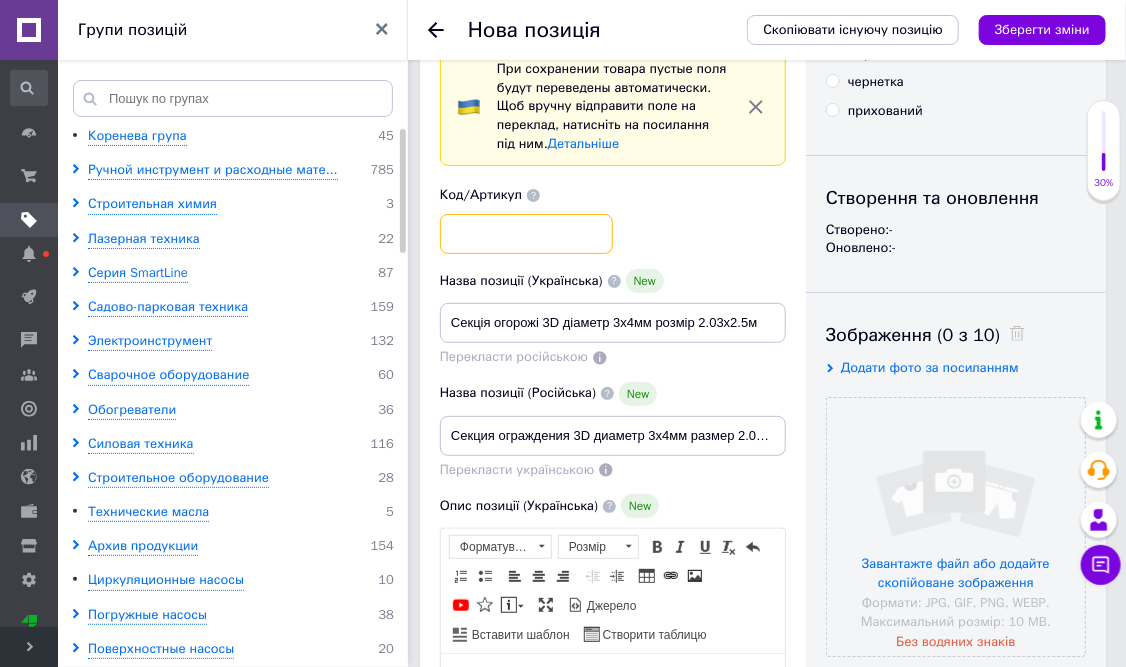 click at bounding box center [526, 234] 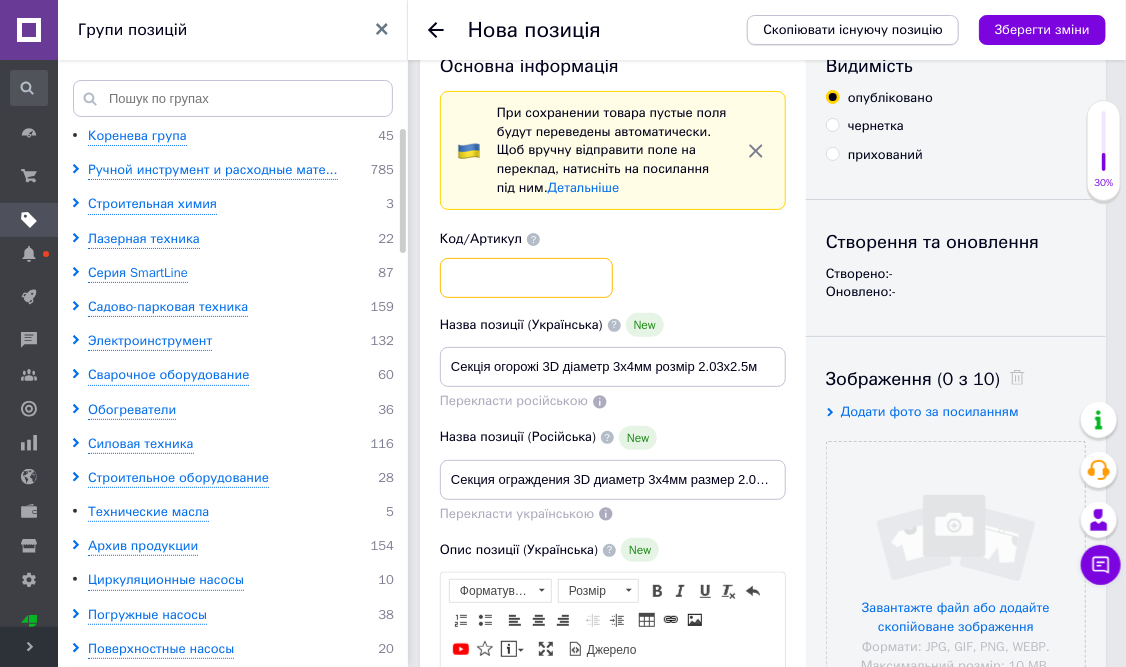 scroll, scrollTop: 0, scrollLeft: 0, axis: both 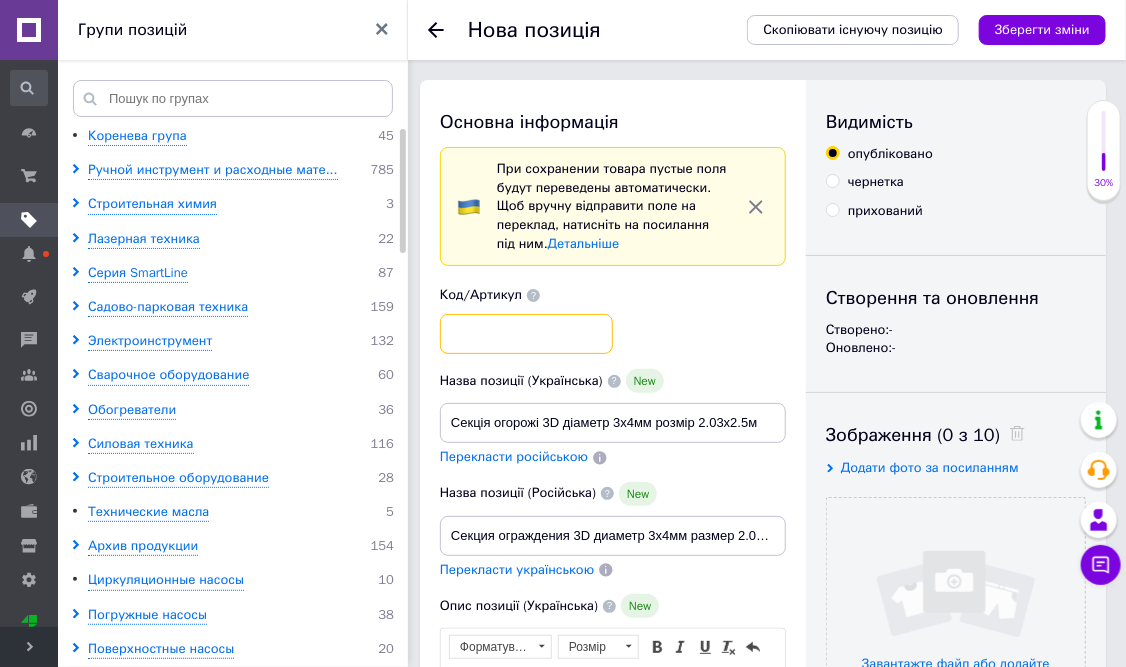 paste on "000012427" 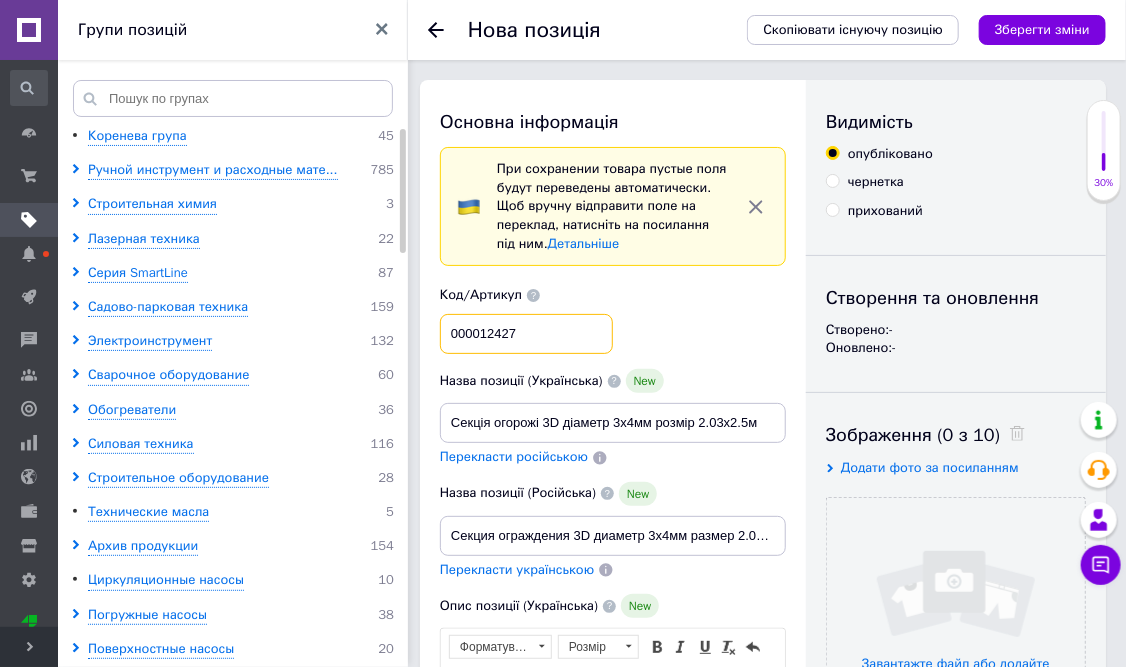 type on "000012427" 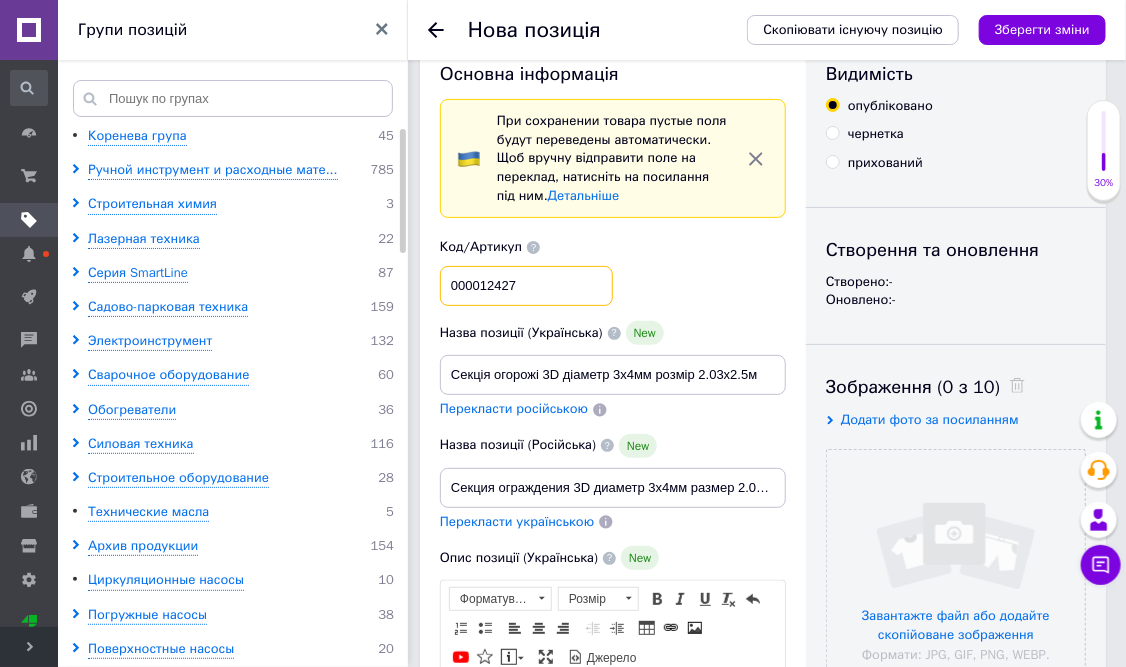 scroll, scrollTop: 300, scrollLeft: 0, axis: vertical 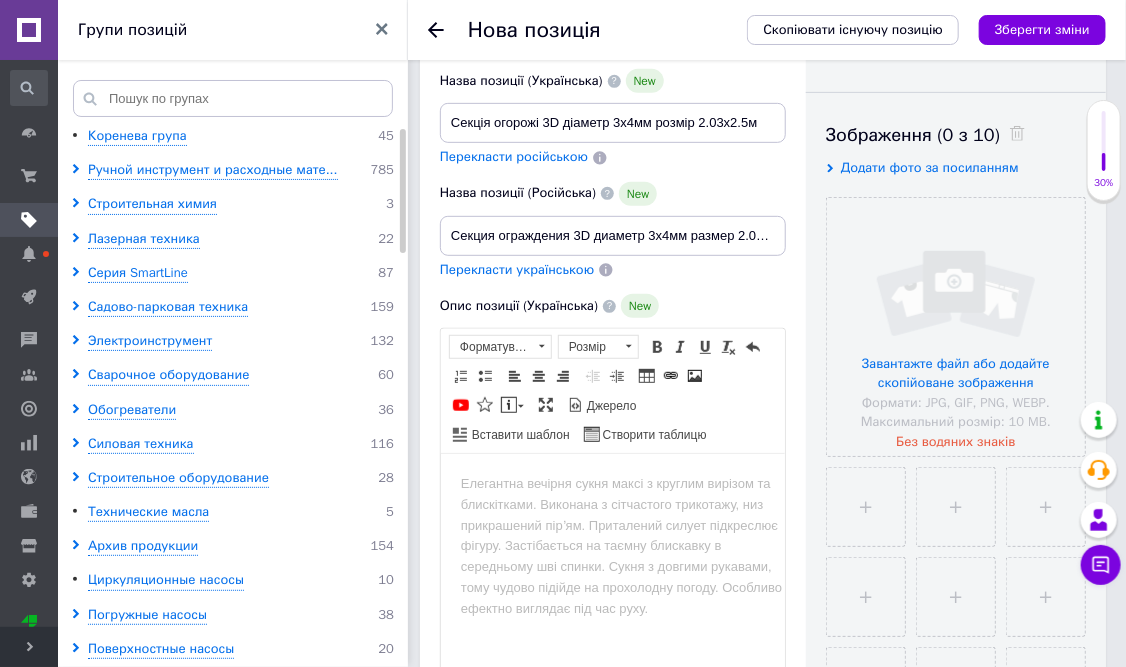 click at bounding box center (612, 484) 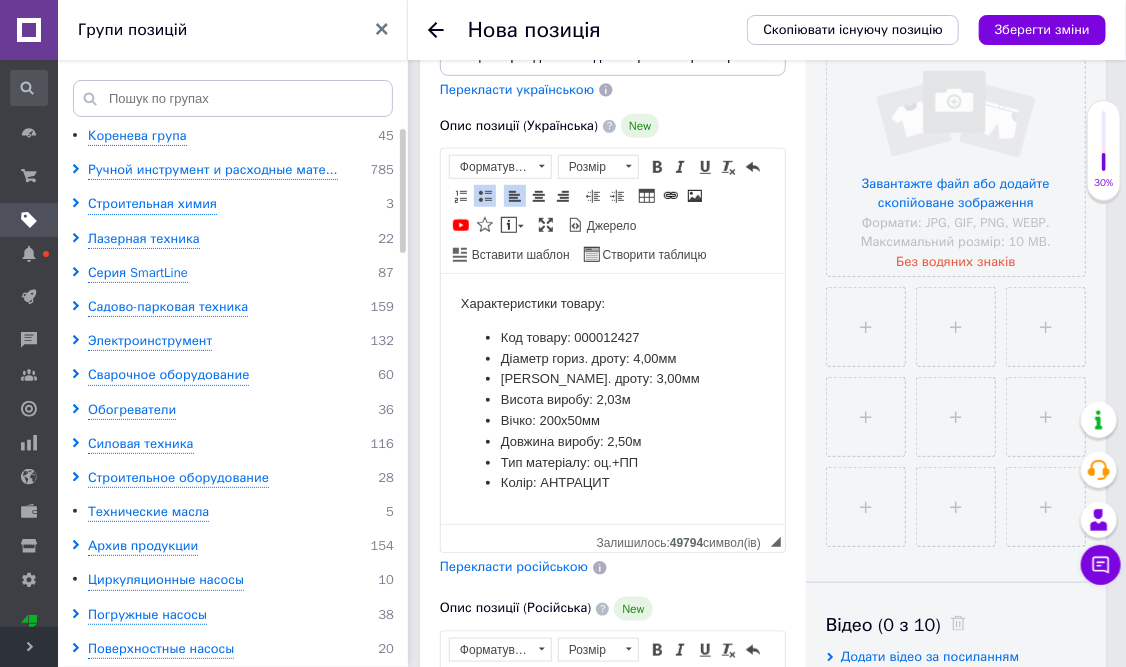 scroll, scrollTop: 500, scrollLeft: 0, axis: vertical 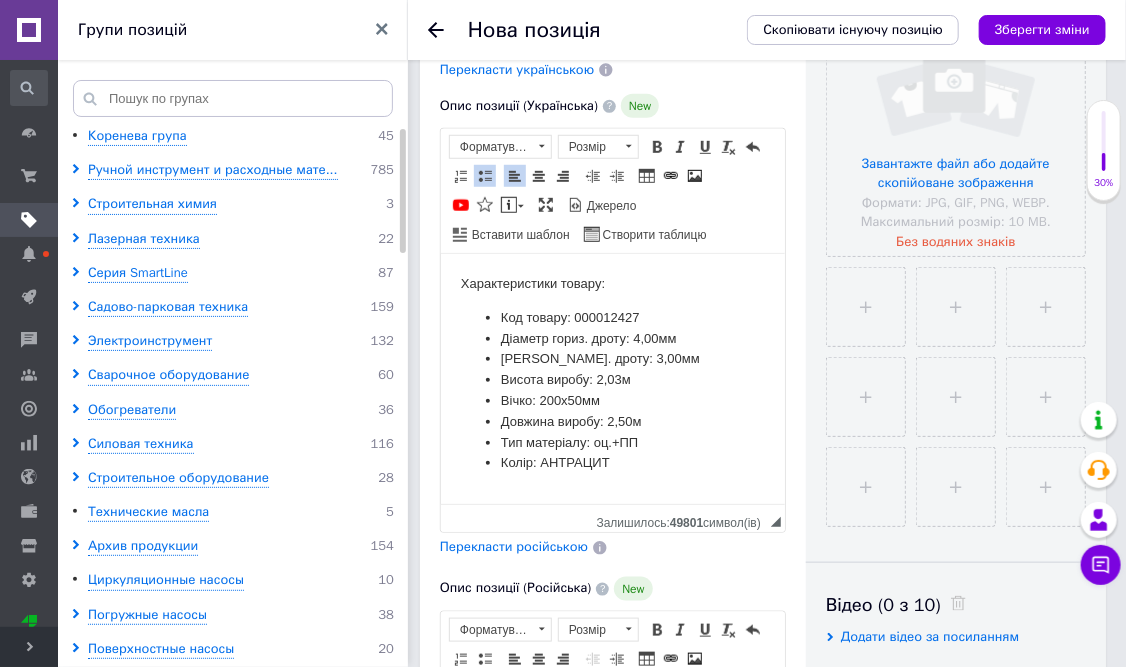 click on "Характеристики товару: Код товару: 000012427 Діаметр гориз. дроту: 4,00мм [PERSON_NAME]. дроту: 3,00мм Висота виробу: 2,03м Вічко: 200х50мм Довжина виробу: 2,50м Тип матеріалу: оц.+ПП Колір: АНТРАЦИТ" at bounding box center (612, 374) 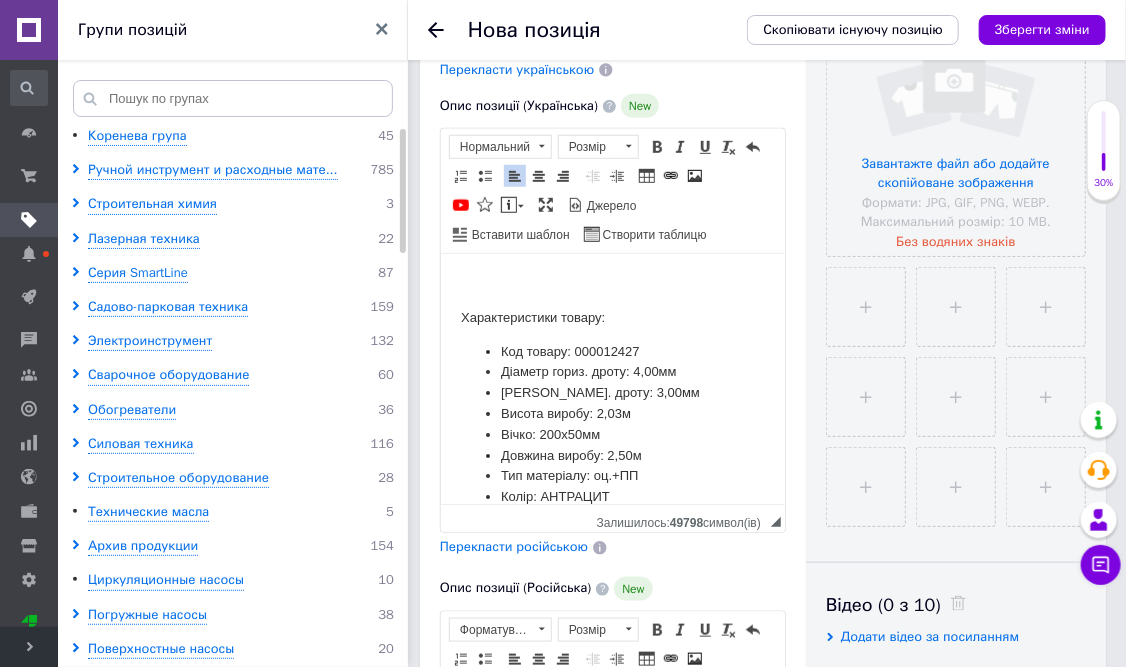 click on "Характеристики товару: Код товару: 000012427 Діаметр гориз. дроту: 4,00мм [PERSON_NAME]. дроту: 3,00мм Висота виробу: 2,03м Вічко: 200х50мм Довжина виробу: 2,50м Тип матеріалу: оц.+ПП Колір: АНТРАЦИТ" at bounding box center (612, 391) 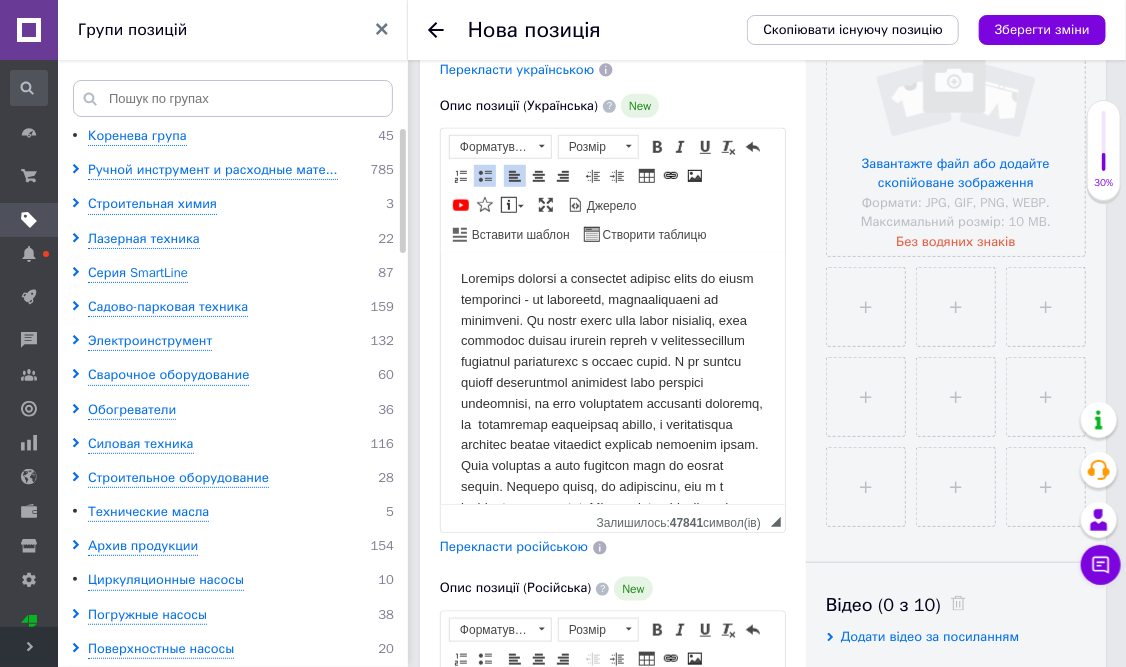 scroll, scrollTop: 0, scrollLeft: 0, axis: both 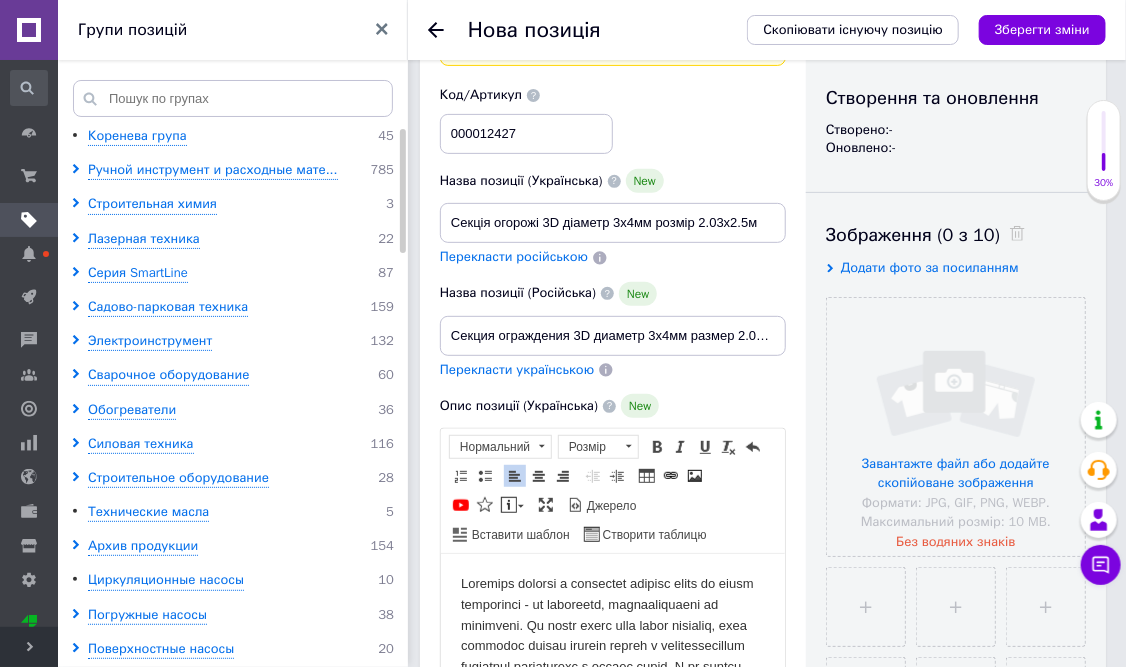 click on "Секція - огорожа, яка має горизонтальний та вертикальний прутки, зварені між собою та риф жорсткості на одній стороні. Це універсальна огорожа, яка підійде для аграрної сфери, огородження особистої або комерційної території. Переваги: міцність, навіть сейсмічна активність не вплине на цілісність секцій; європейська сертифікація СЕ; чесні 20 років гарантії; широка колірна гамма; стійка до механічних пошкоджень, ударів, вигинів, навантажень; термостійкість, морозостійкість і непіддатливість до корозії збільшує термін експлуатації; городи, дачі, сади;" at bounding box center (612, 1326) 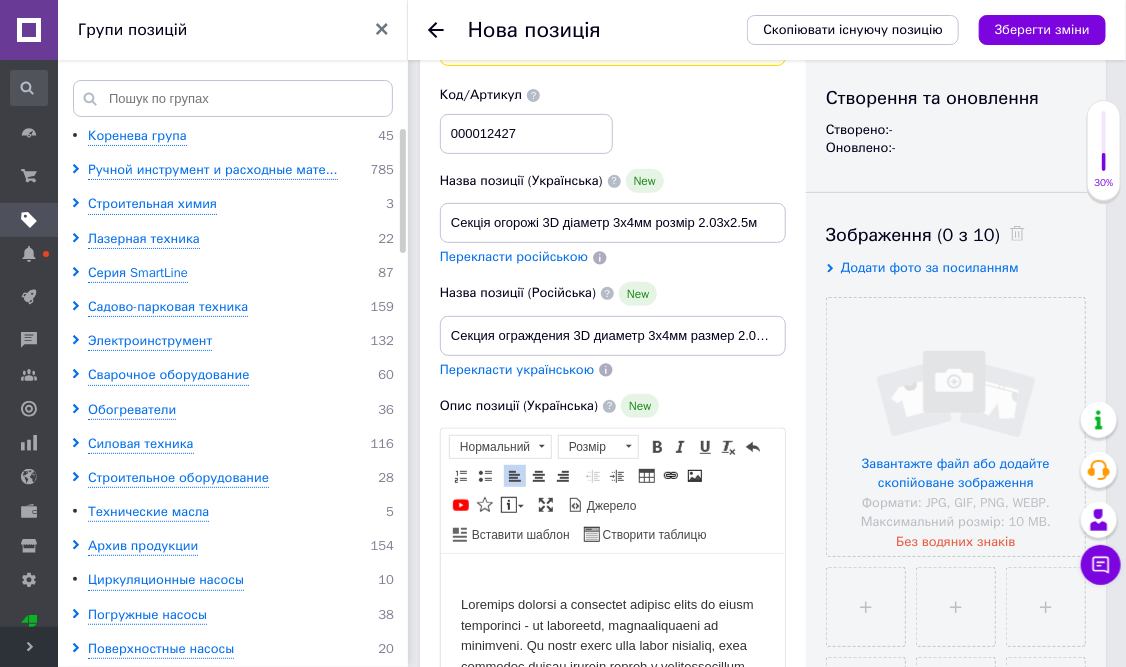 type 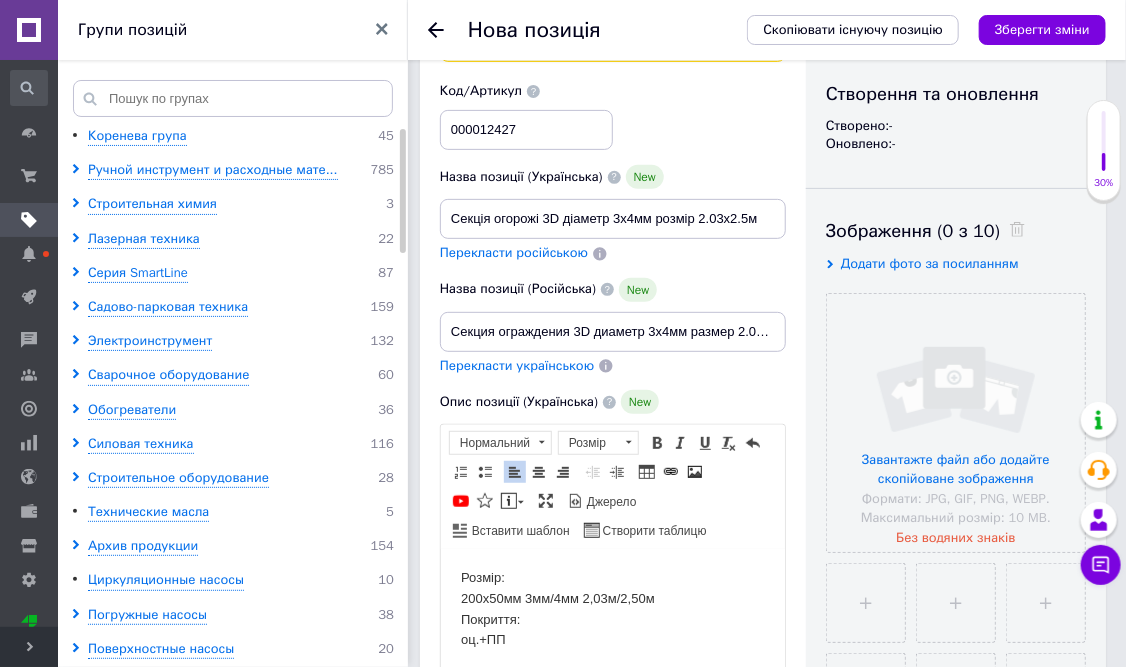 scroll, scrollTop: 0, scrollLeft: 0, axis: both 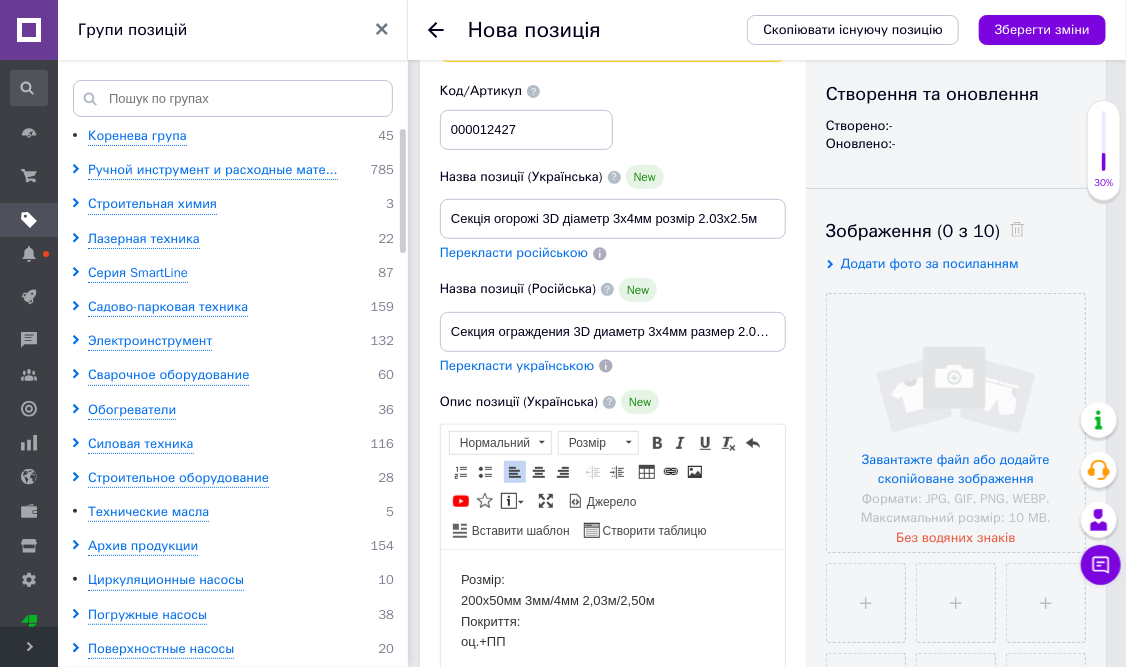 click on "Розмір: 200х50мм 3мм/4мм 2,03м/2,50м Покриття: оц.+ПП ​​​​​​​" at bounding box center (612, 799) 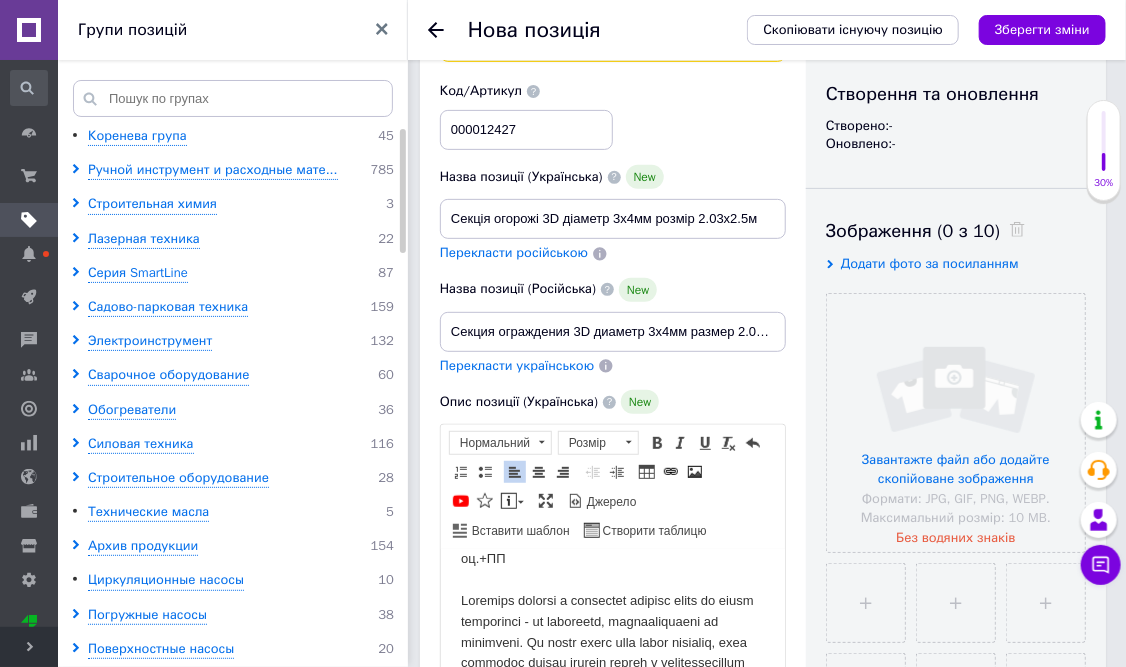 scroll, scrollTop: 100, scrollLeft: 0, axis: vertical 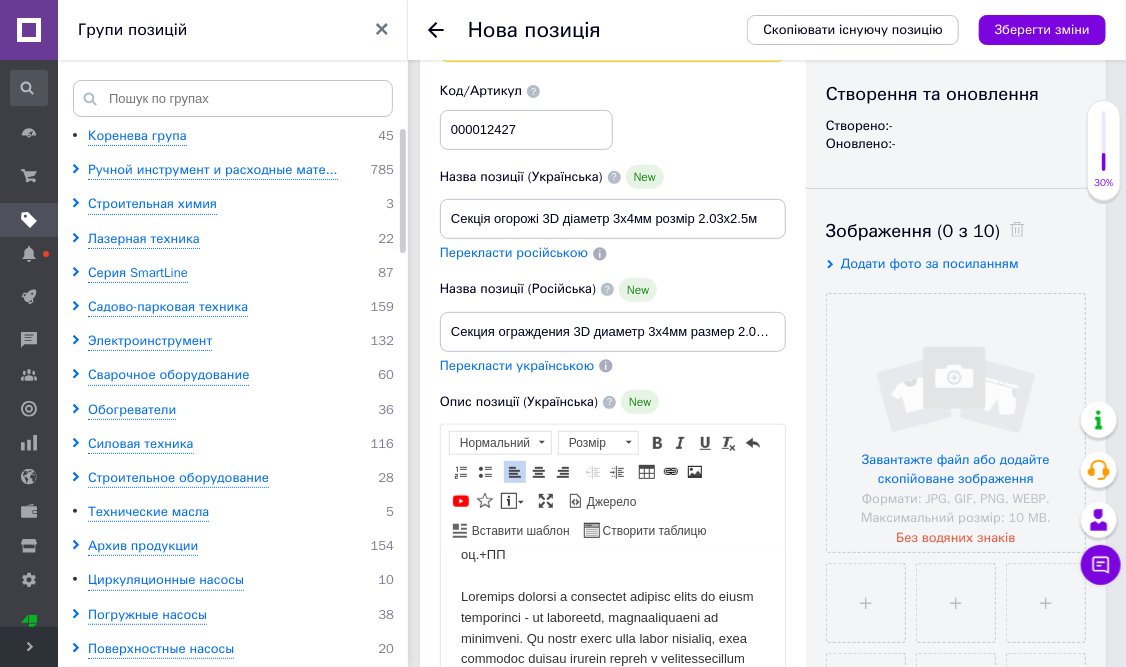 click on "Покриття: оц.+ПП" at bounding box center (612, 733) 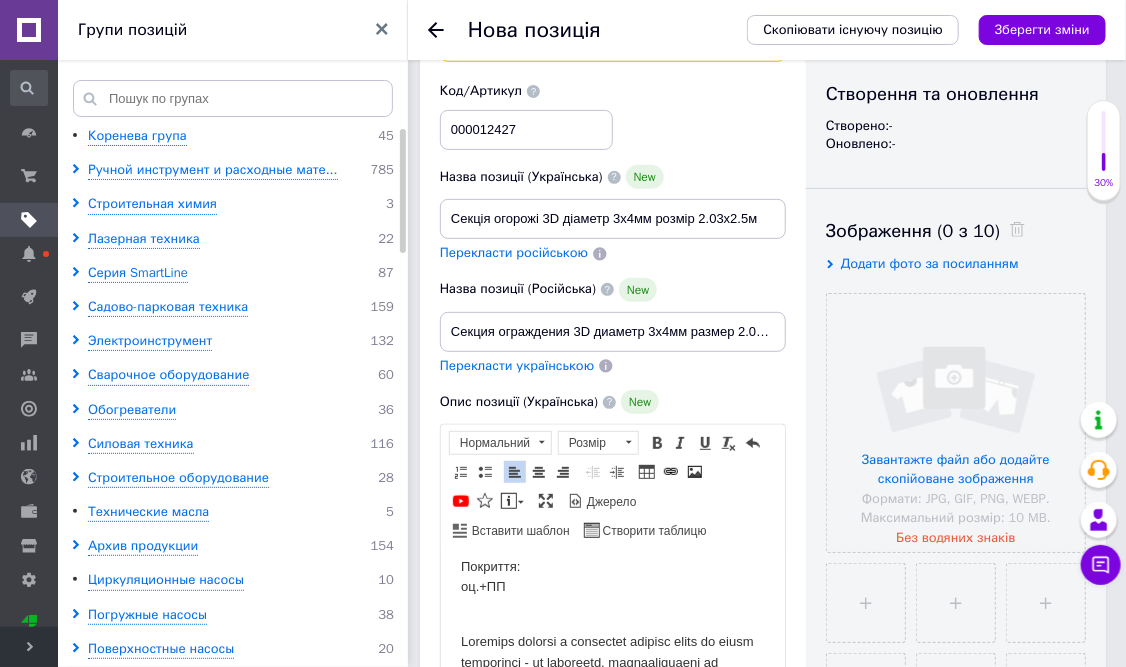 scroll, scrollTop: 0, scrollLeft: 0, axis: both 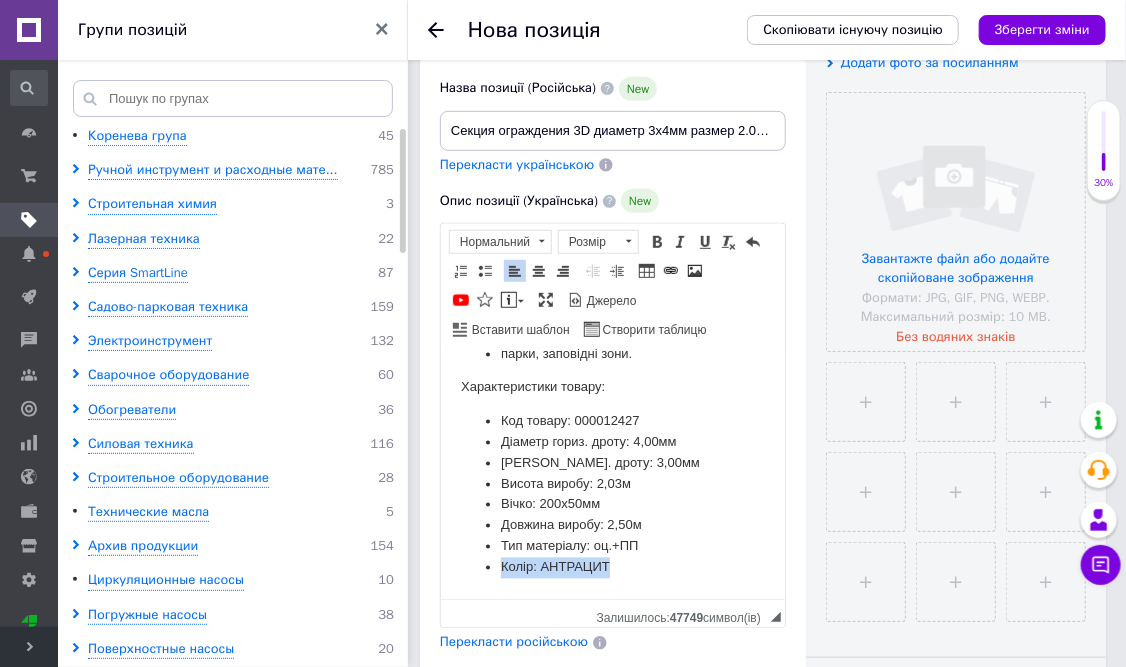 drag, startPoint x: 521, startPoint y: 569, endPoint x: 479, endPoint y: 569, distance: 42 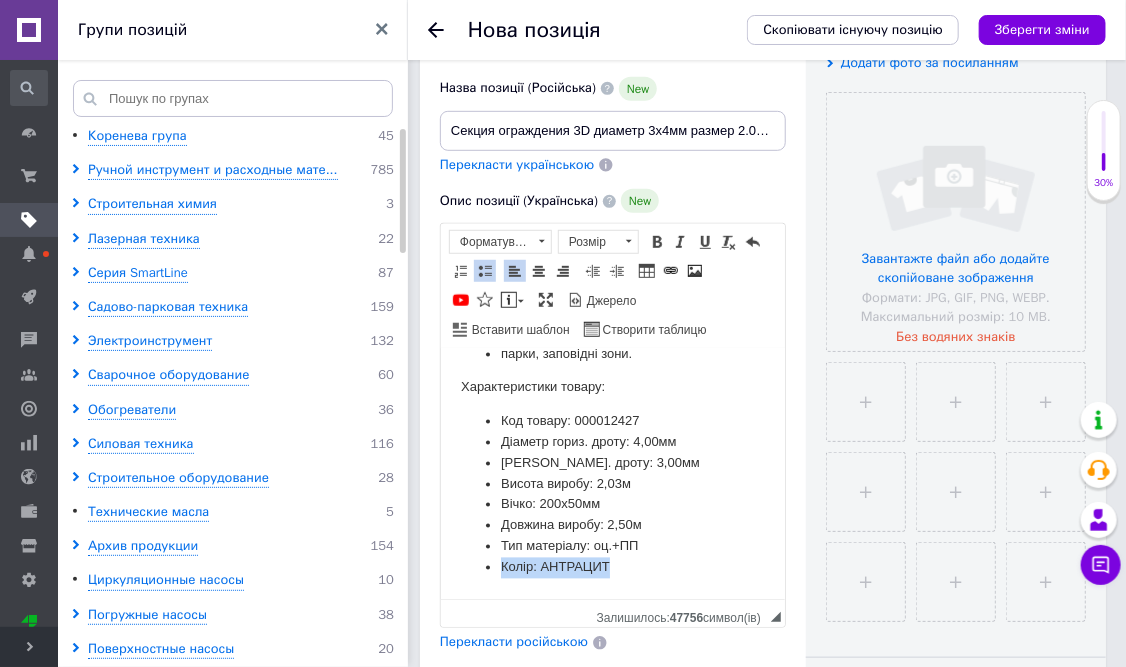 click on "Колір: АНТРАЦИТ" at bounding box center [612, 568] 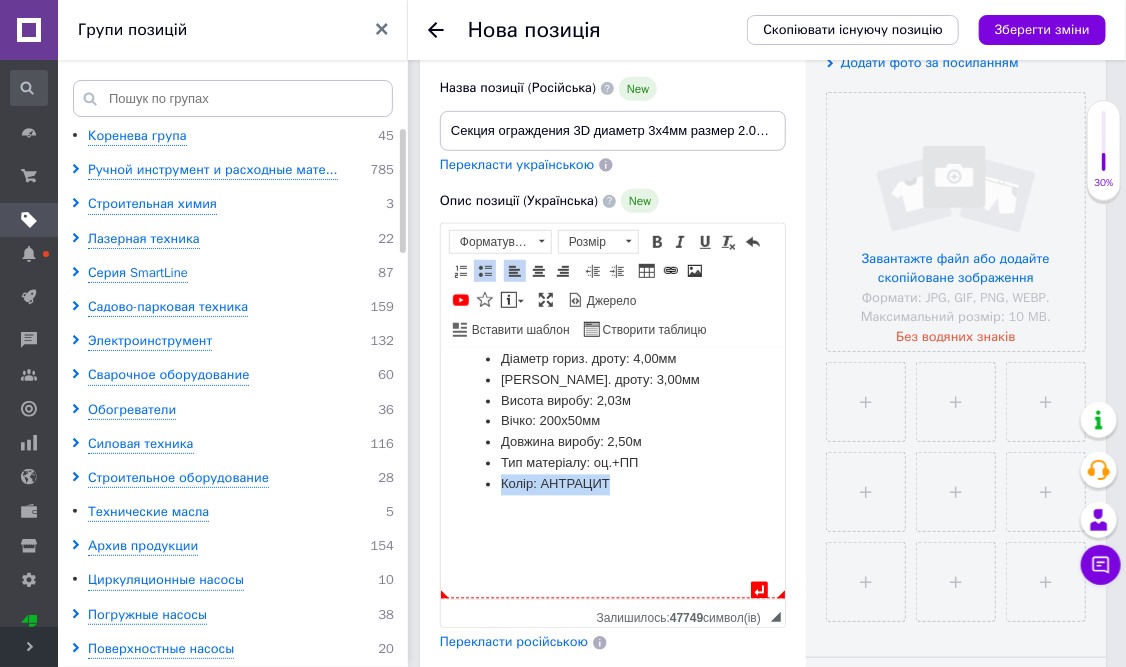 click on "Колір: АНТРАЦИТ" at bounding box center [612, 485] 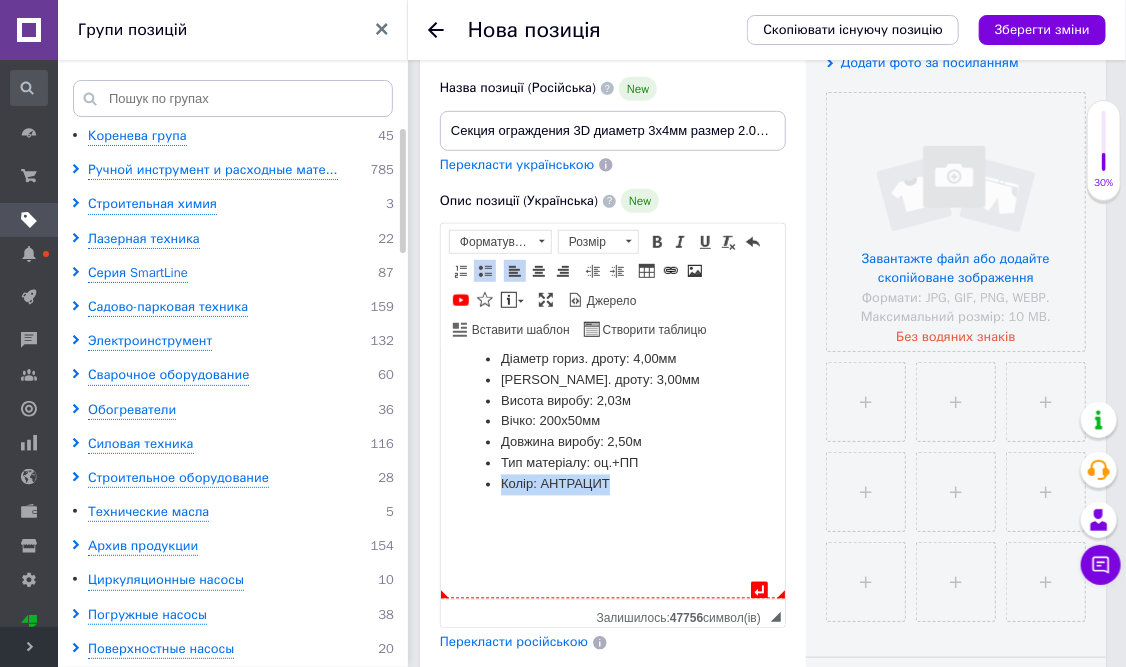 click on "Колір: АНТРАЦИТ" at bounding box center (612, 485) 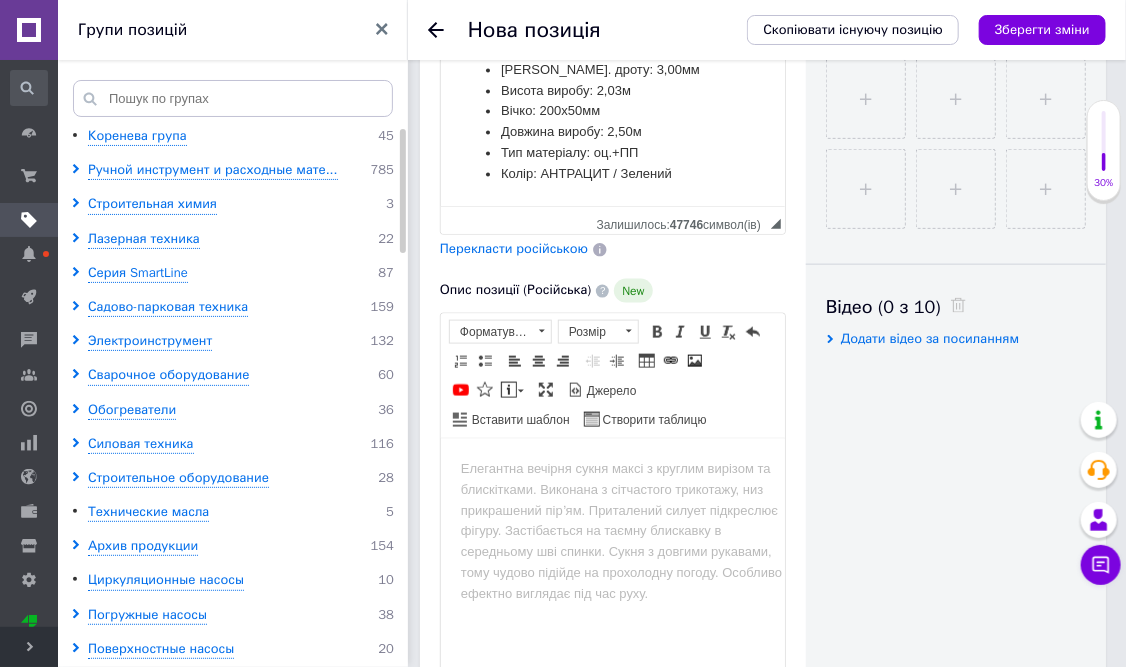 scroll, scrollTop: 805, scrollLeft: 0, axis: vertical 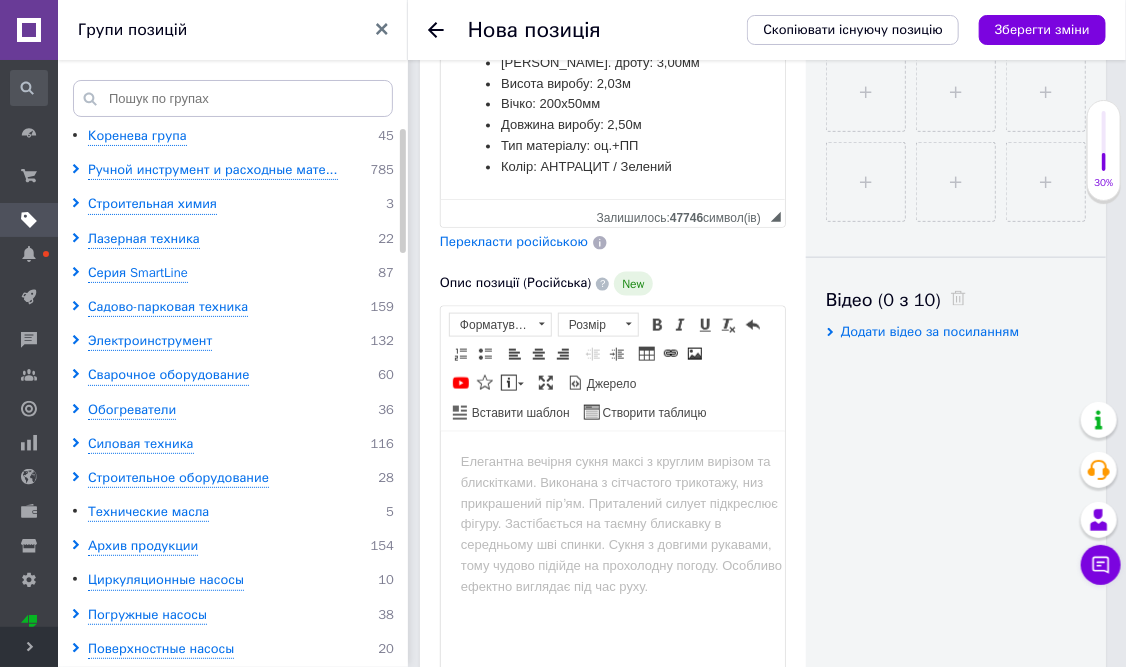 click on "Перекласти російською" at bounding box center [514, 241] 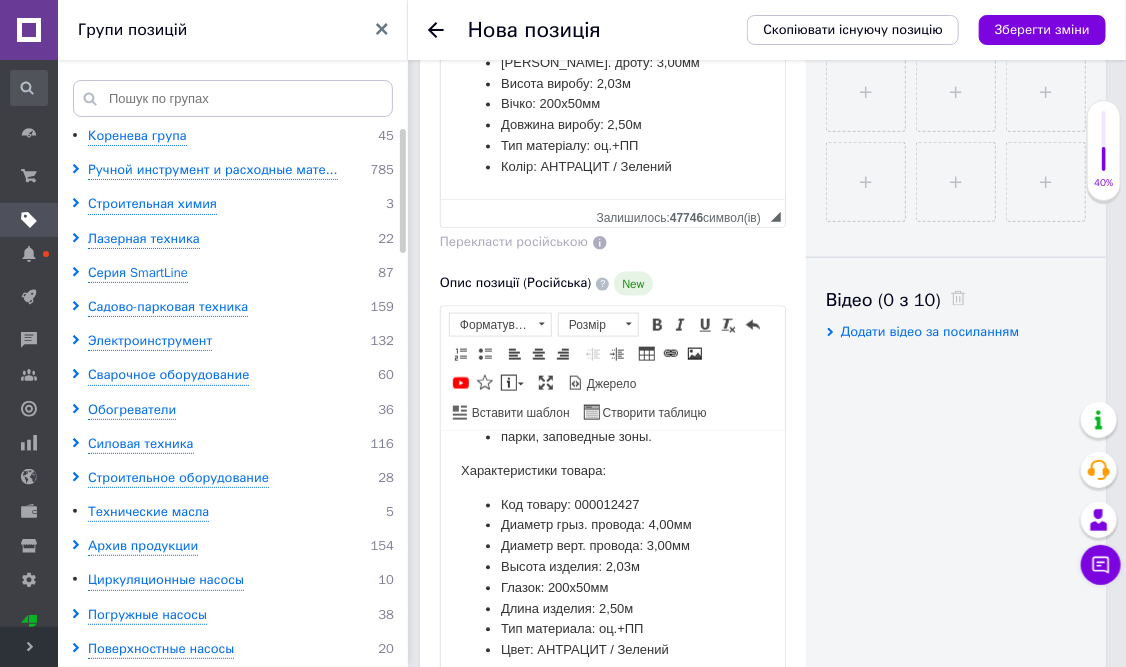 scroll, scrollTop: 1708, scrollLeft: 0, axis: vertical 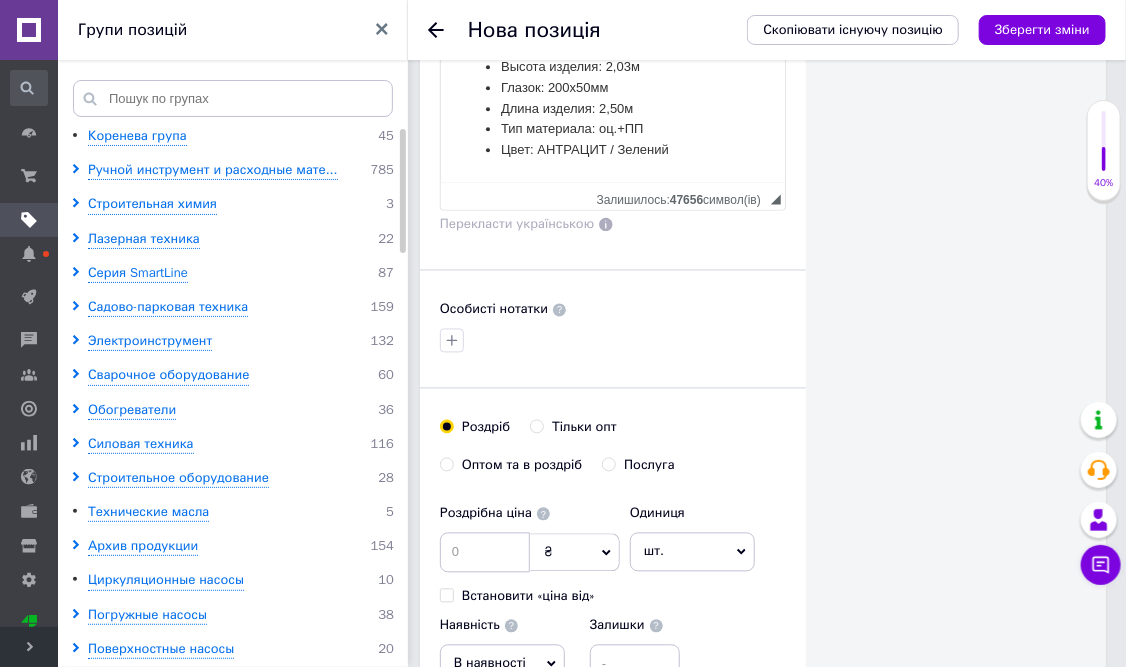 click on "Оптом та в роздріб" at bounding box center (446, 464) 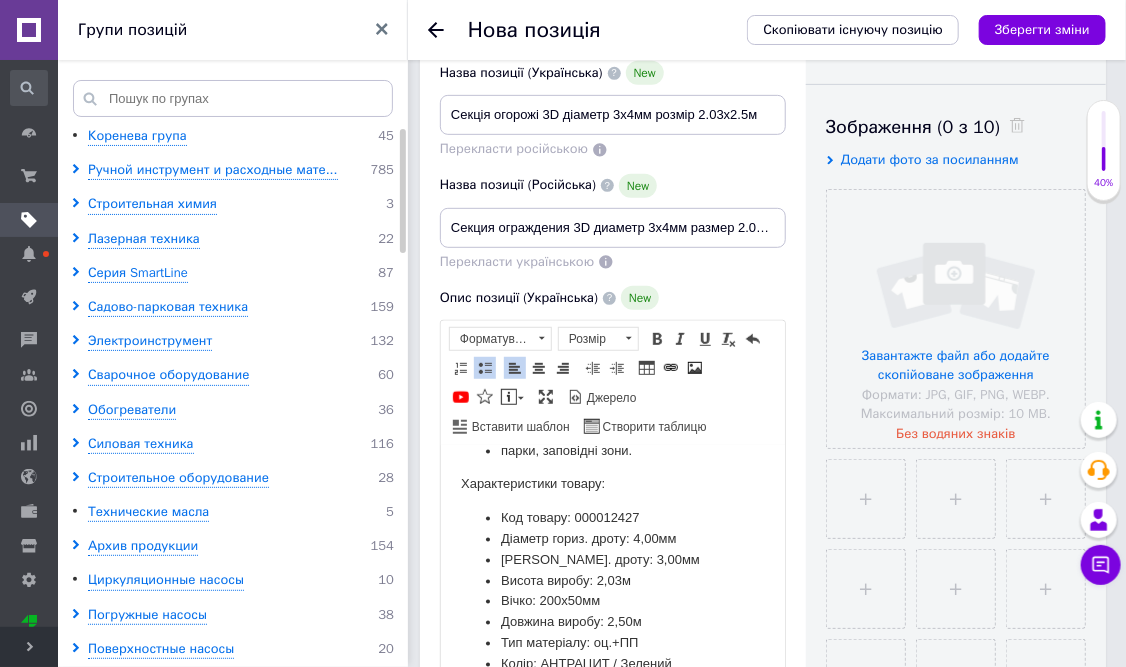 scroll, scrollTop: 305, scrollLeft: 0, axis: vertical 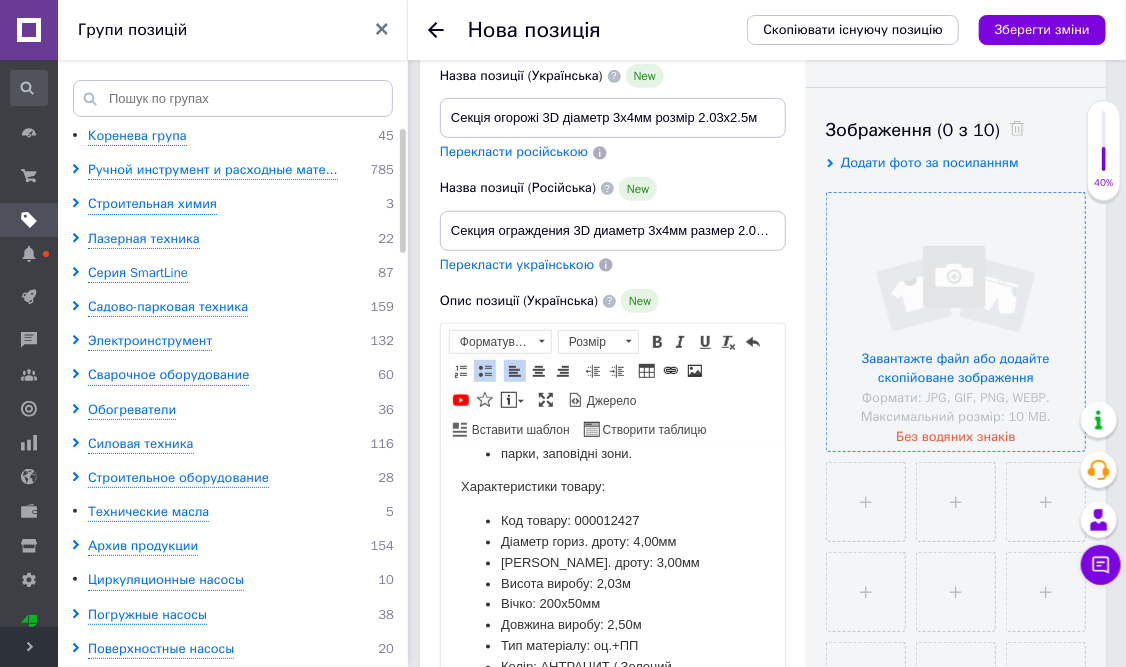 click at bounding box center (956, 322) 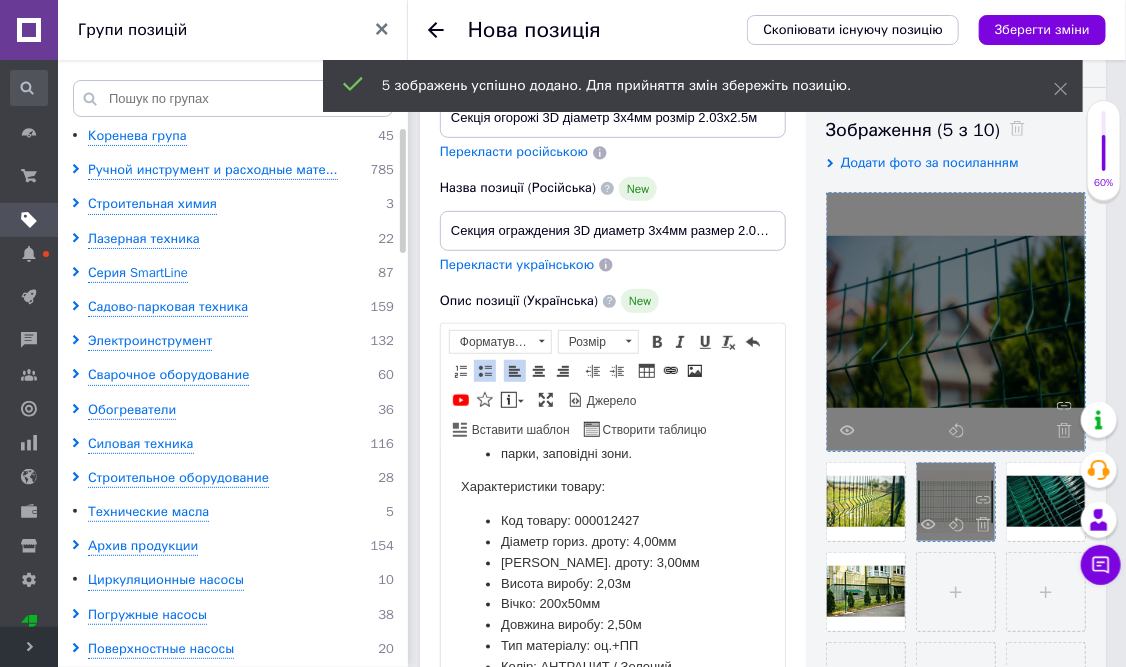click at bounding box center (956, 502) 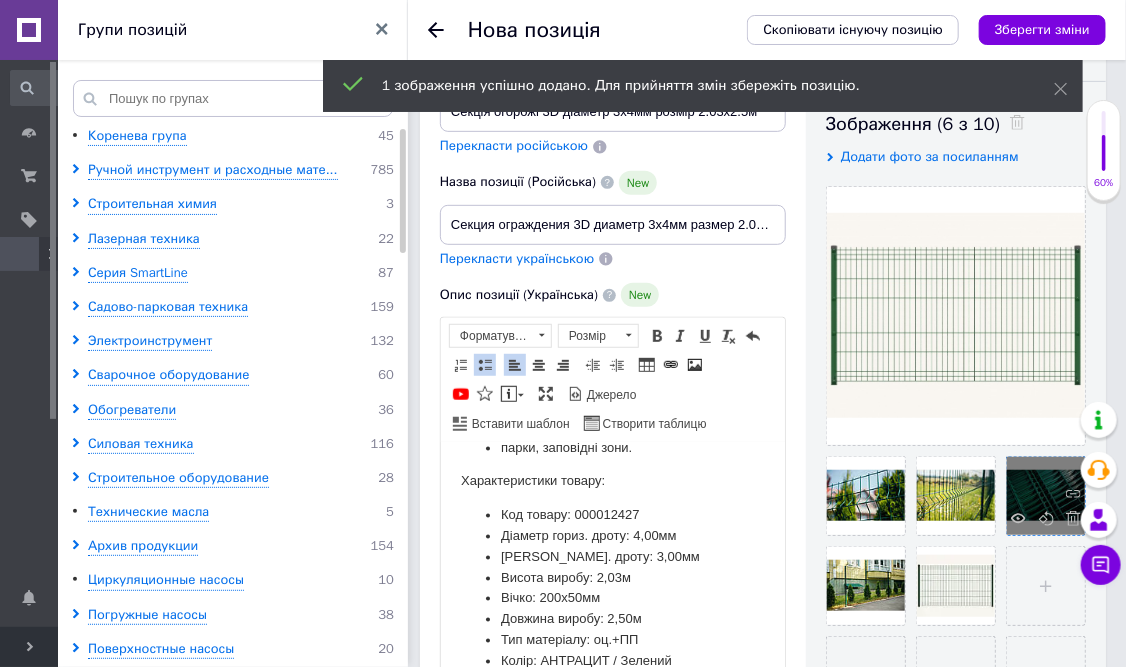 scroll, scrollTop: 368, scrollLeft: 0, axis: vertical 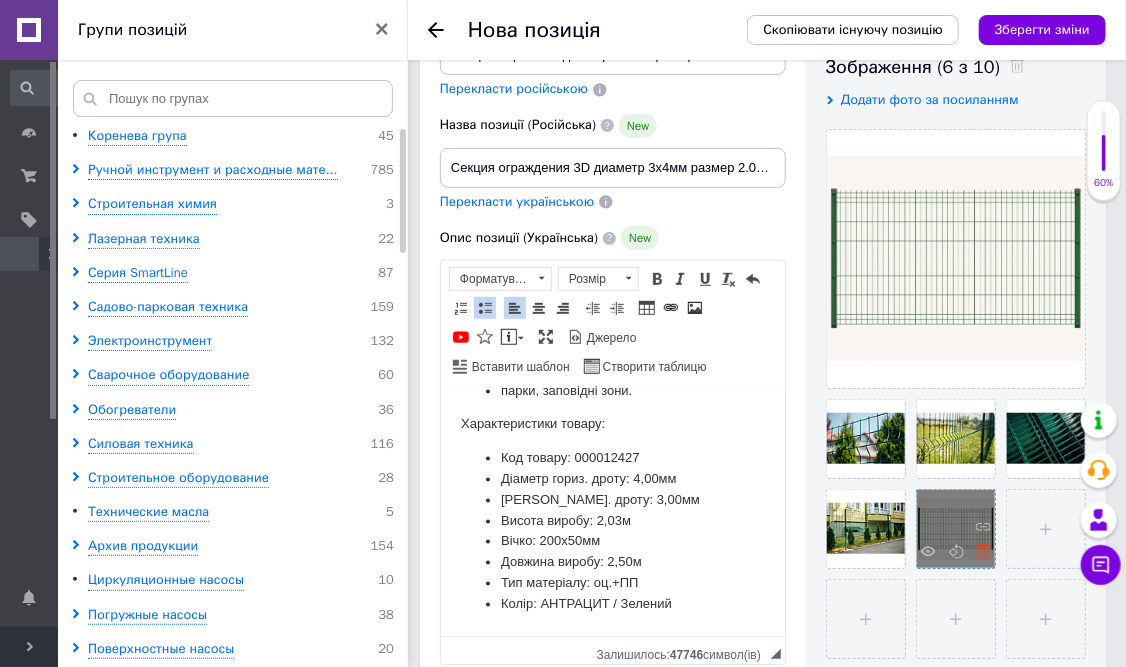 click 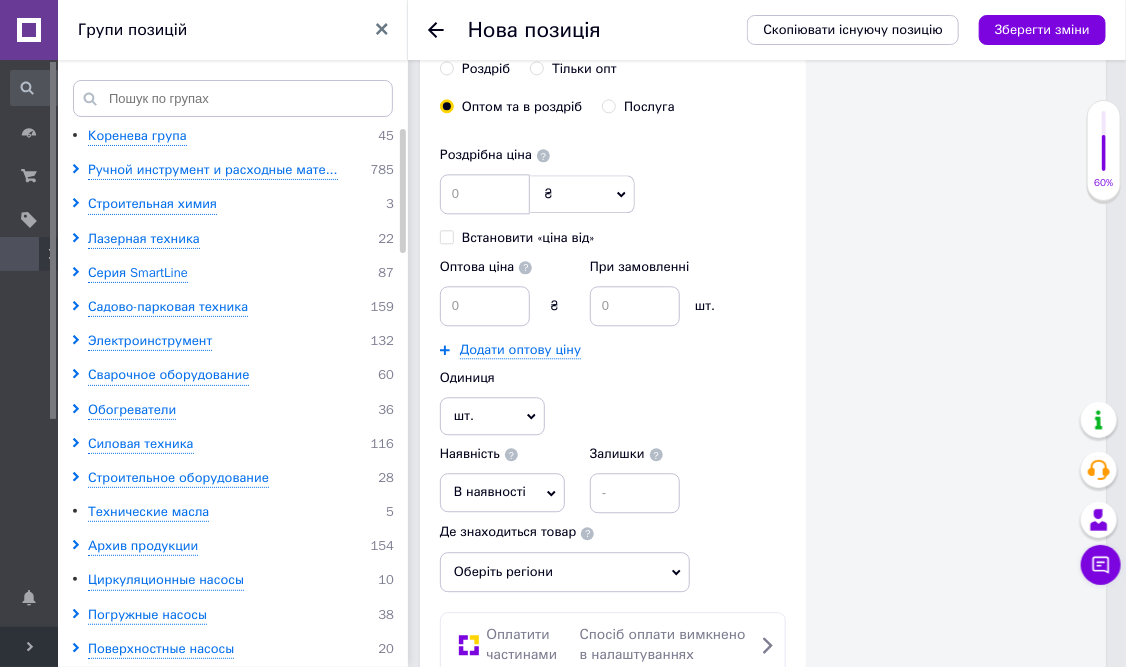scroll, scrollTop: 1668, scrollLeft: 0, axis: vertical 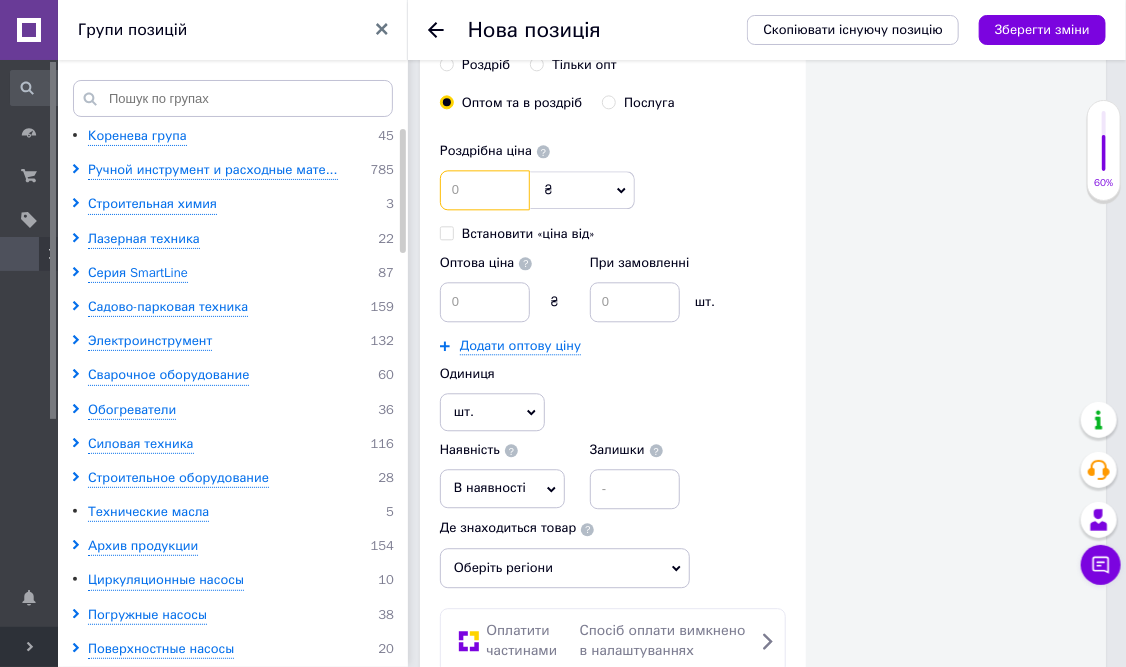 click at bounding box center (485, 190) 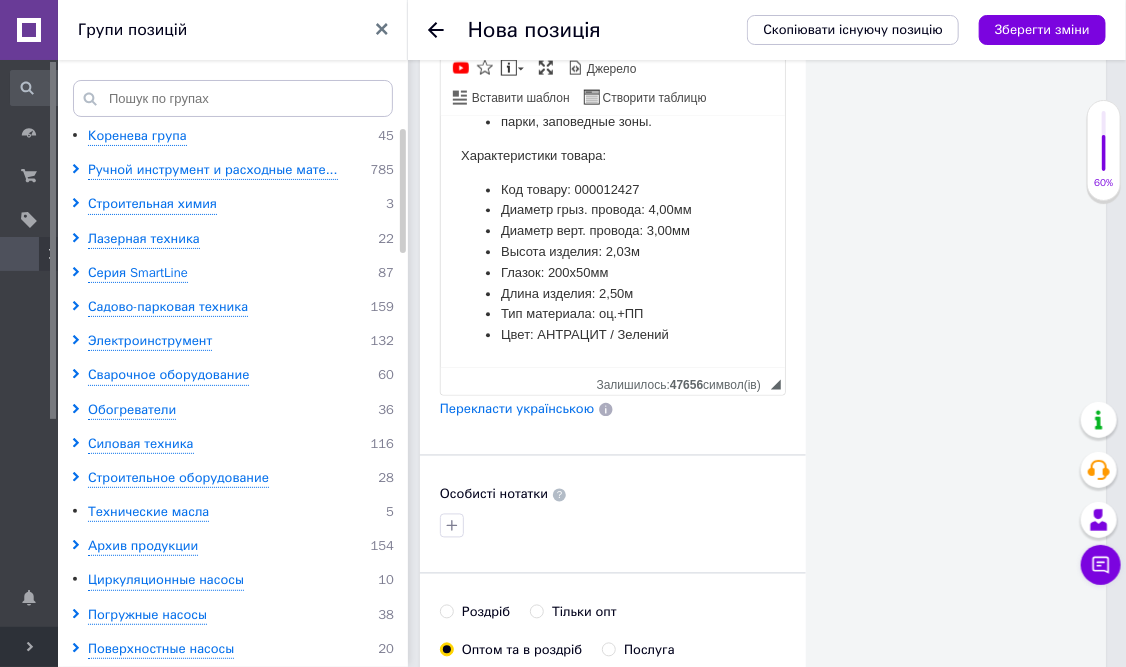 scroll, scrollTop: 1068, scrollLeft: 0, axis: vertical 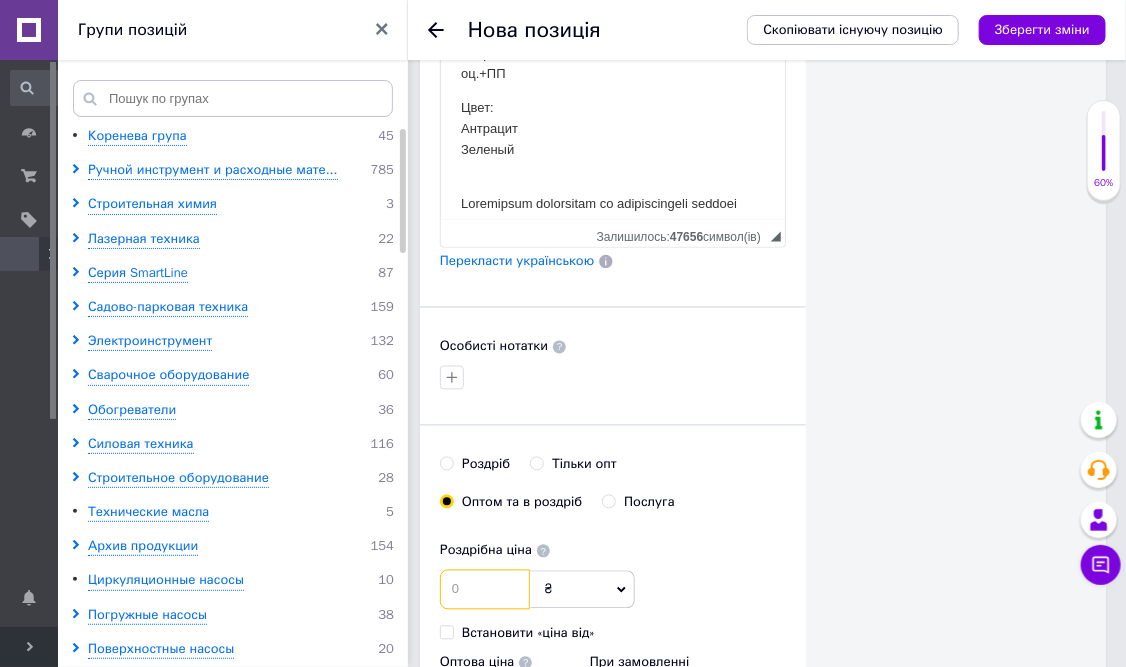 paste on "1262" 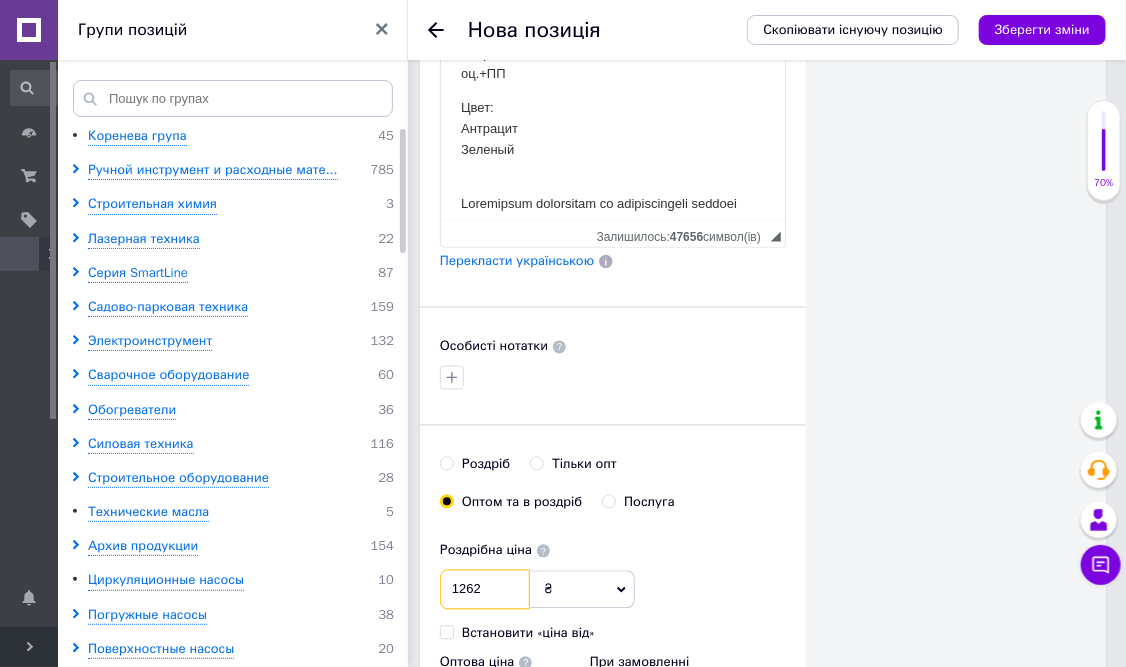 type on "1262" 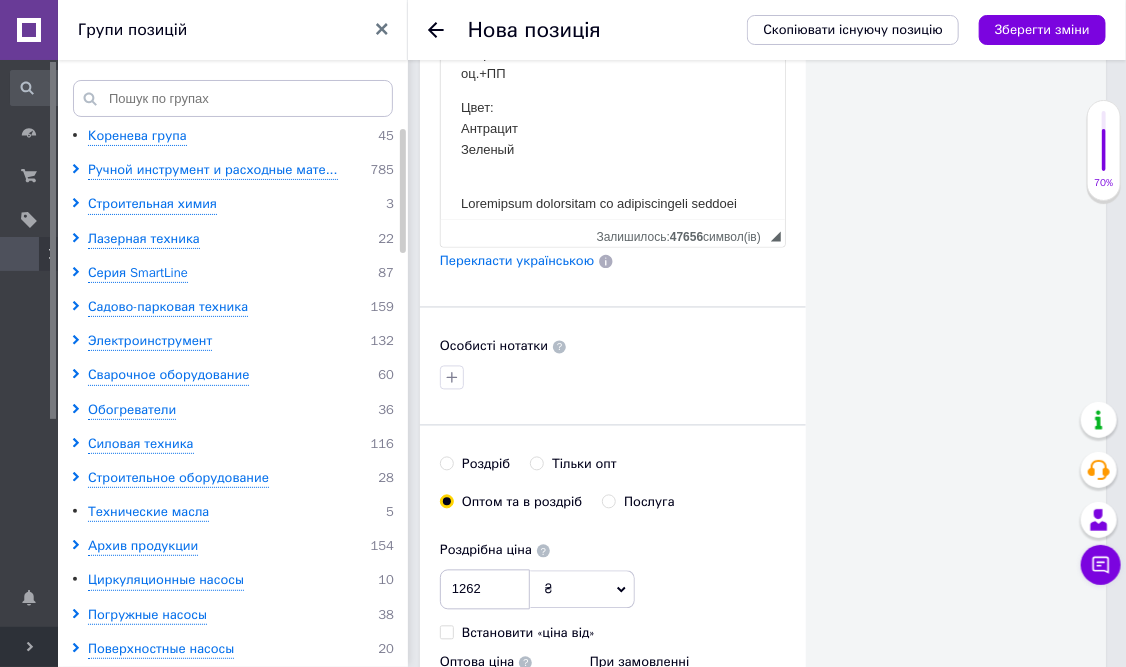 click on "Видимість опубліковано чернетка прихований Створення та оновлення Створено:  - Оновлено:  - Зображення (8 з 10) Додати фото за посиланням Відео (0 з 10) Додати відео за посиланням" at bounding box center [956, -42] 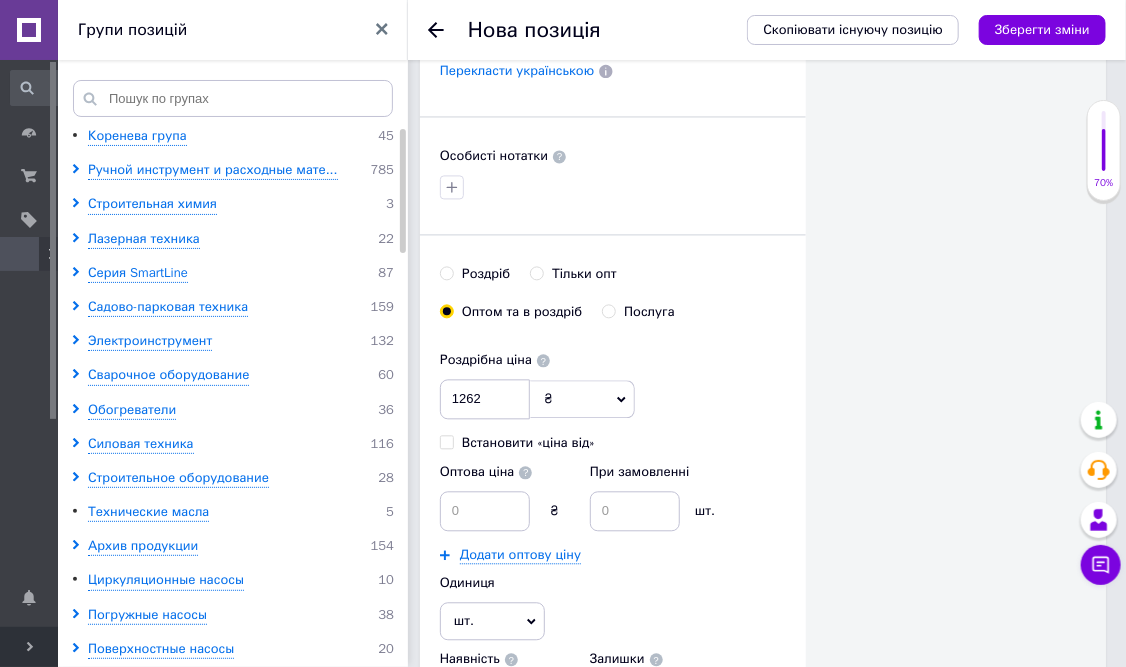 scroll, scrollTop: 1468, scrollLeft: 0, axis: vertical 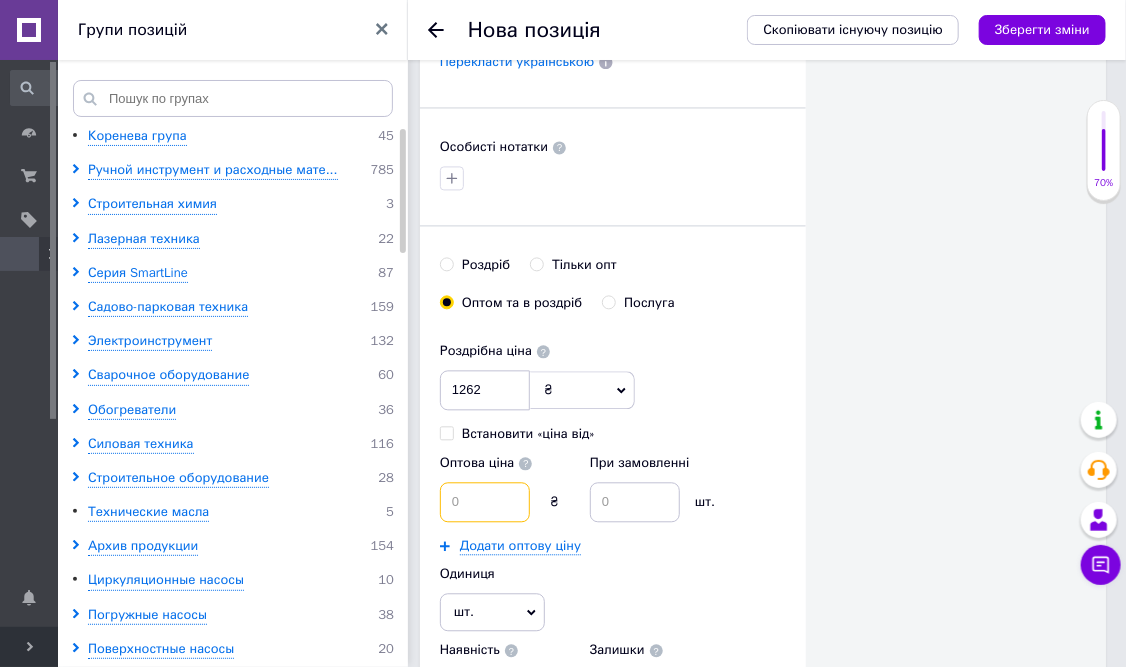 click at bounding box center [485, 502] 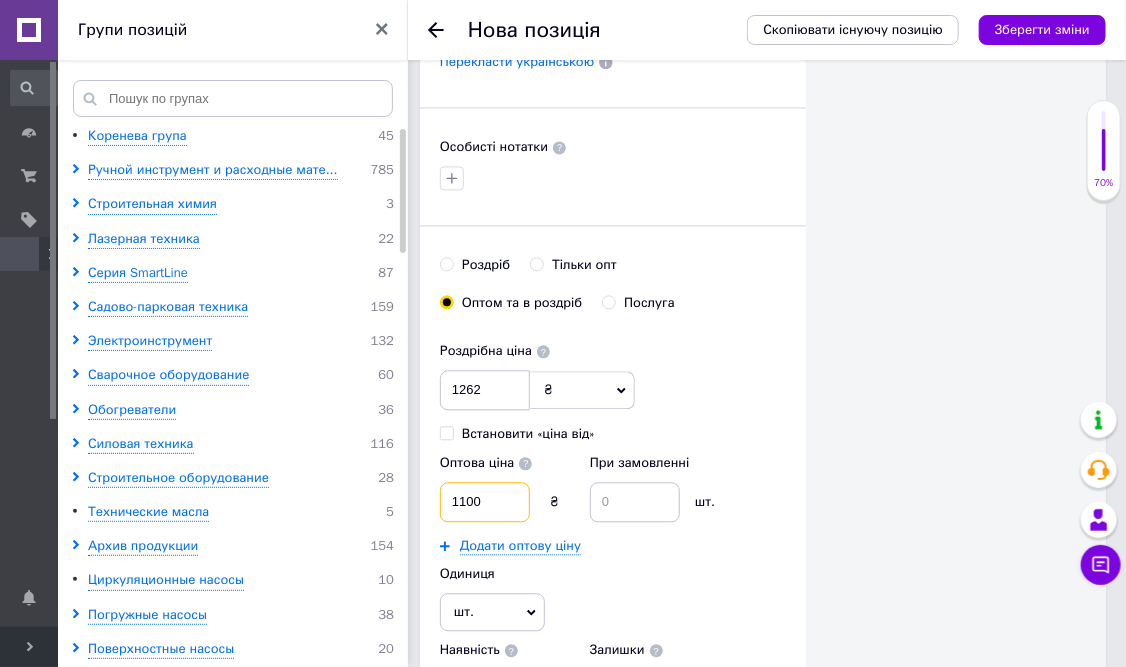 type on "1100" 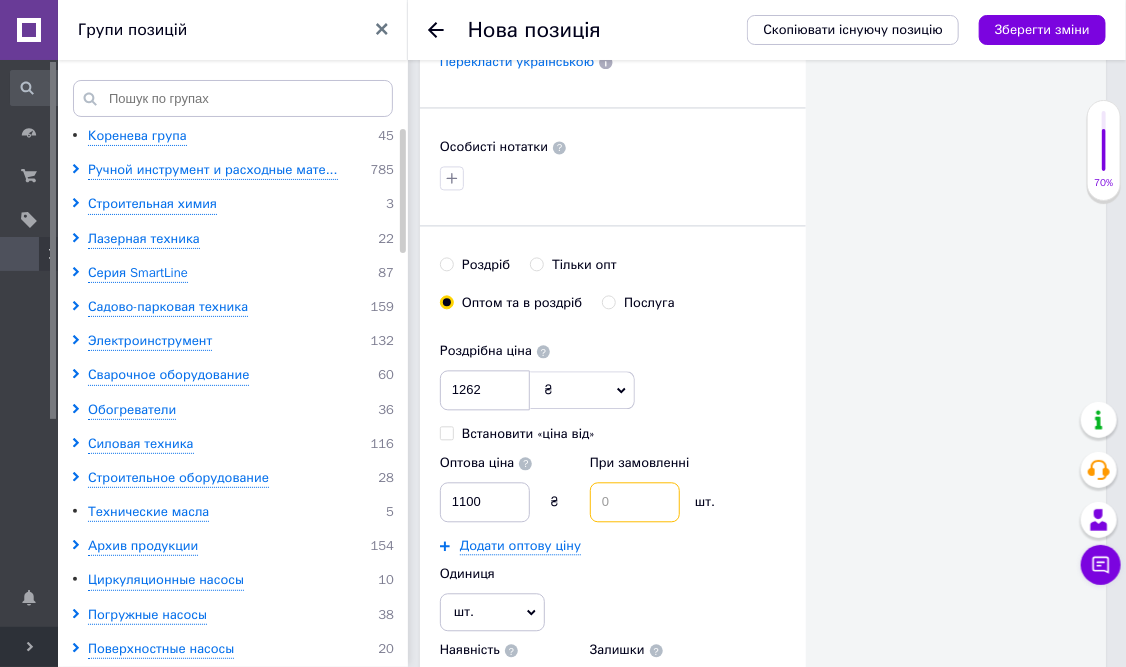drag, startPoint x: 626, startPoint y: 498, endPoint x: 583, endPoint y: 503, distance: 43.289722 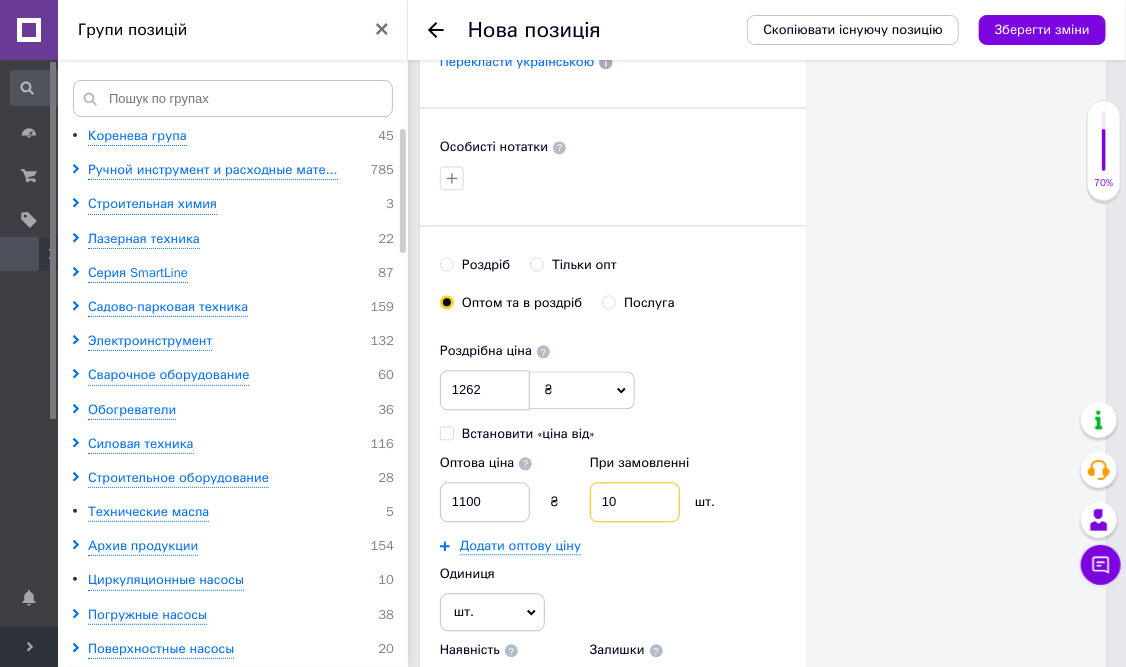 type on "10" 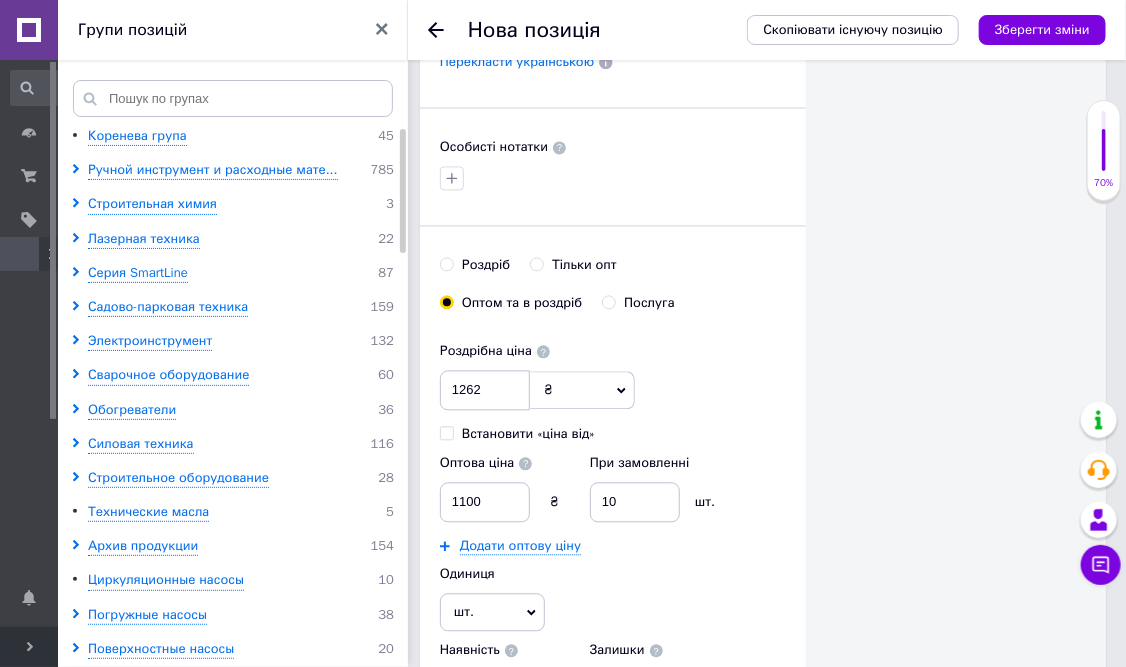 click on "Видимість опубліковано чернетка прихований Створення та оновлення Створено:  - Оновлено:  - Зображення (8 з 10) Додати фото за посиланням Відео (0 з 10) Додати відео за посиланням" at bounding box center (956, -242) 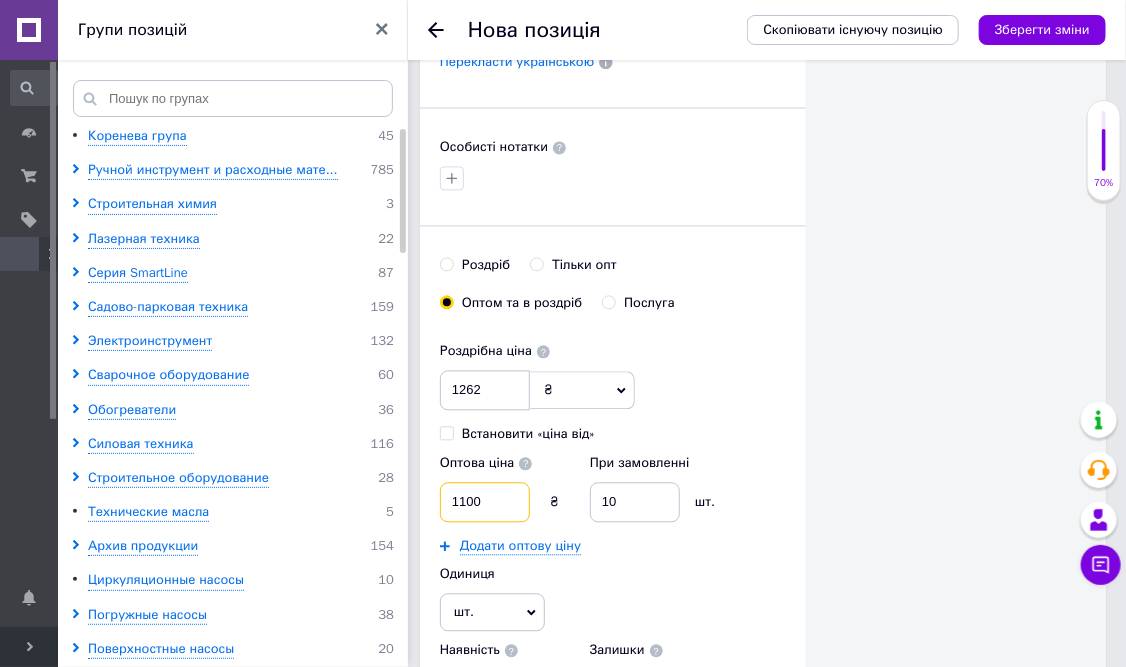 click on "1100" at bounding box center (485, 502) 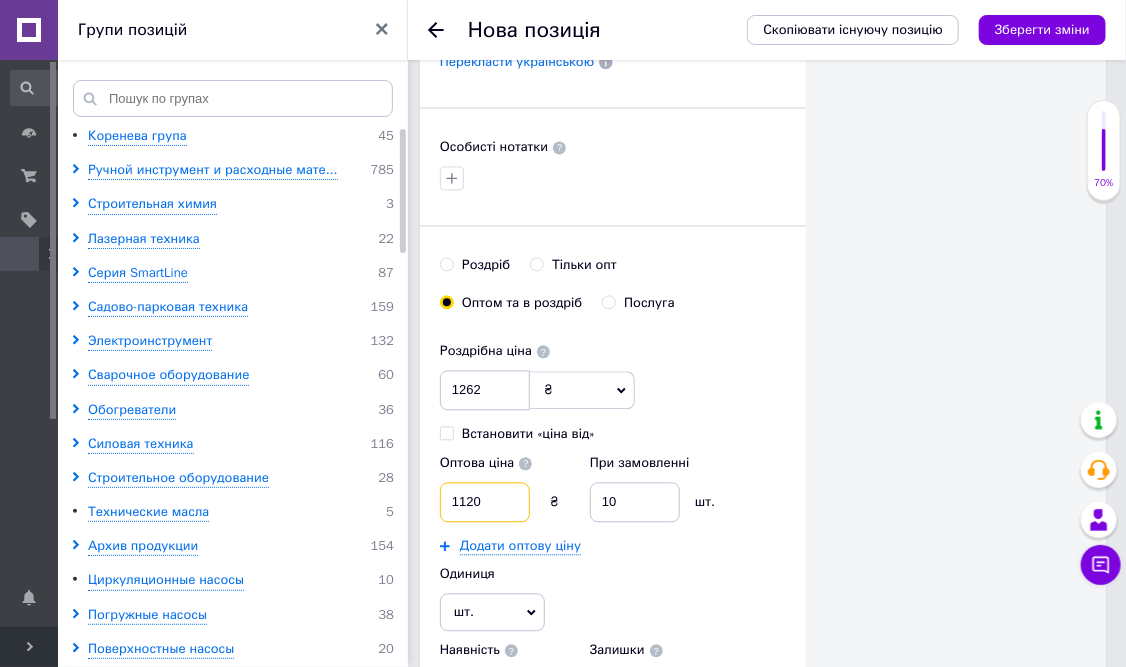 type on "1120" 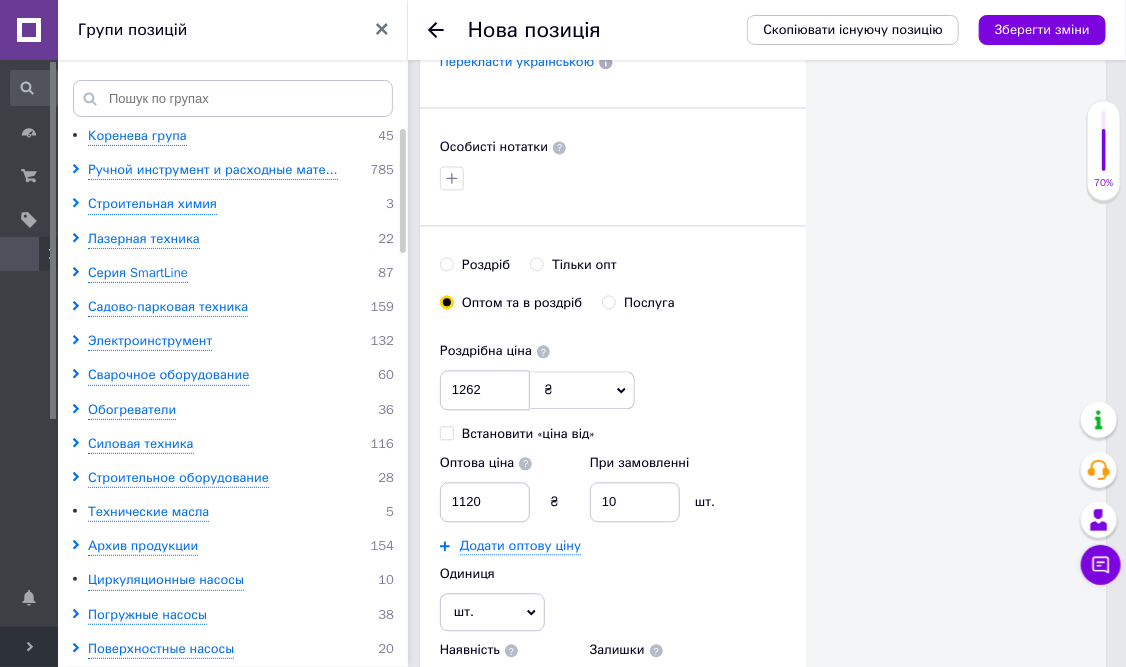 click on "Видимість опубліковано чернетка прихований Створення та оновлення Створено:  - Оновлено:  - Зображення (8 з 10) Додати фото за посиланням Відео (0 з 10) Додати відео за посиланням" at bounding box center (956, -242) 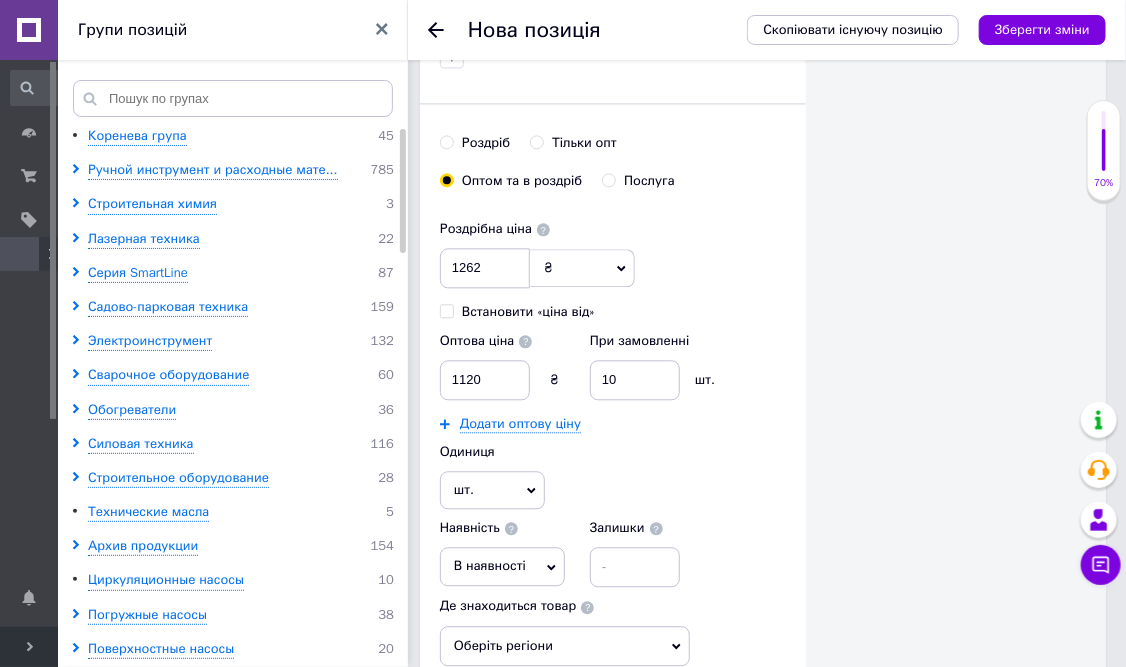 scroll, scrollTop: 1668, scrollLeft: 0, axis: vertical 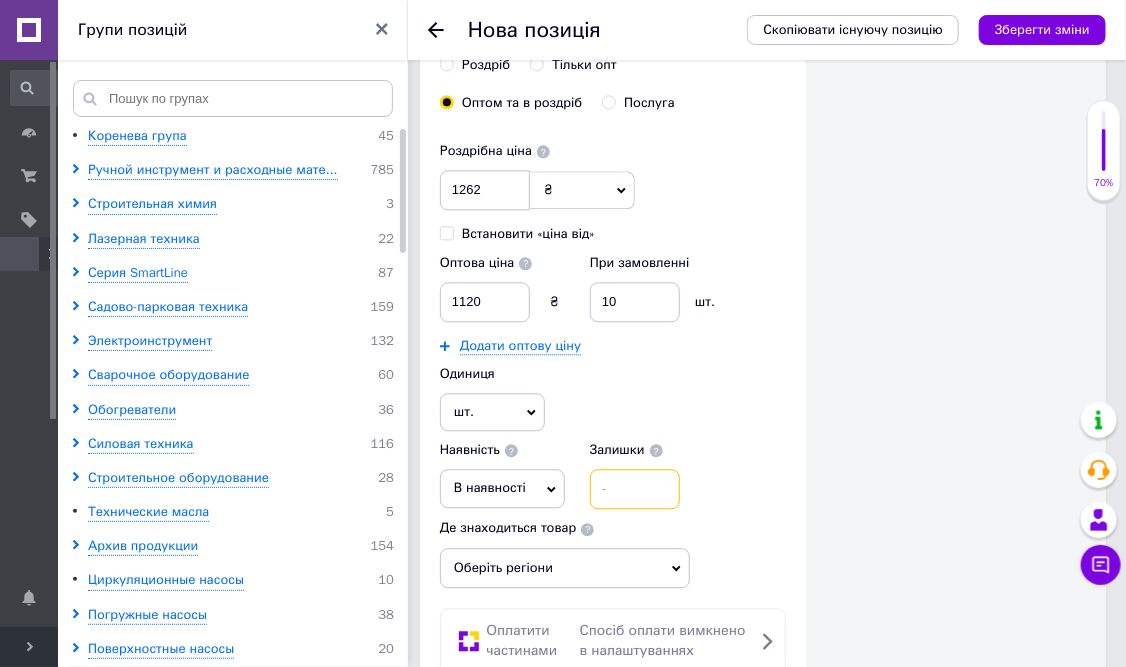 click at bounding box center (635, 489) 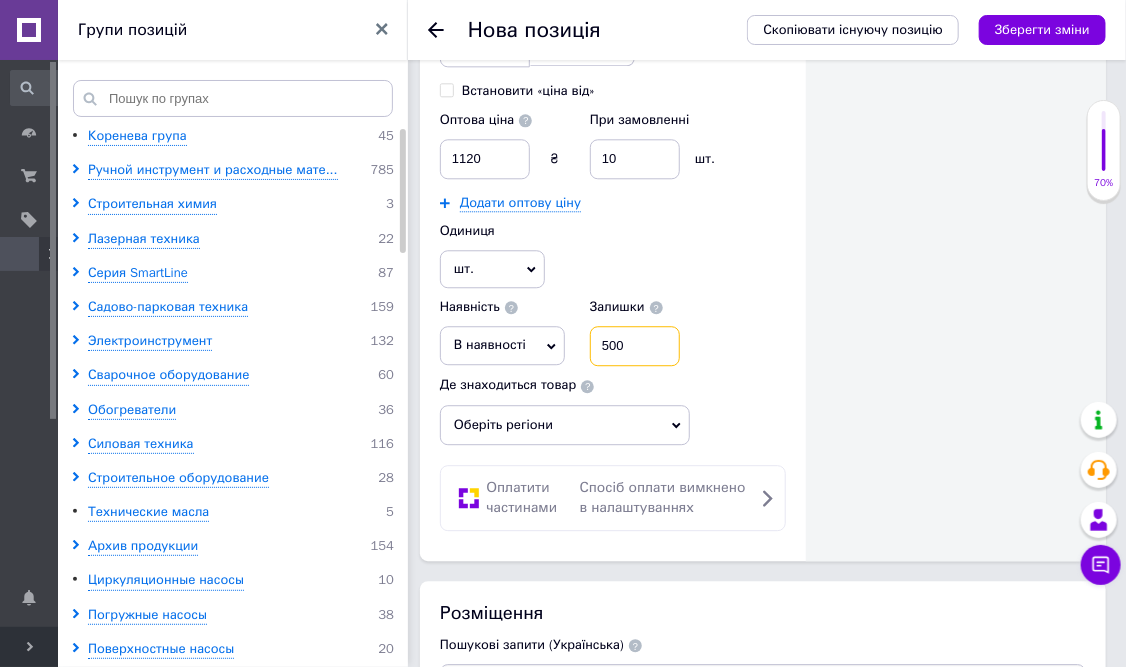 scroll, scrollTop: 1868, scrollLeft: 0, axis: vertical 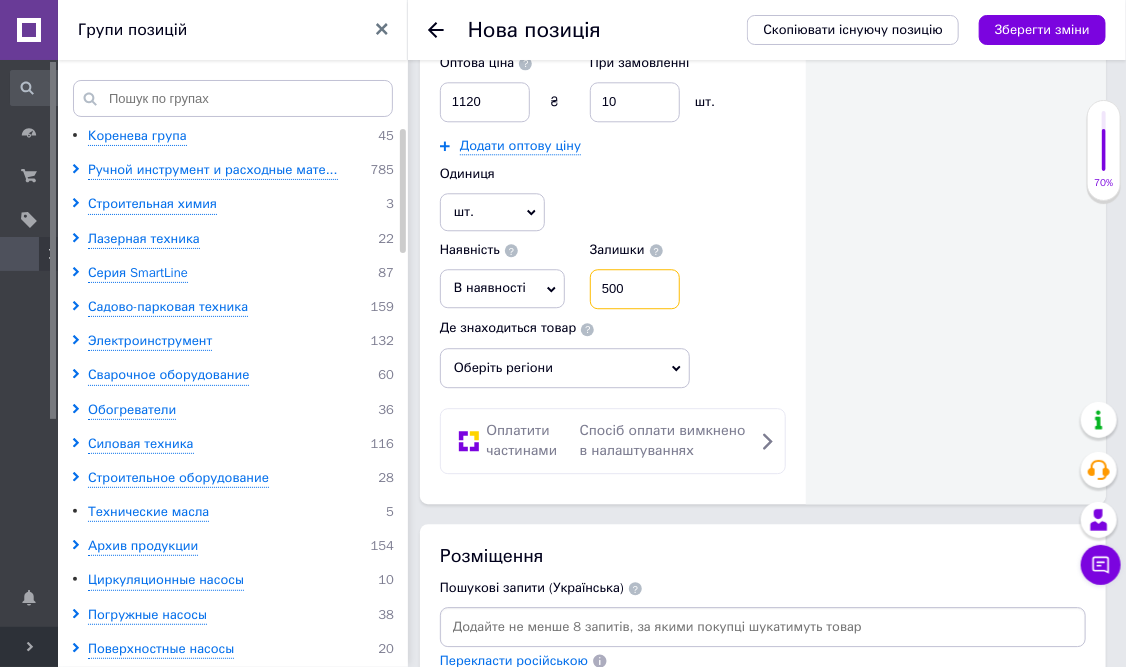 type on "500" 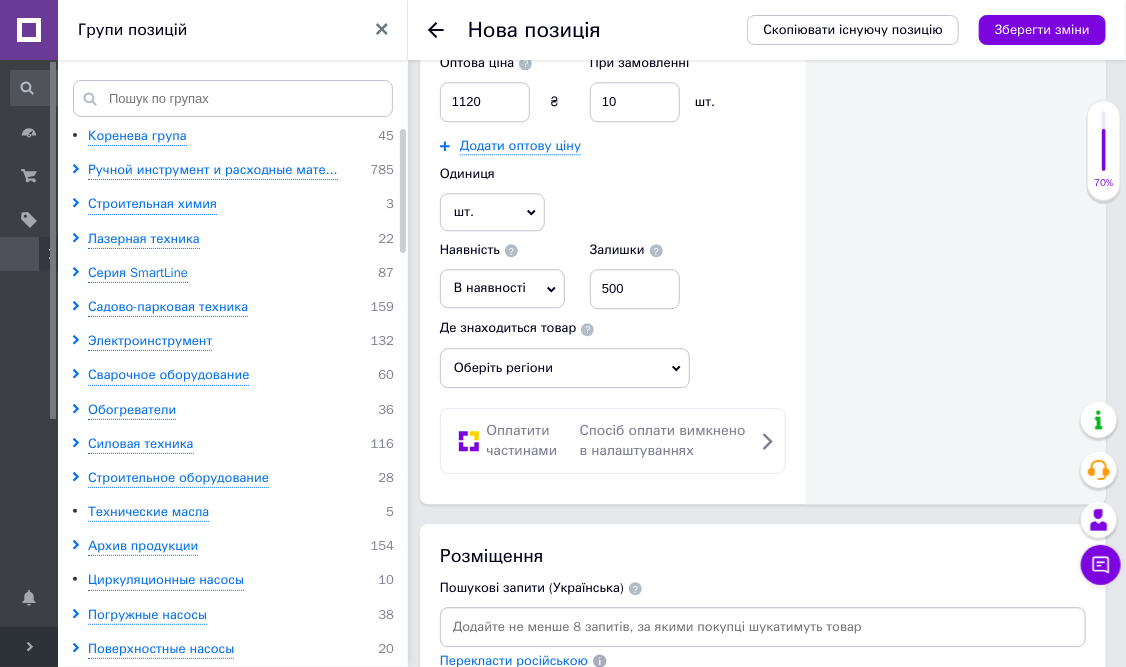click on "Оберіть регіони" at bounding box center (565, 368) 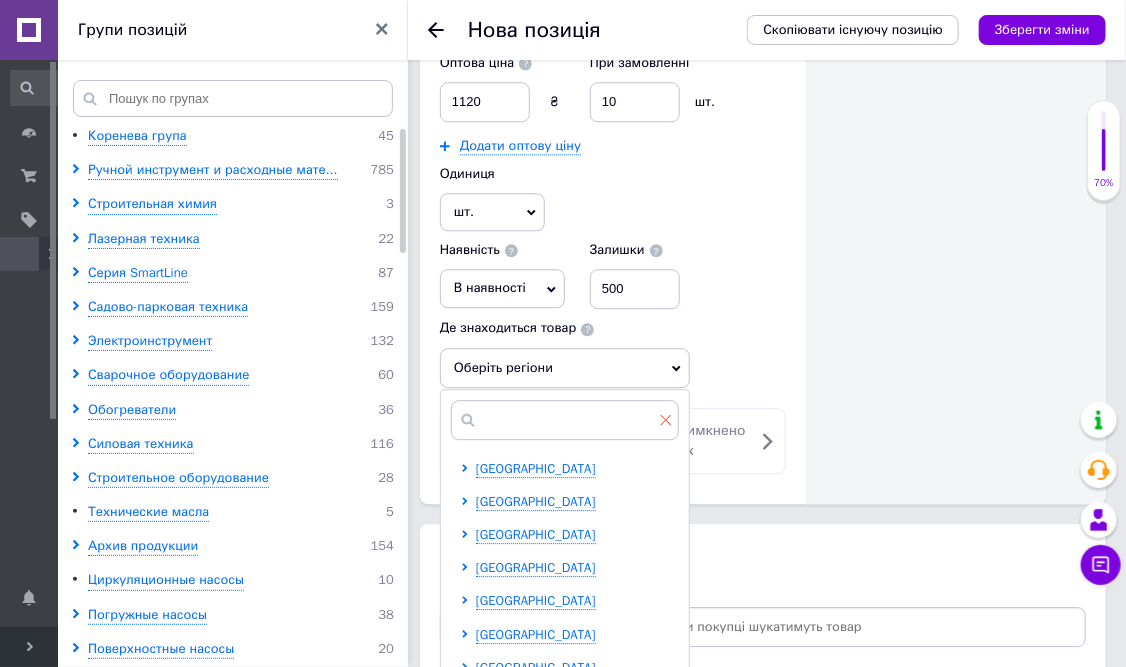 click 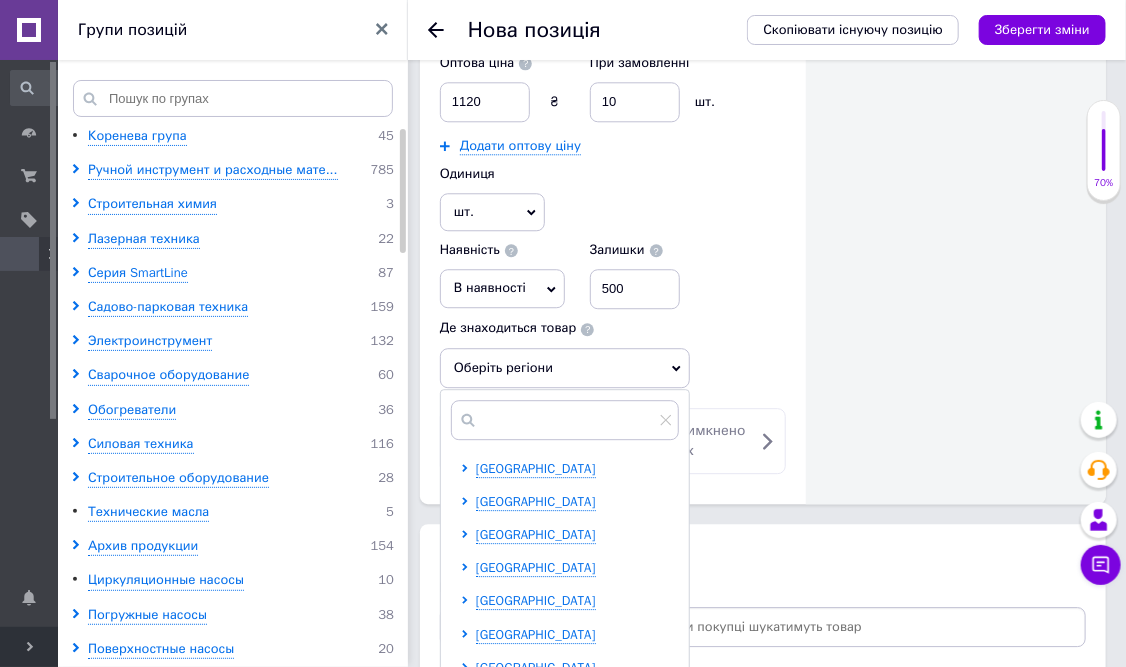 click on "Основна інформація При сохранении товара пустые поля будут переведены автоматически. Щоб вручну відправити поле на переклад, натисніть на посилання під ним.  Детальніше Назва позиції (Українська) New Секція огорожі 3D діаметр 3х4мм розмір 2.03х2.5м Перекласти російською Код/Артикул 000012427 Назва позиції (Російська) New Секция ограждения 3D диаметр 3х4мм размер 2.03х2.5м Перекласти українською Опис позиції (Українська) New Розмір:
200х50мм 3мм/4мм 2,03м/2,50м
Покриття:
оц.+ПП
Колір:
Антрацит
Зелений
Переваги:
європейська сертифікація СЕ;
чесні 20 років гарантії;" at bounding box center (613, -642) 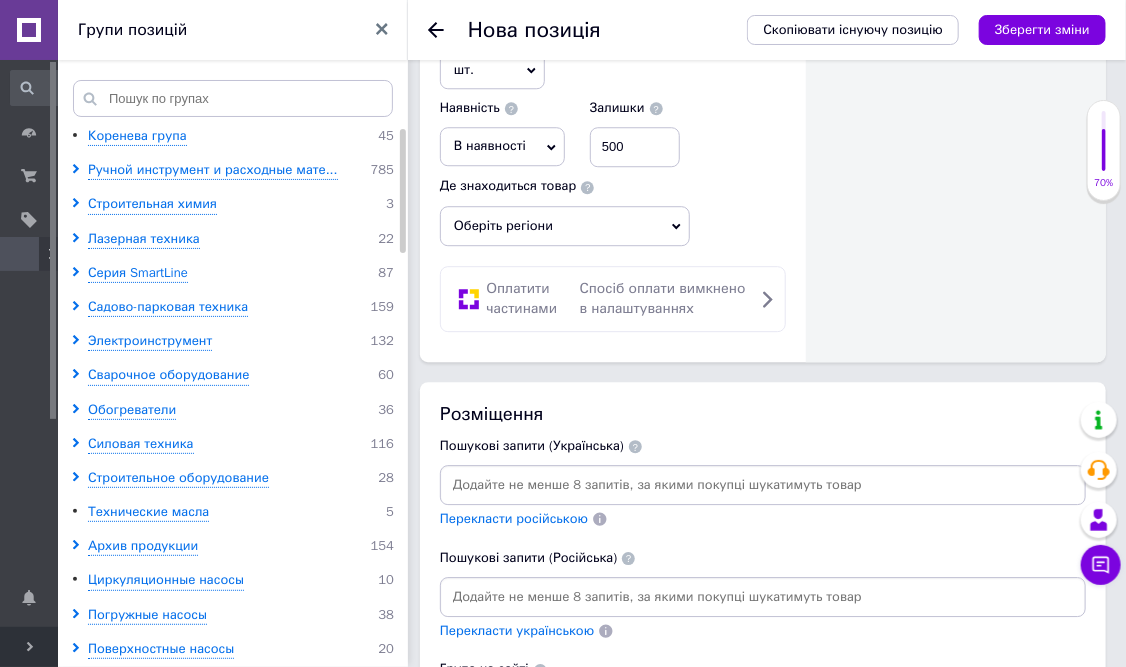 scroll, scrollTop: 2068, scrollLeft: 0, axis: vertical 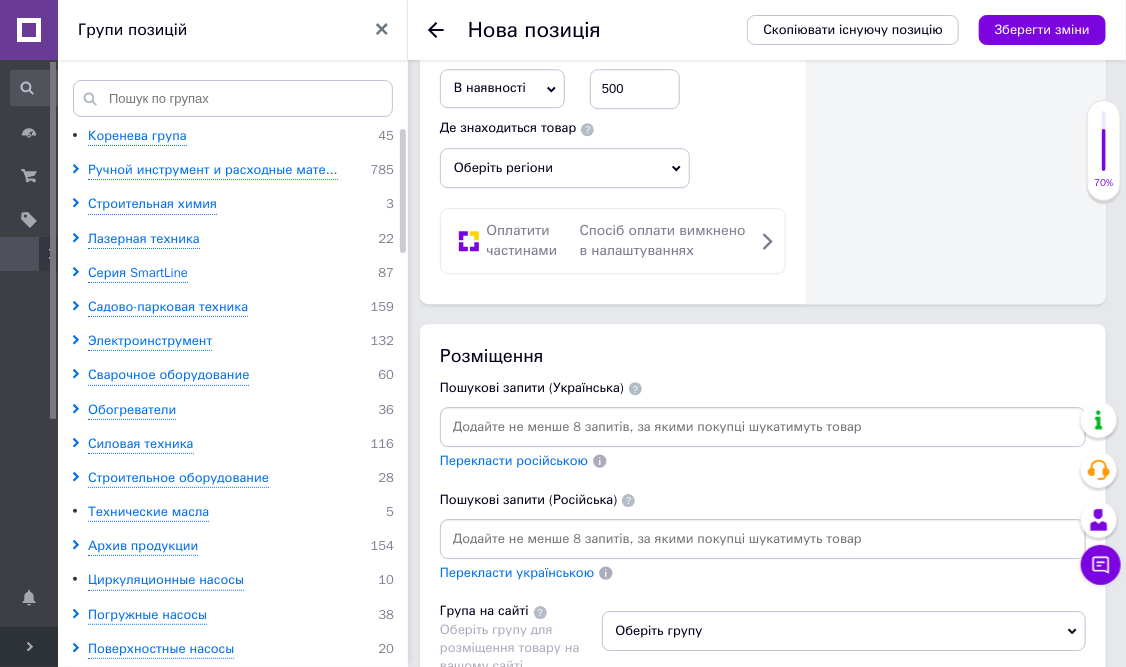 click at bounding box center (763, 427) 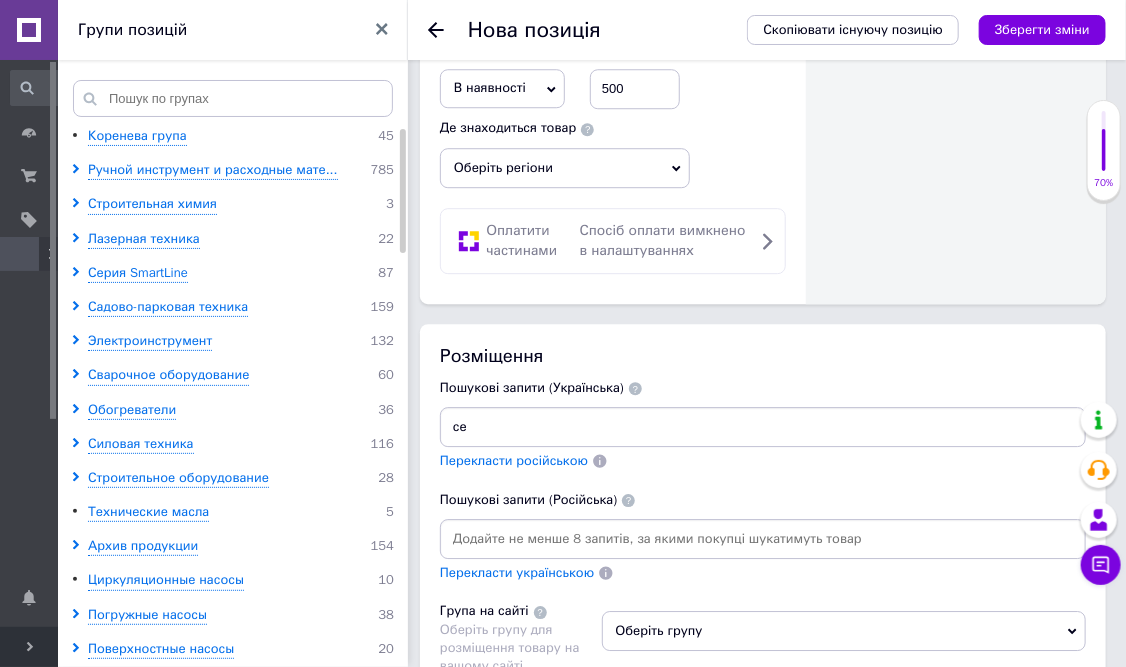 type on "с" 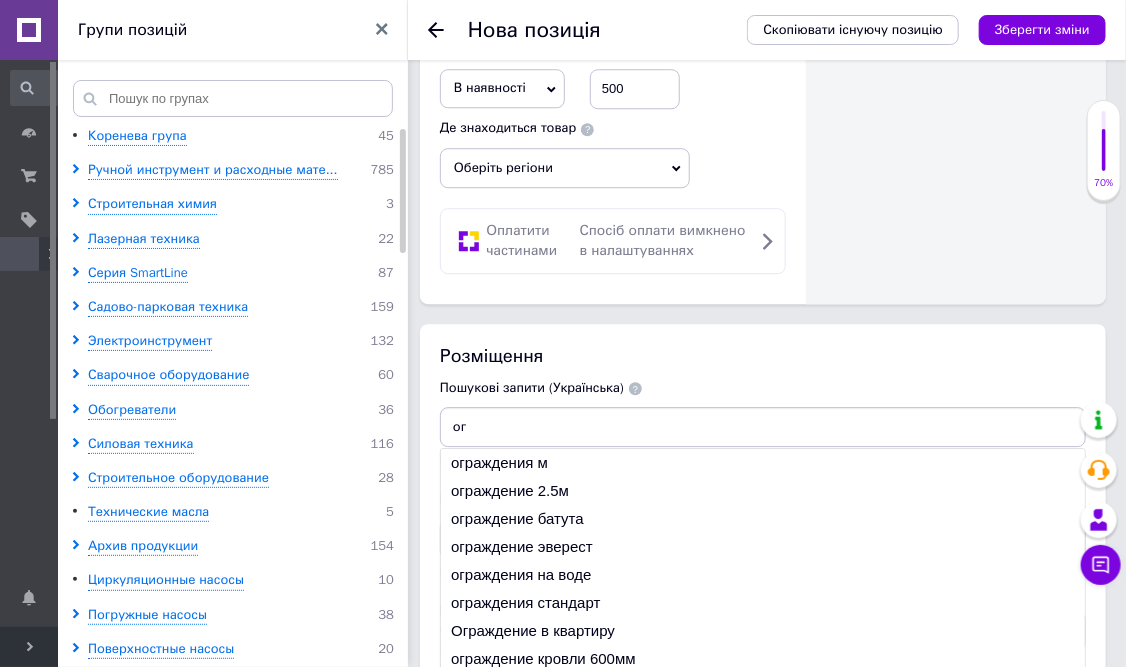 type on "о" 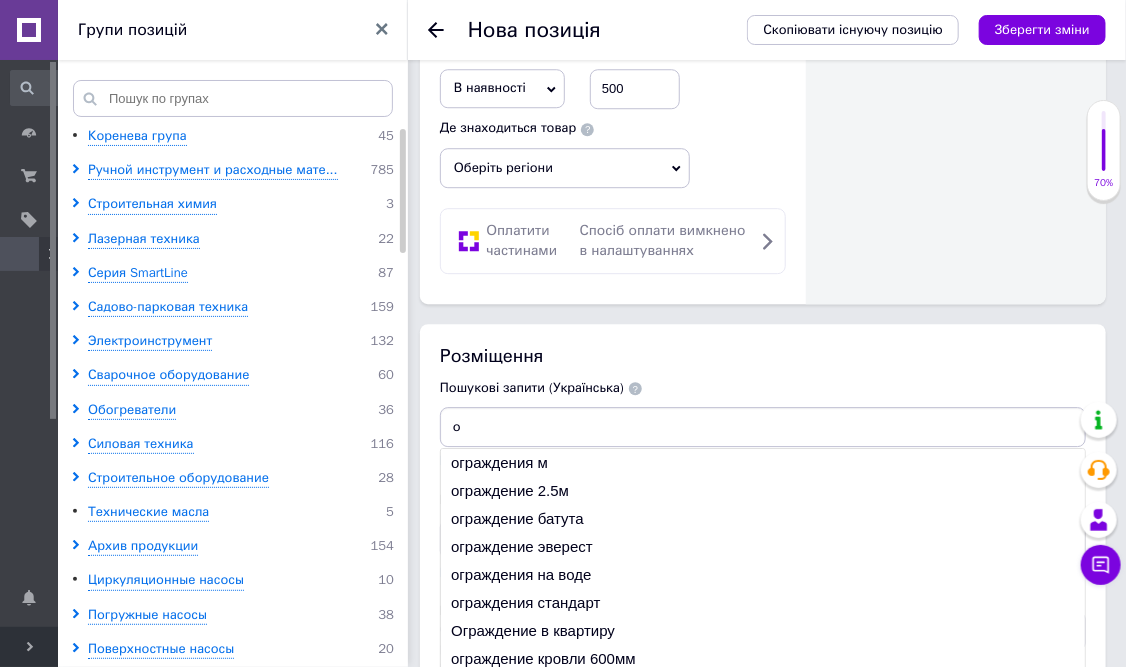 type 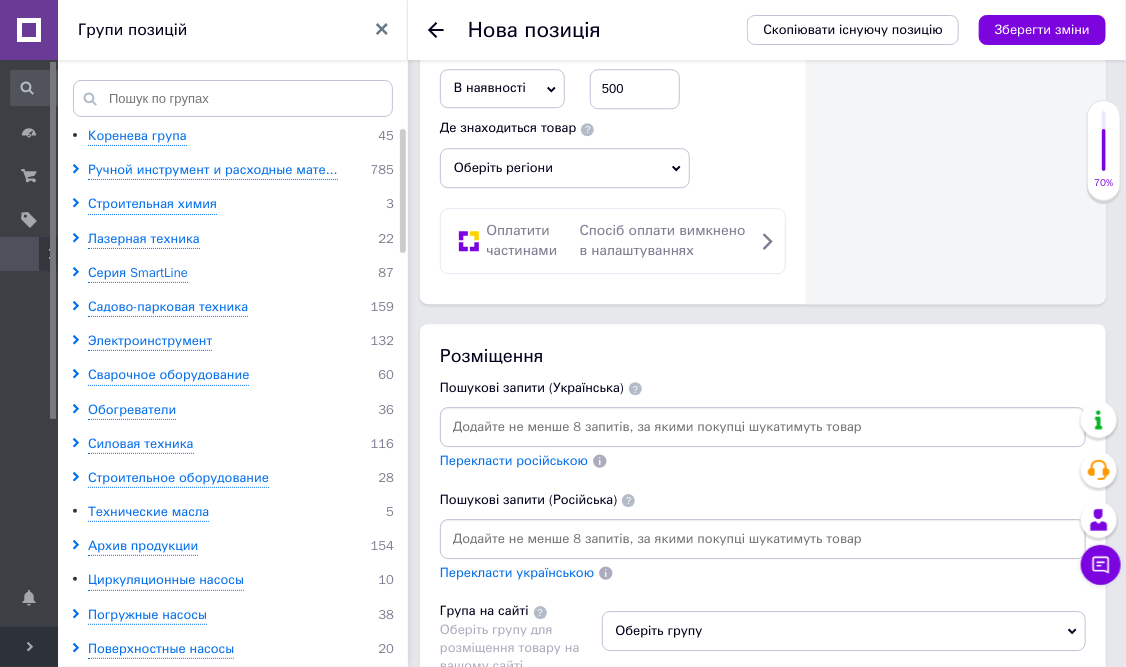click at bounding box center [763, 539] 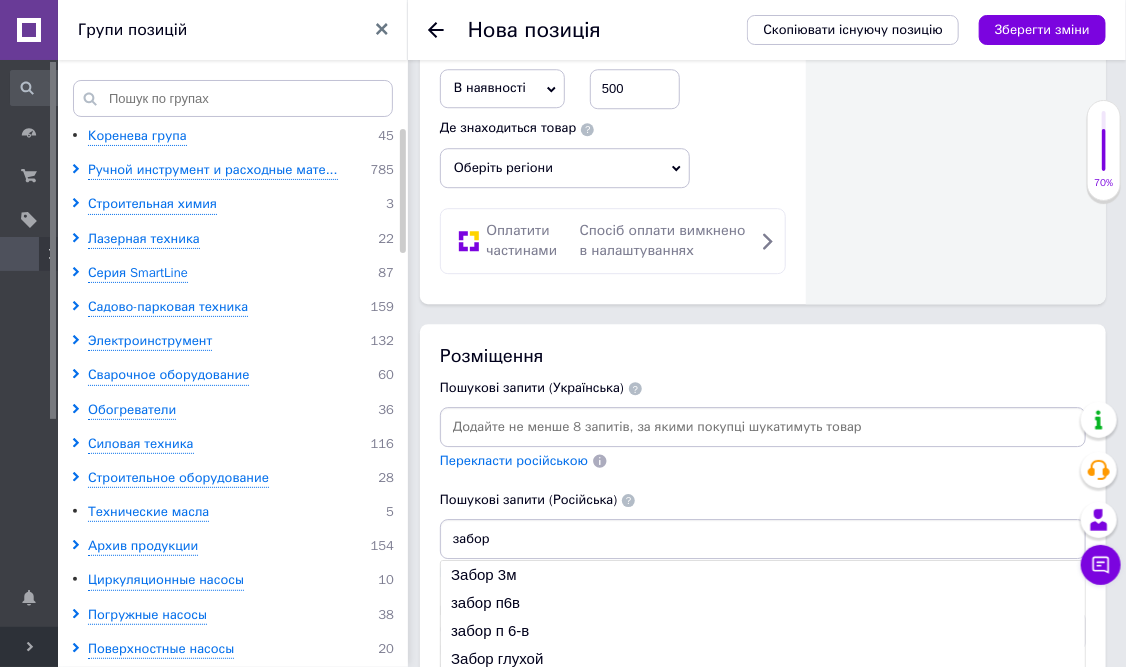 click on "Пошукові запити (Російська)" at bounding box center [763, 500] 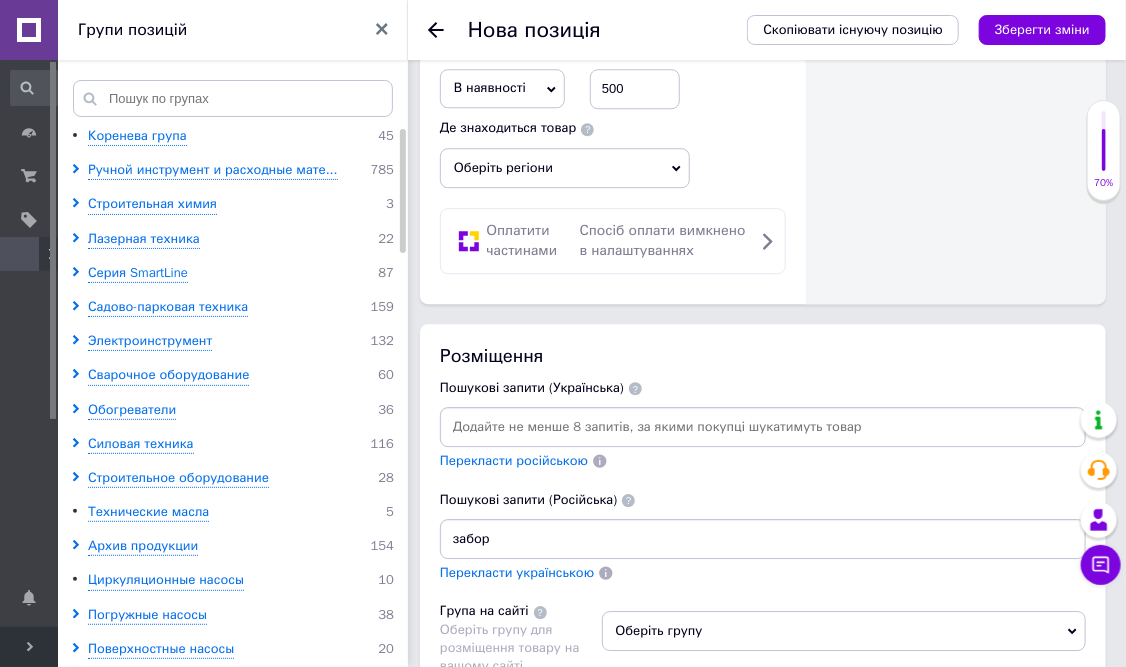 click on "забор" at bounding box center (763, 539) 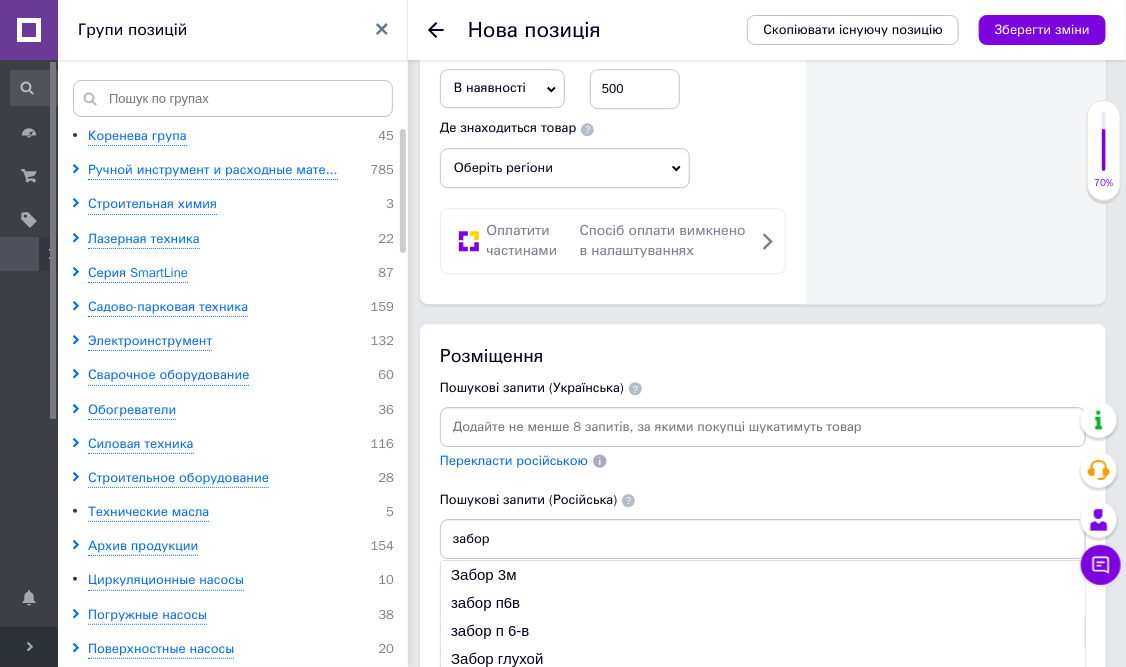 type on "забор" 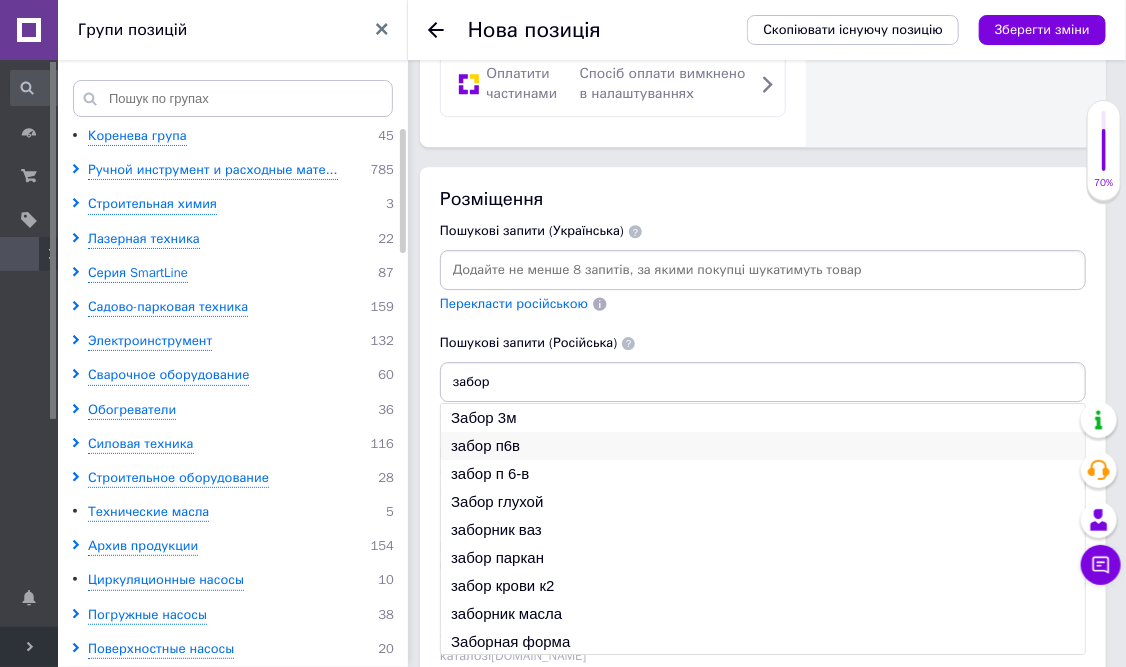 scroll, scrollTop: 2268, scrollLeft: 0, axis: vertical 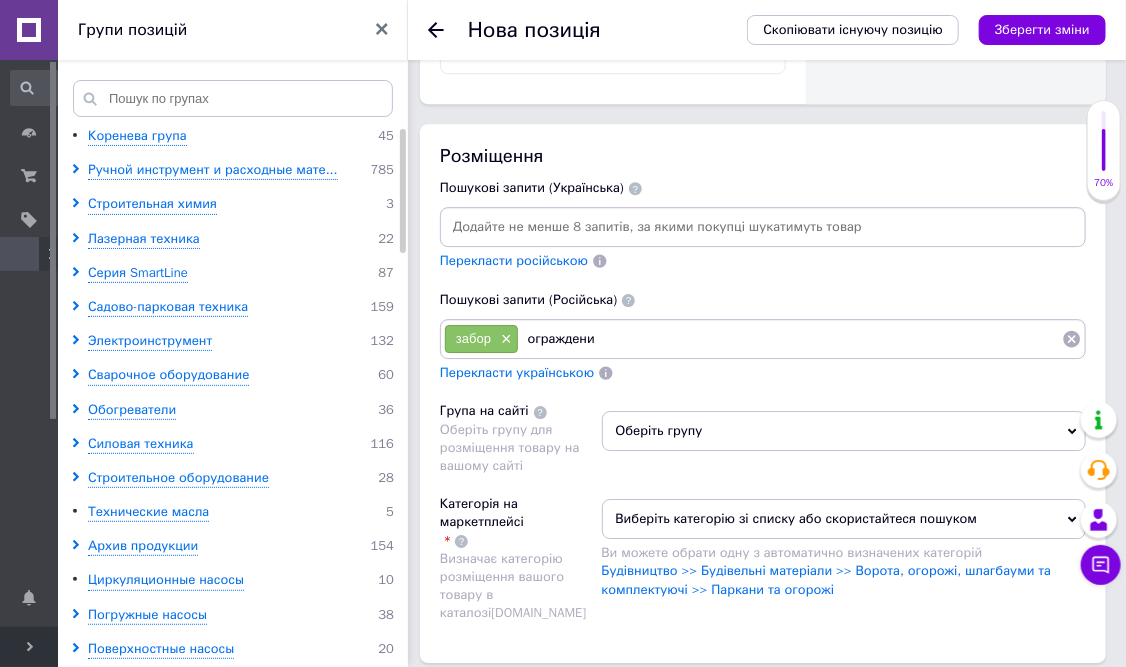 type on "ограждение" 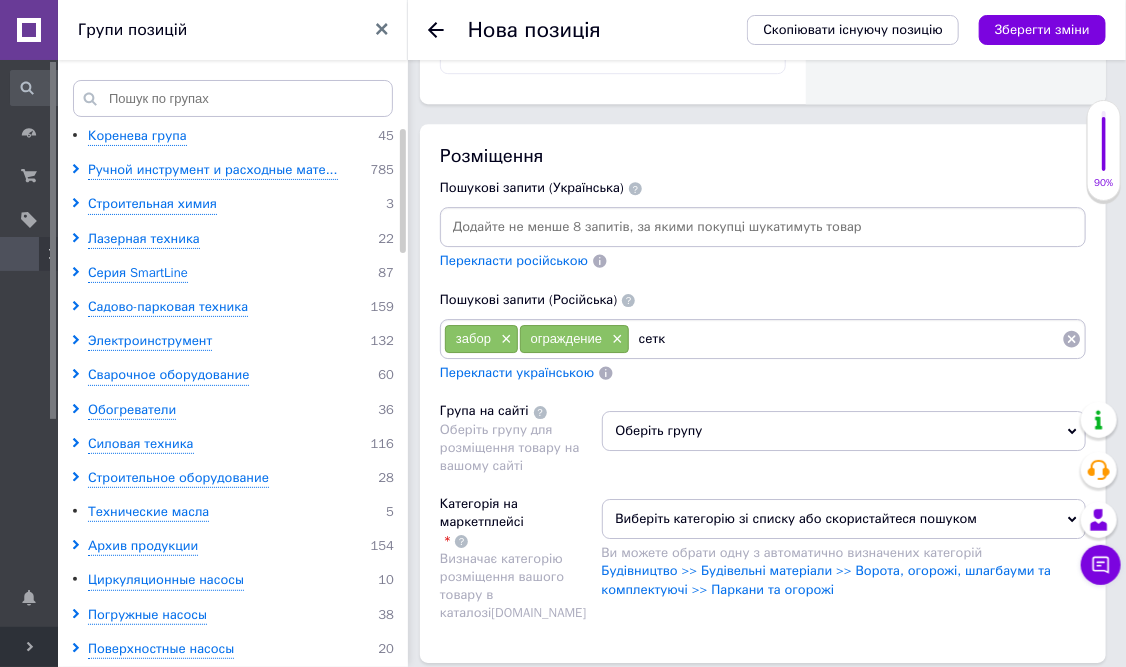type on "сетка" 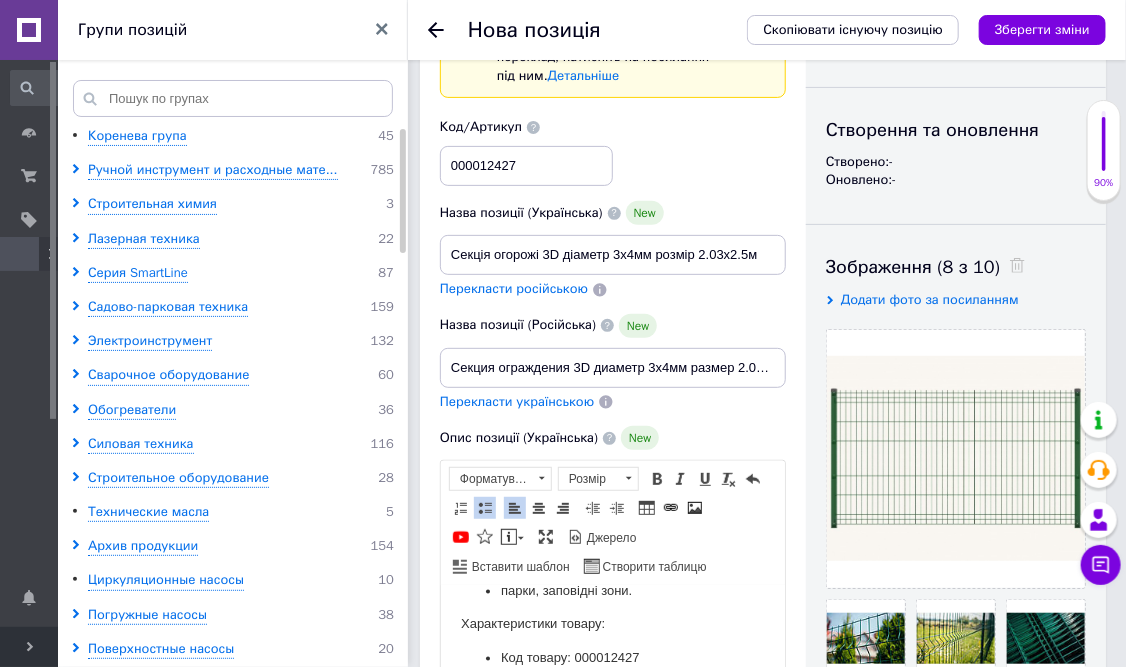 scroll, scrollTop: 0, scrollLeft: 0, axis: both 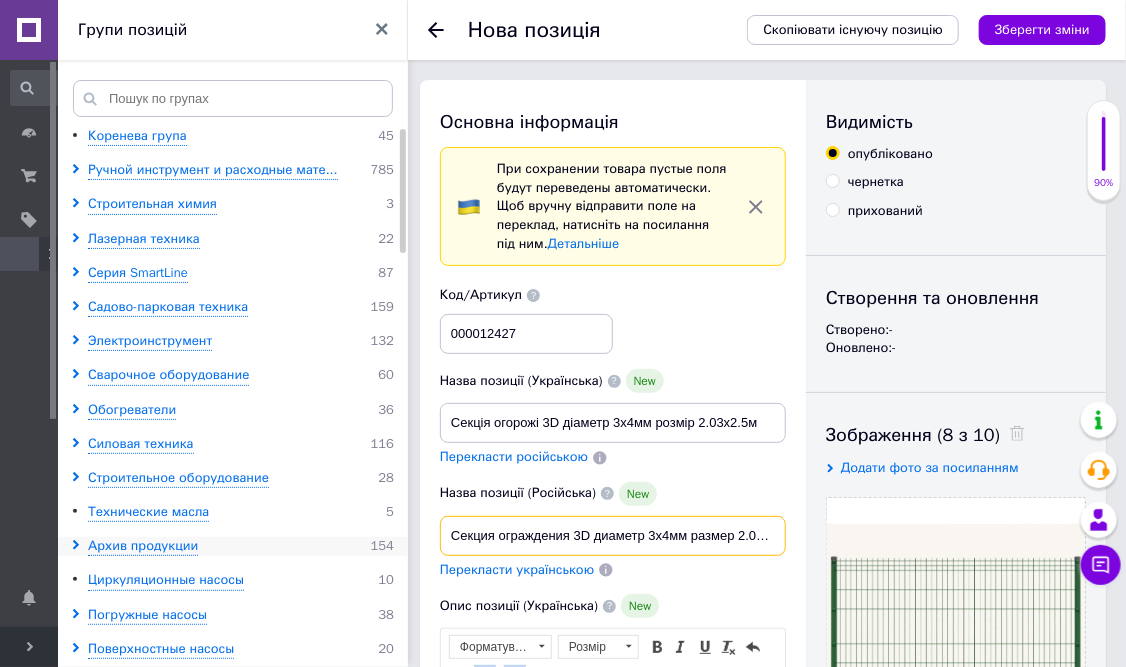 drag, startPoint x: 571, startPoint y: 531, endPoint x: 396, endPoint y: 538, distance: 175.13994 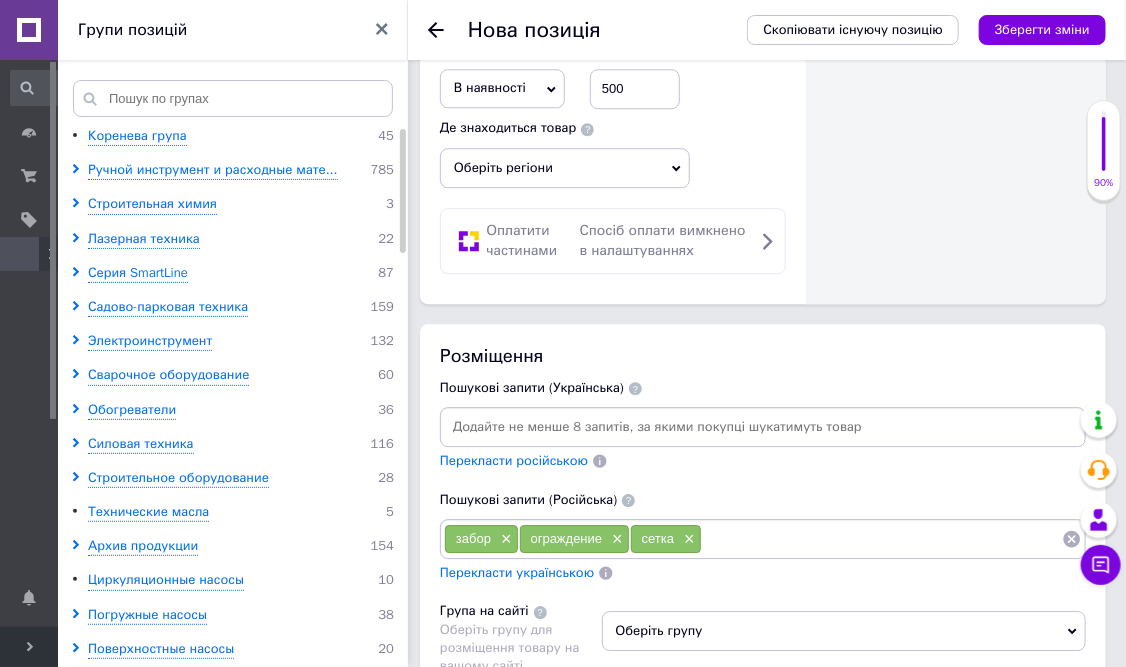 scroll, scrollTop: 2100, scrollLeft: 0, axis: vertical 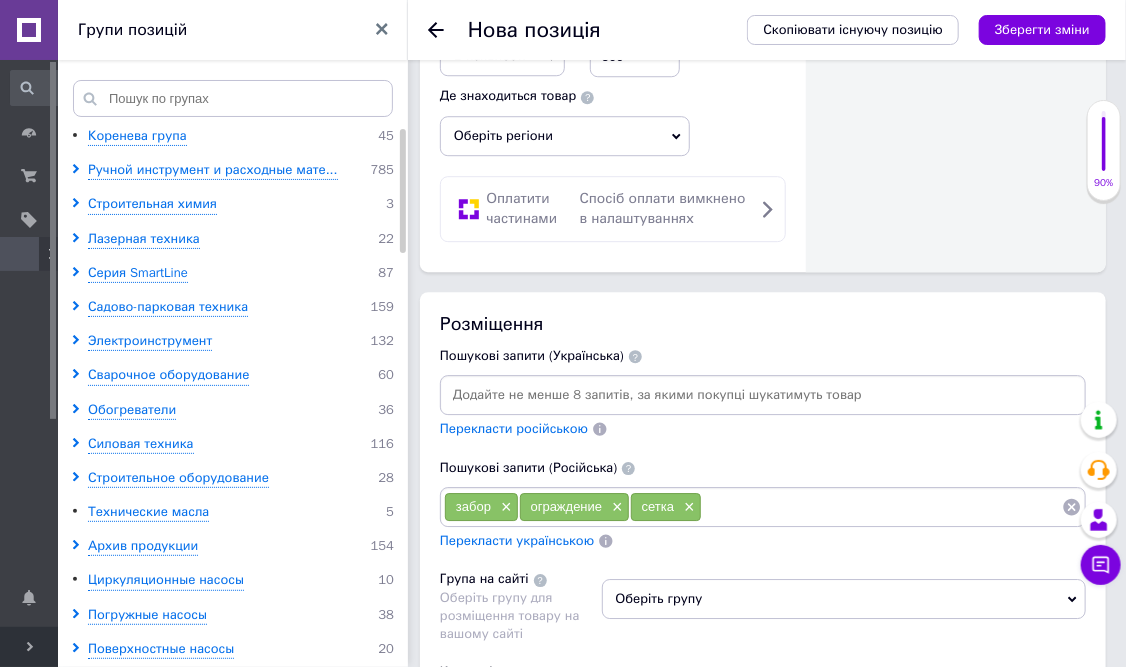 click at bounding box center [882, 507] 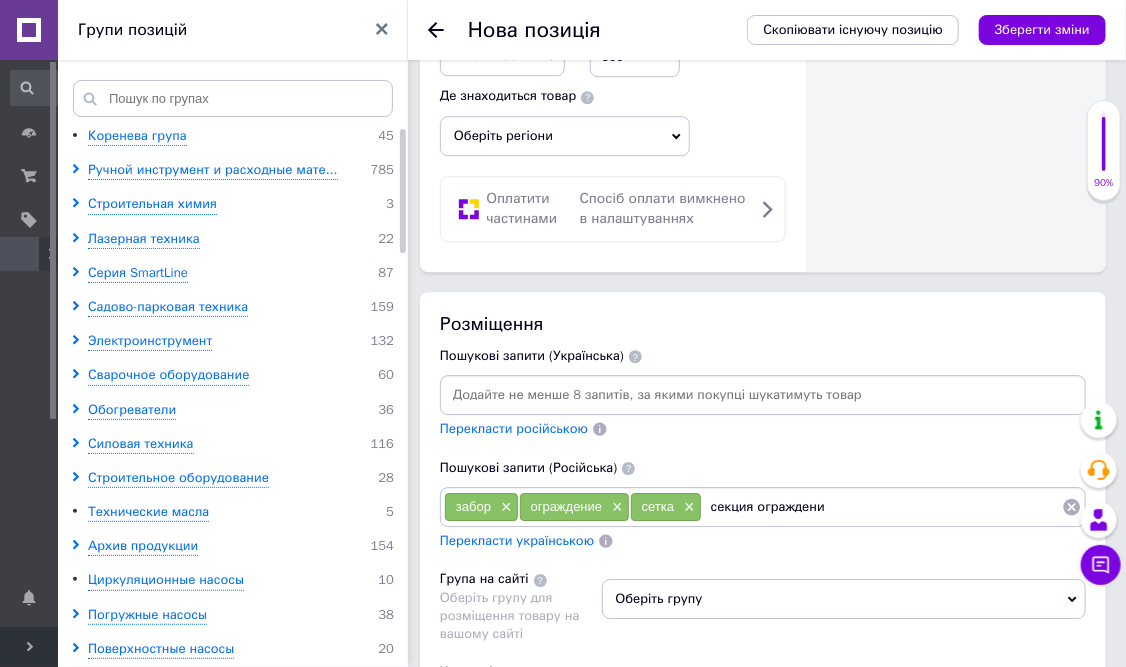 type on "секция ограждения" 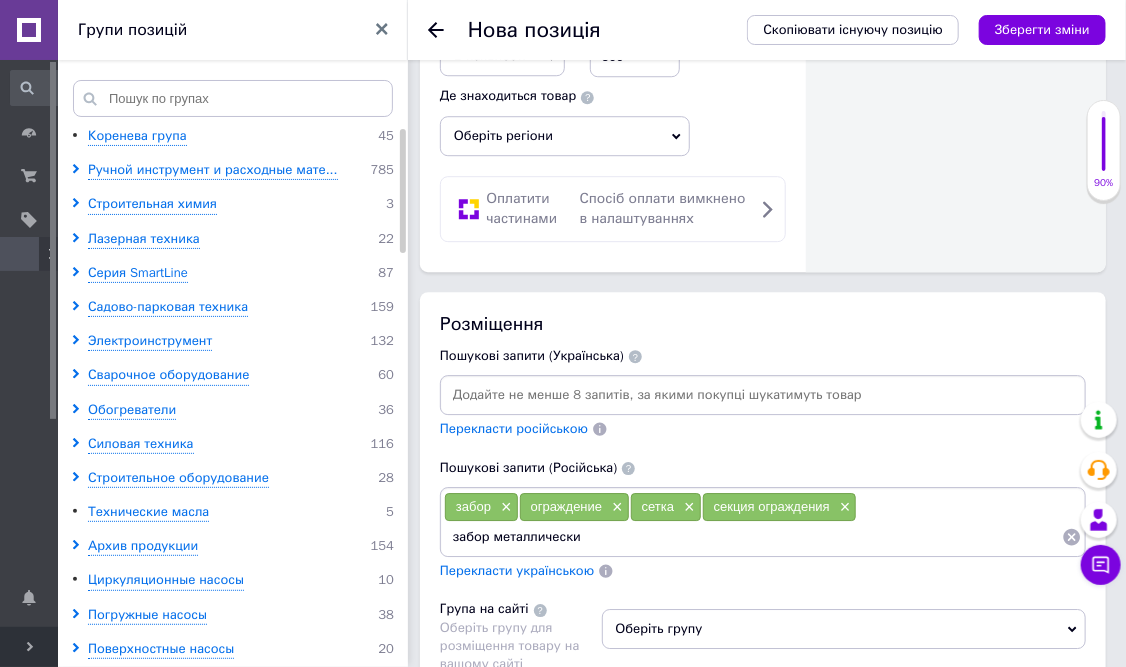 type on "забор металлический" 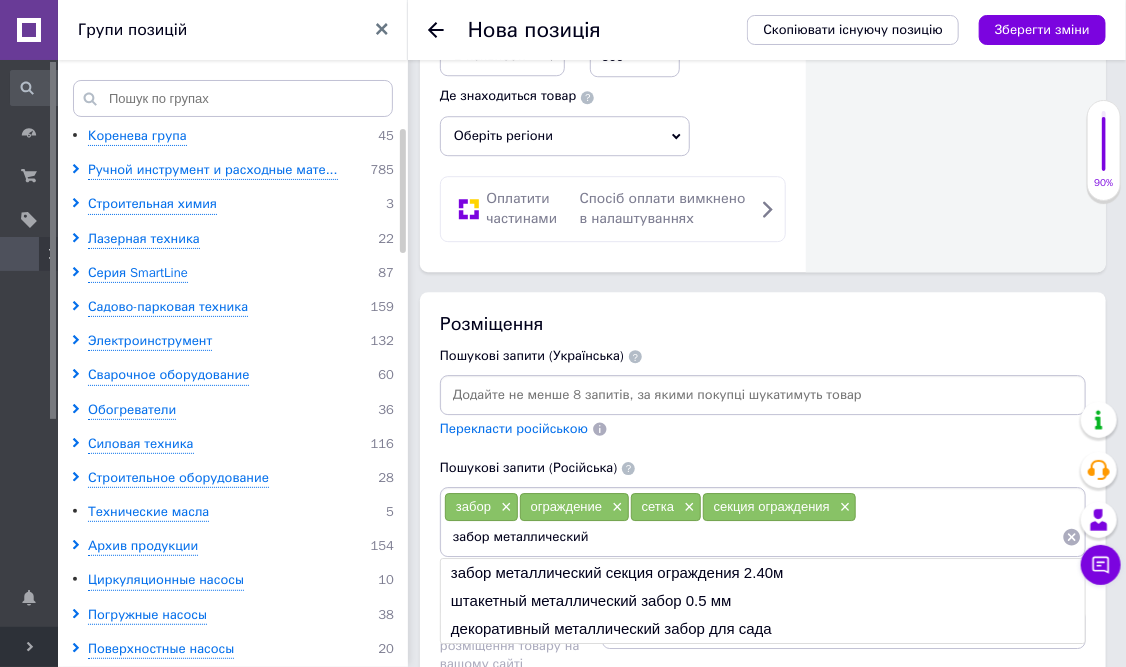 type 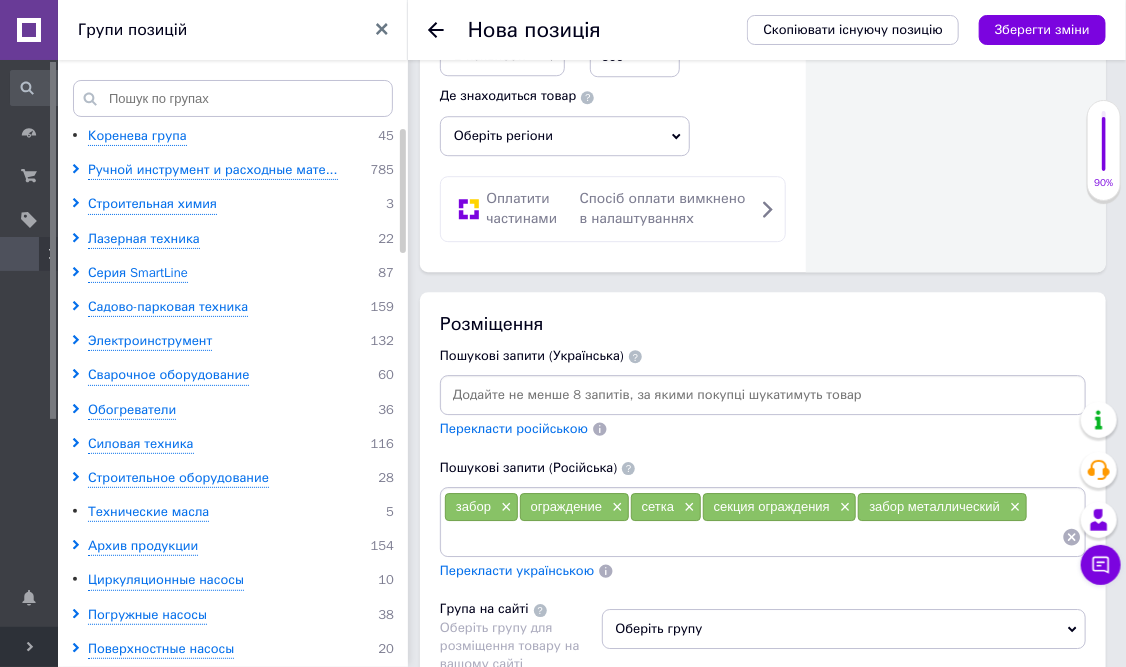 click at bounding box center [763, 395] 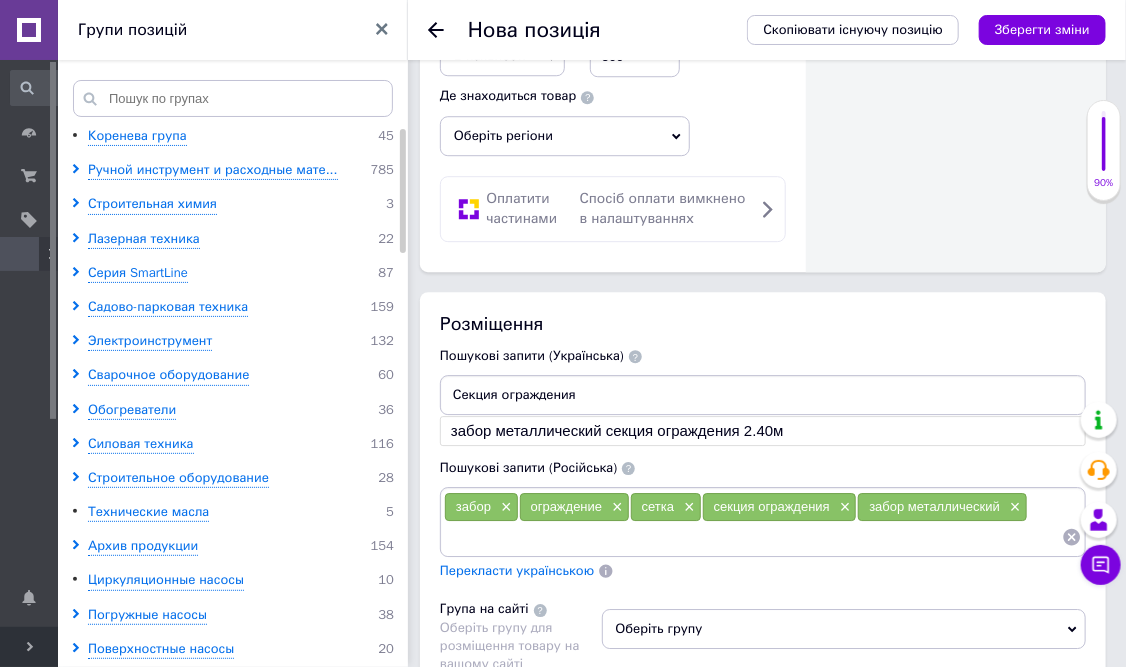 drag, startPoint x: 622, startPoint y: 387, endPoint x: 446, endPoint y: 385, distance: 176.01137 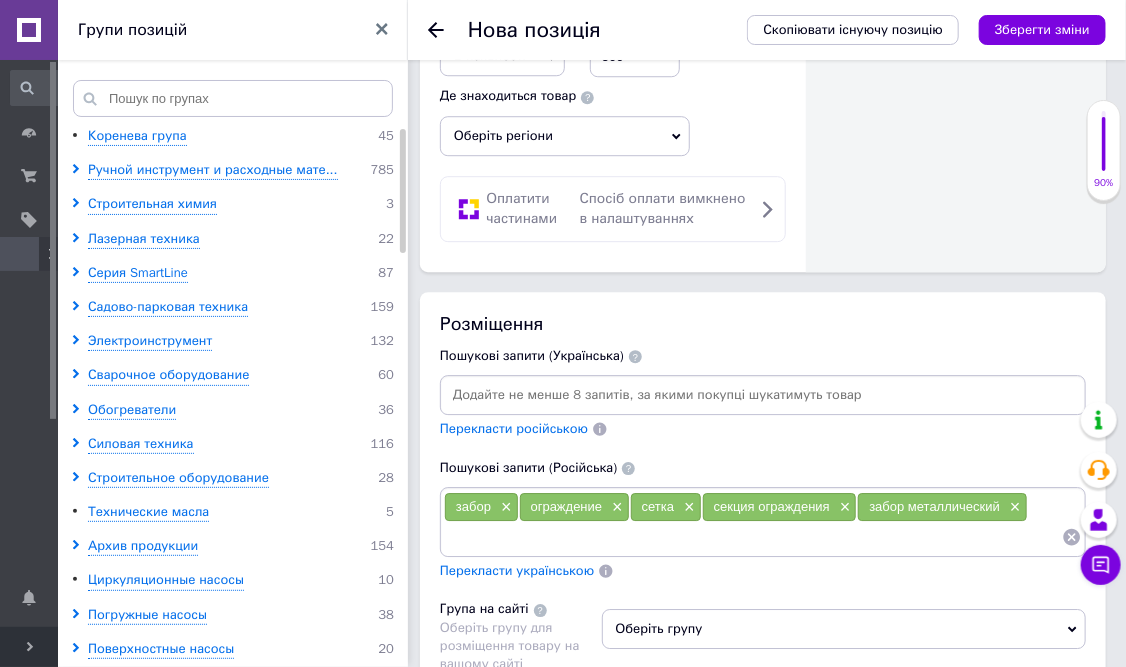 click at bounding box center (753, 537) 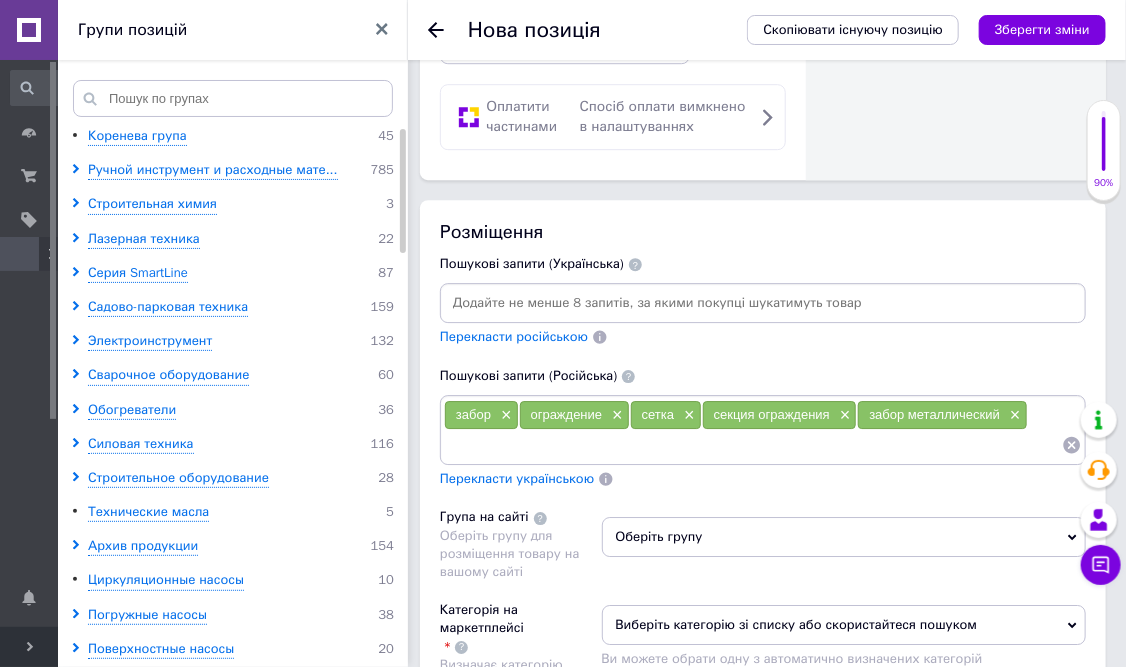 scroll, scrollTop: 2200, scrollLeft: 0, axis: vertical 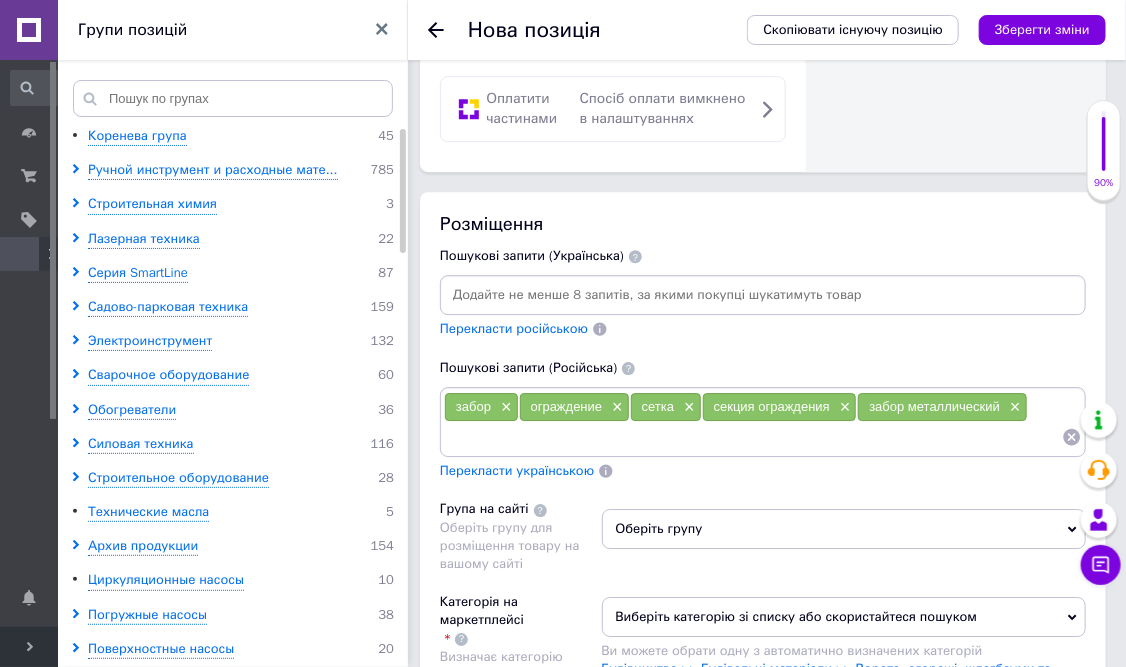 click on "Оберіть групу" at bounding box center (844, 529) 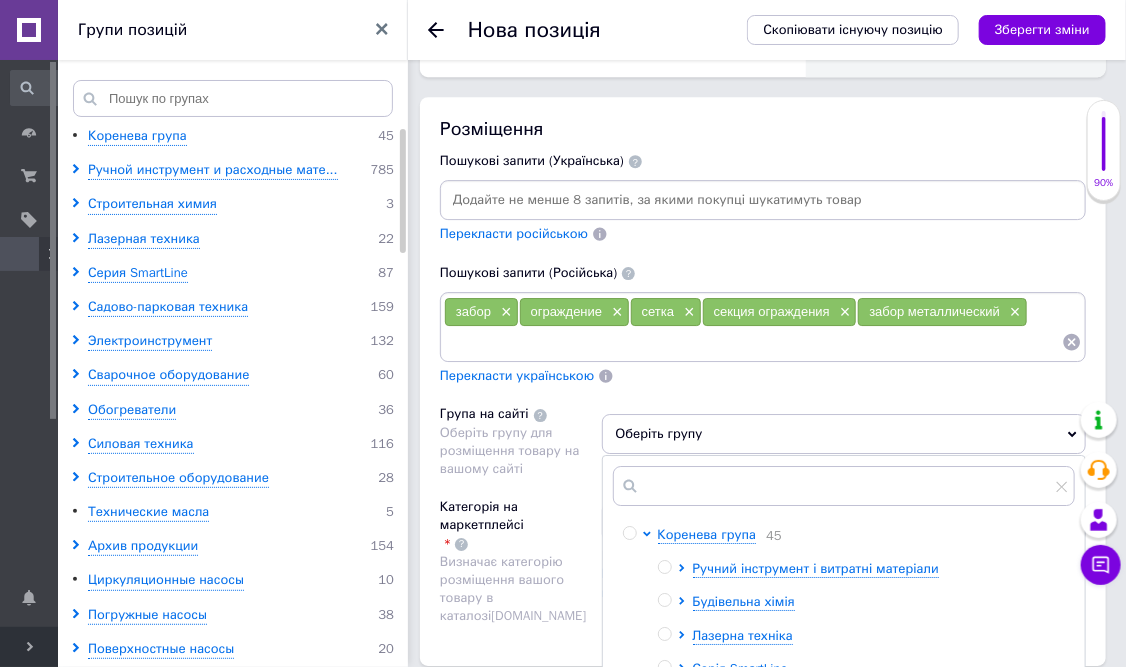 scroll, scrollTop: 2300, scrollLeft: 0, axis: vertical 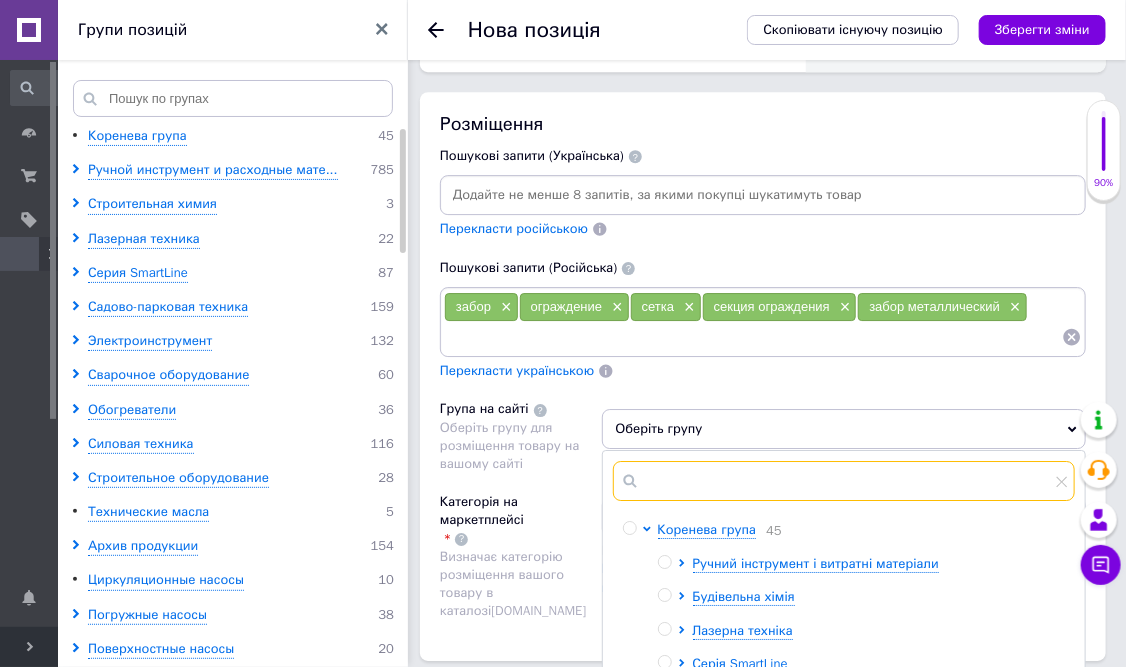 click at bounding box center [844, 481] 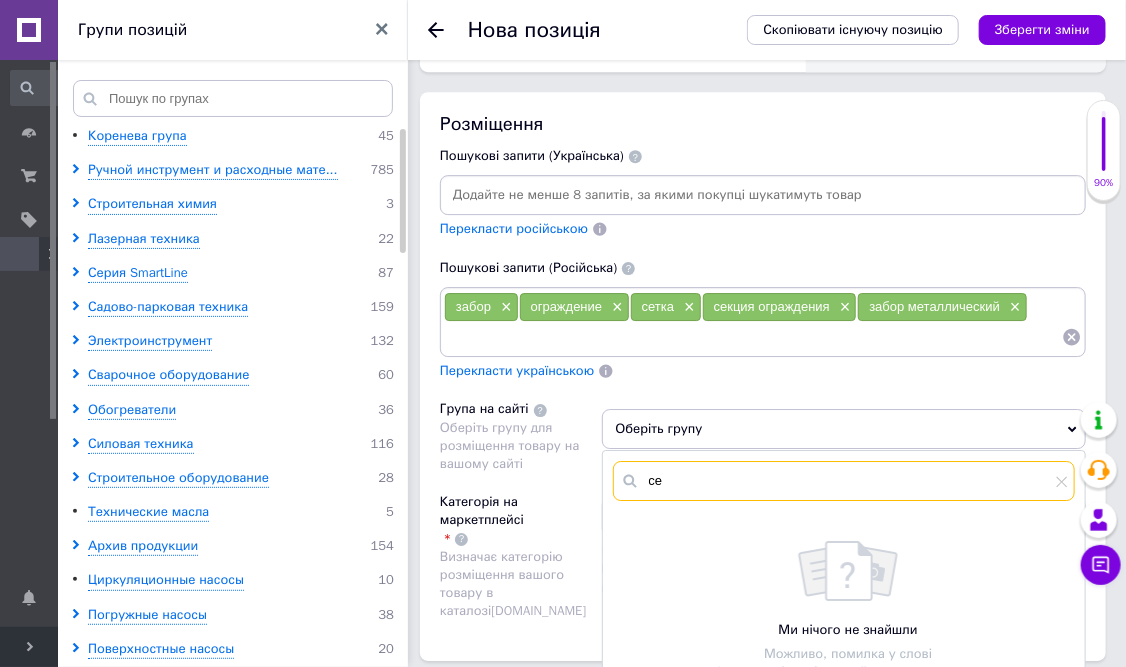 type on "с" 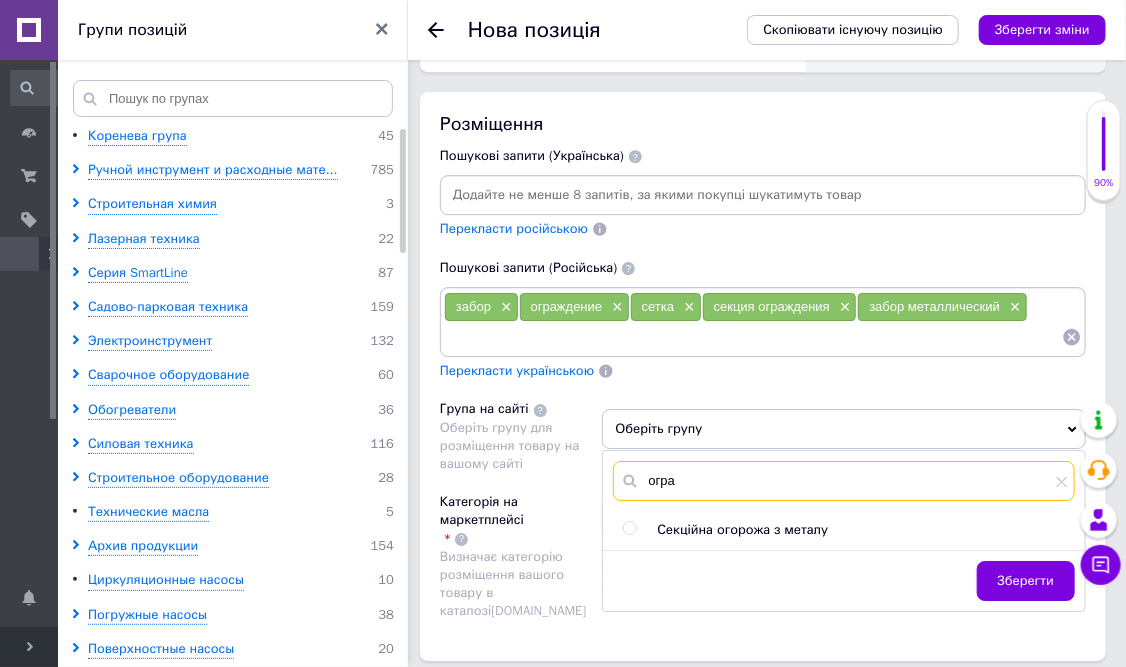 type on "огра" 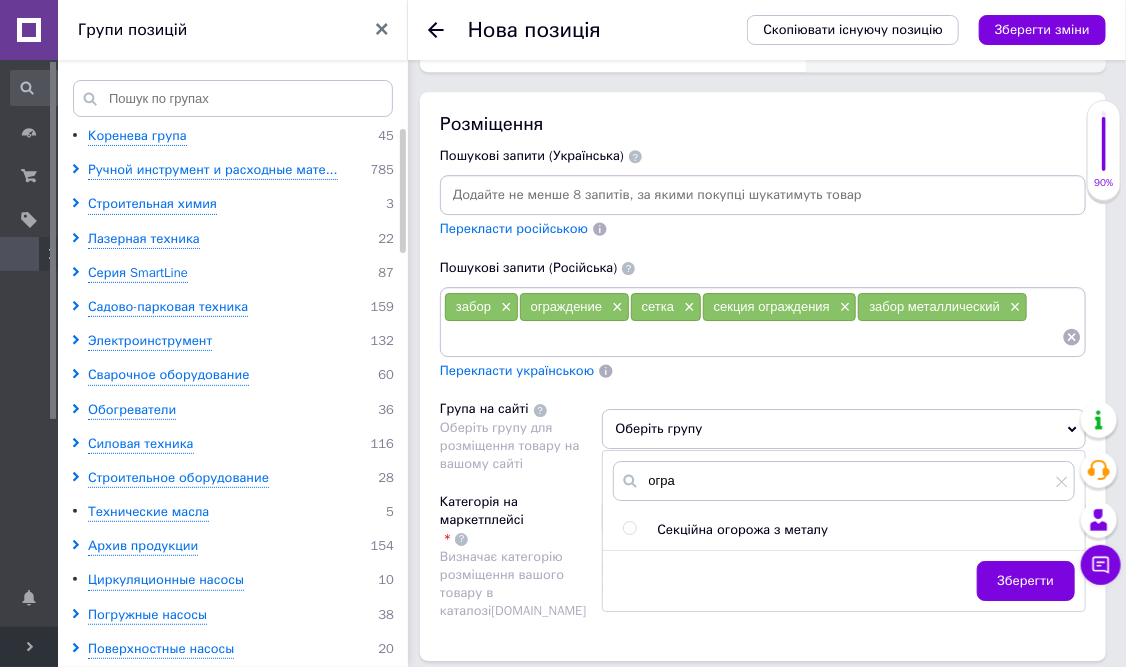 click on "Секційна огорожа з металу" at bounding box center (743, 529) 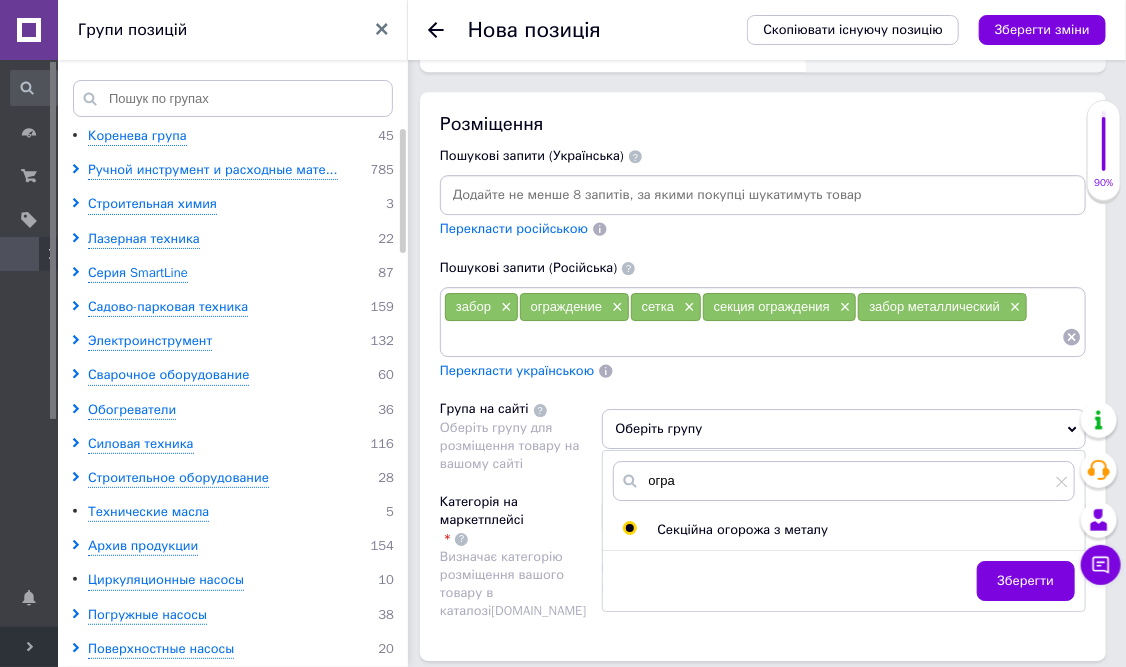 radio on "true" 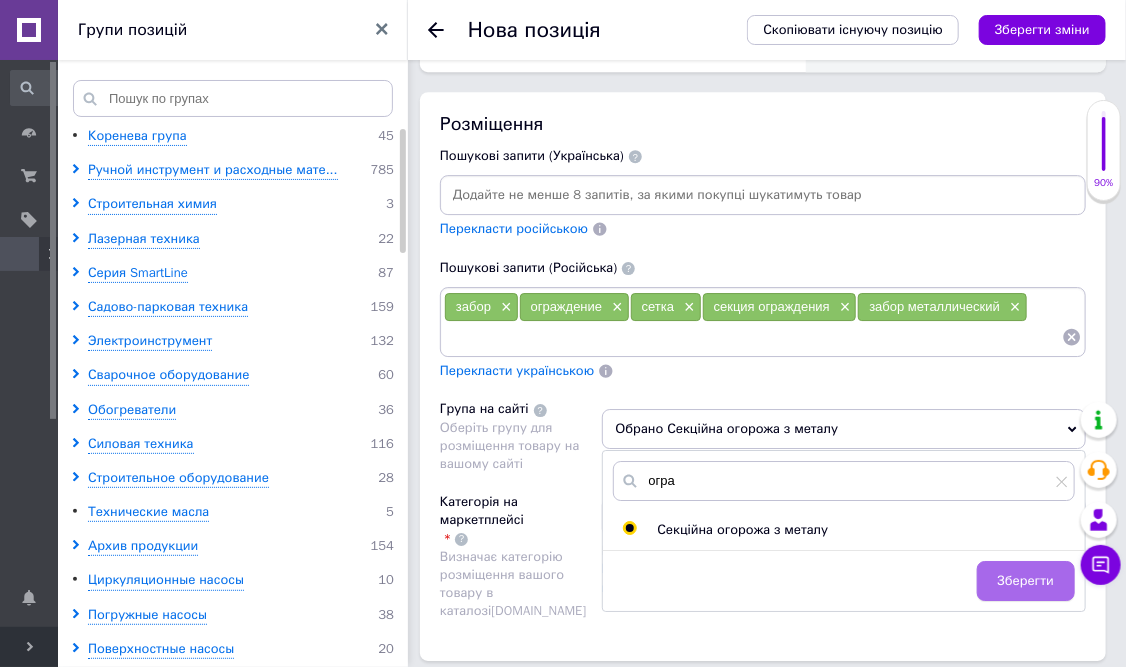 click on "Зберегти" at bounding box center (1026, 581) 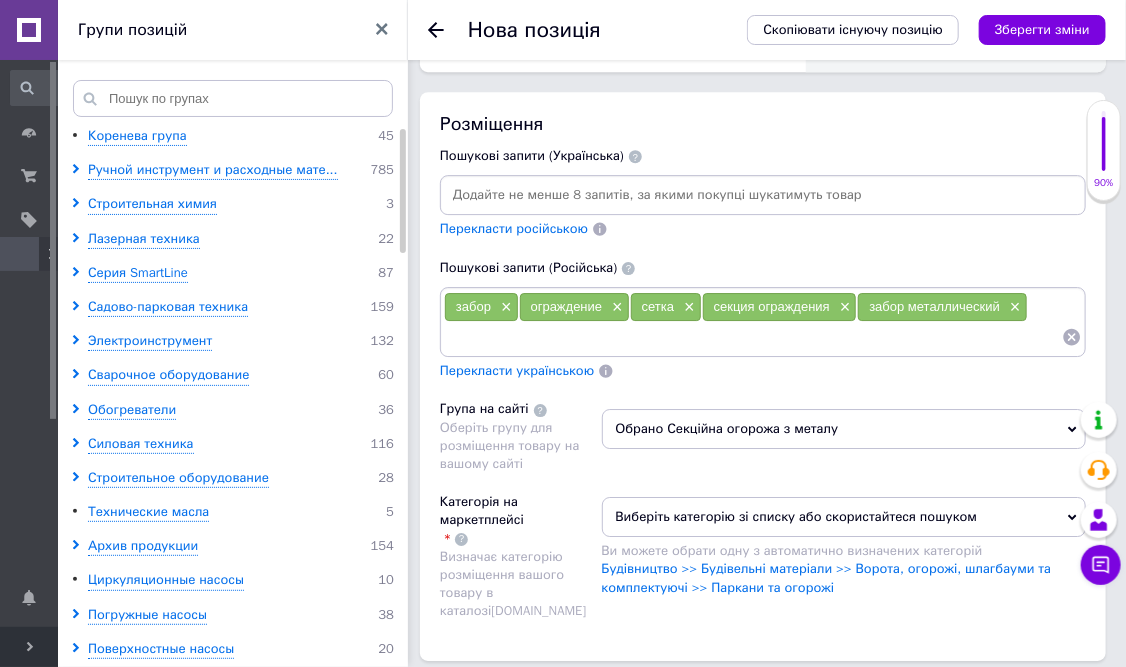 click on "Перекласти російською" at bounding box center (514, 228) 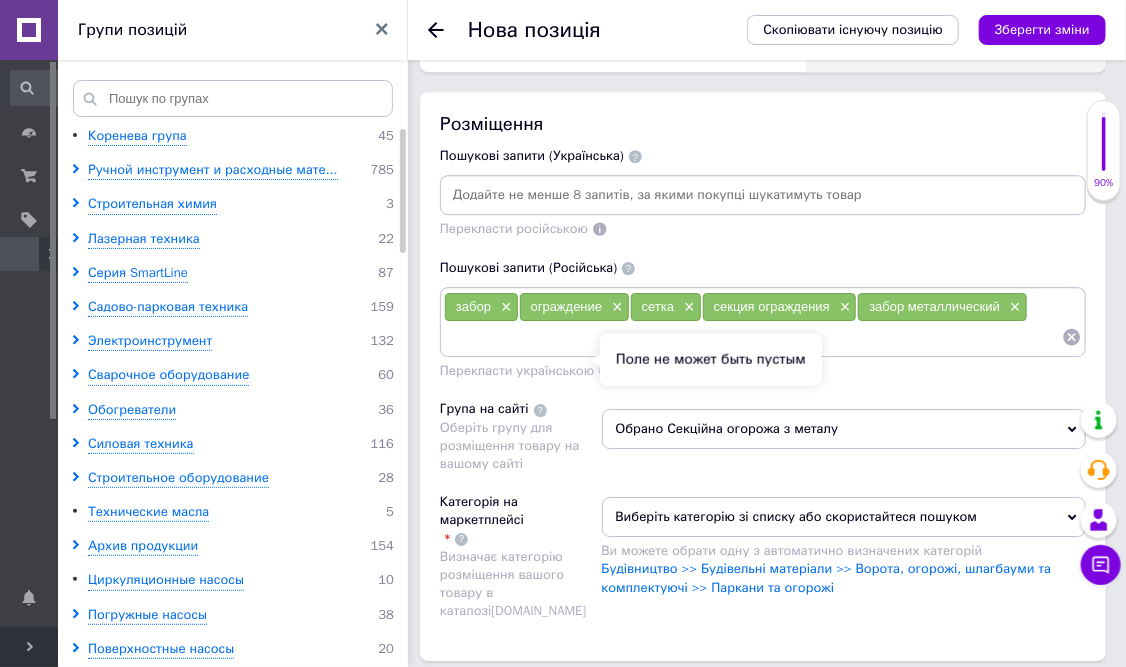 click on "Перекласти українською" at bounding box center [517, 370] 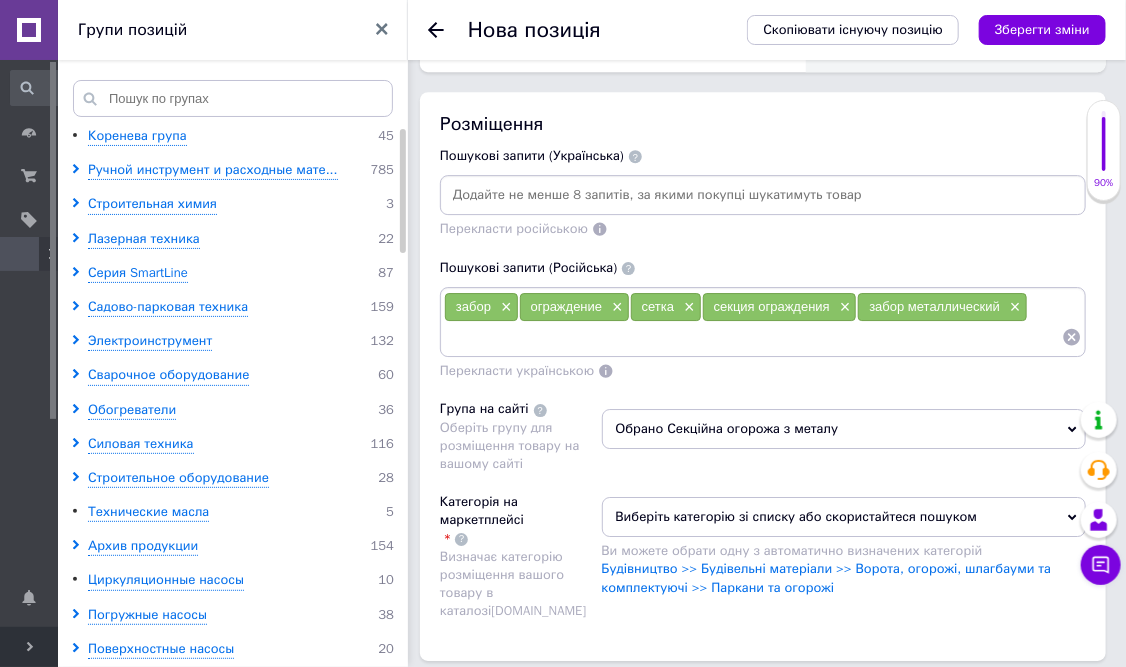 click at bounding box center [763, 195] 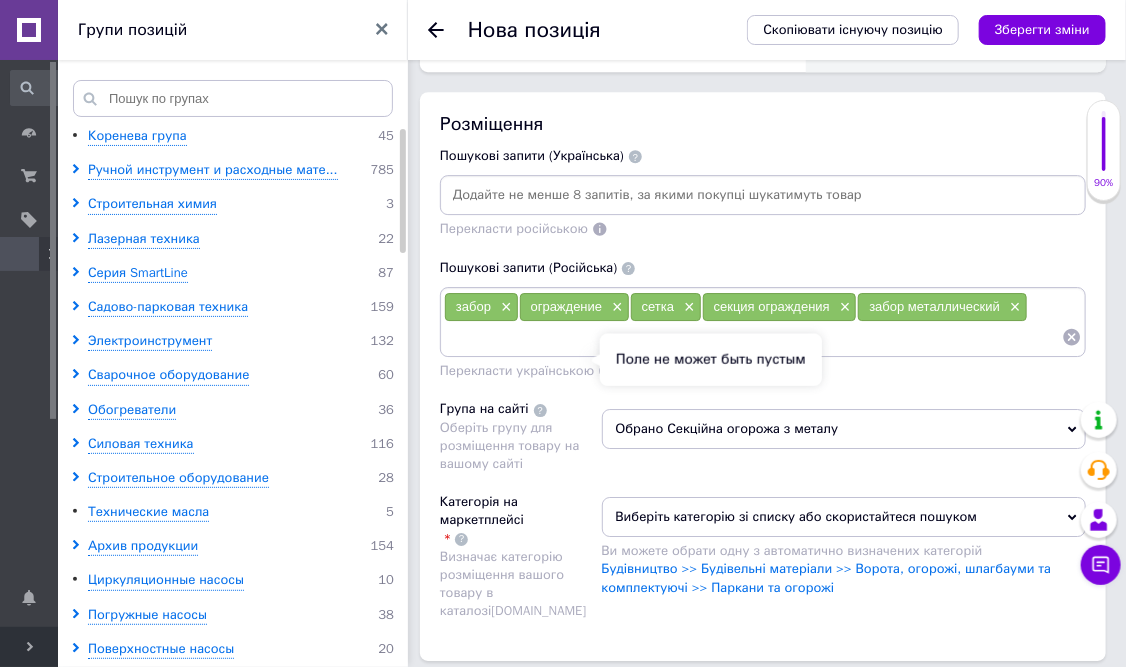 click on "Перекласти українською" at bounding box center (517, 370) 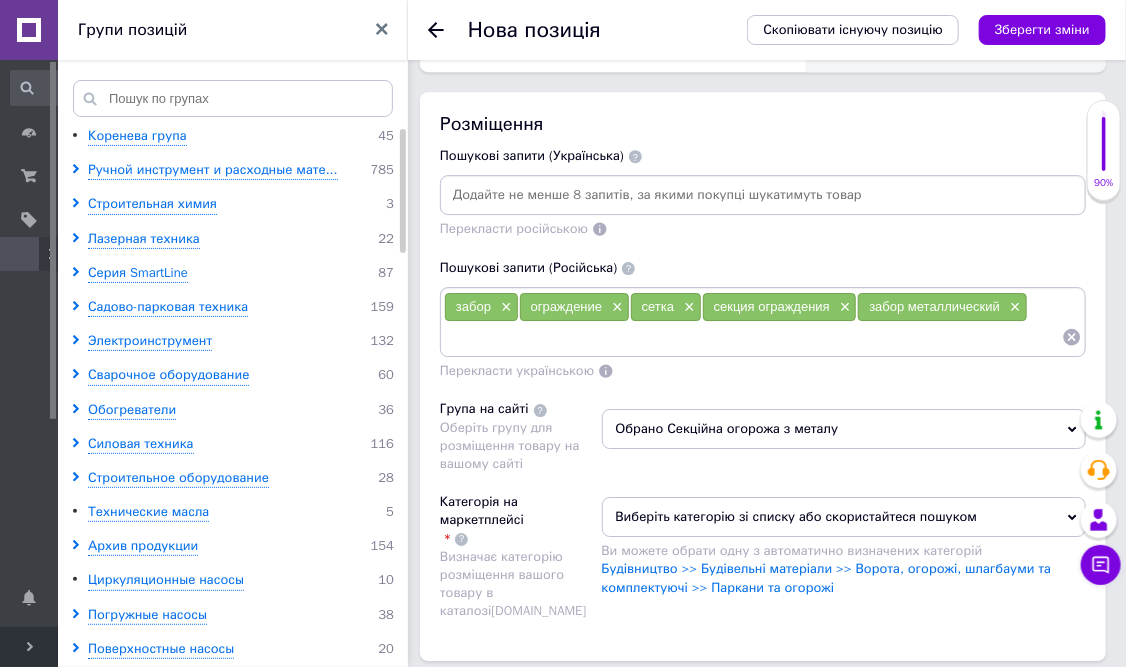 click at bounding box center [763, 195] 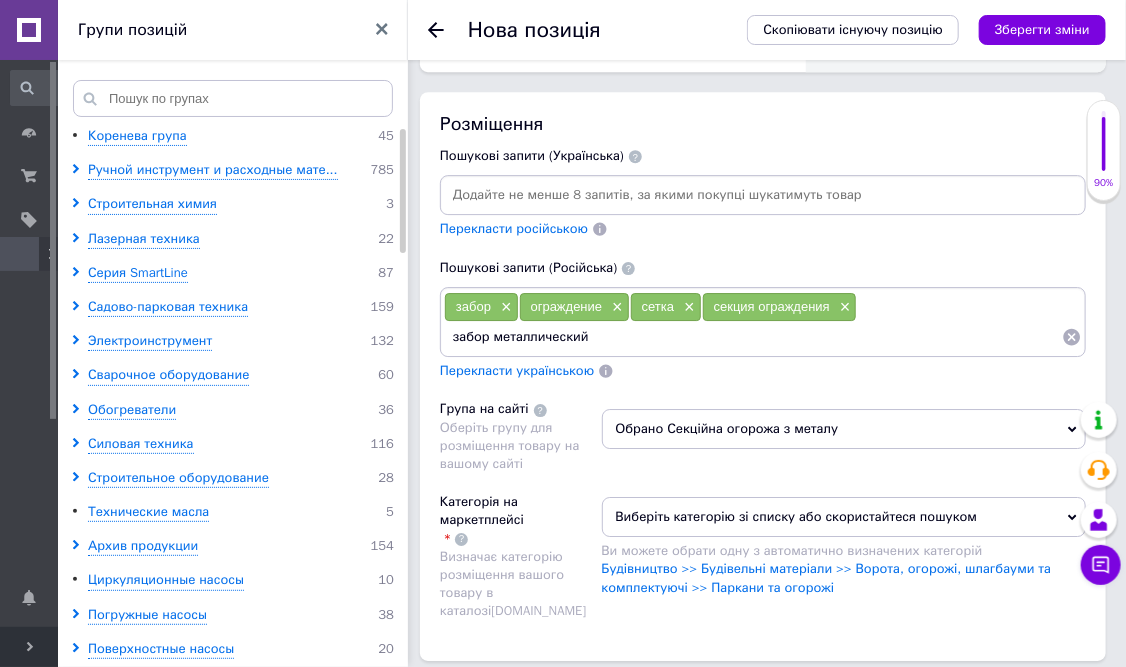 click on "забор металлический" at bounding box center (753, 337) 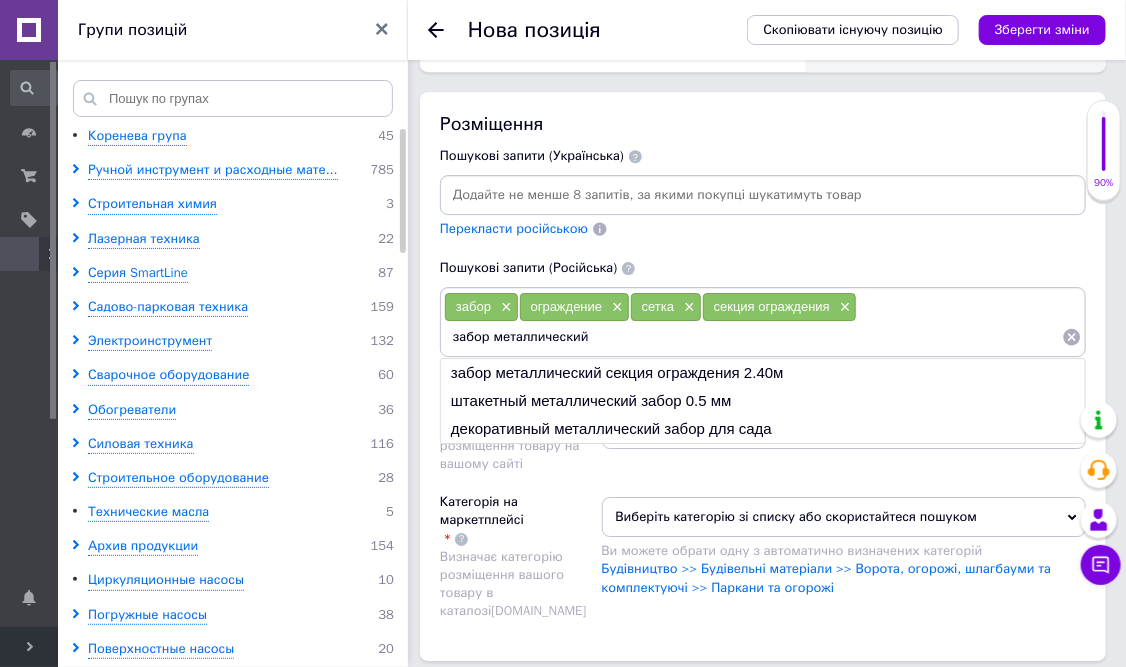 click on "забор металлический" at bounding box center (753, 337) 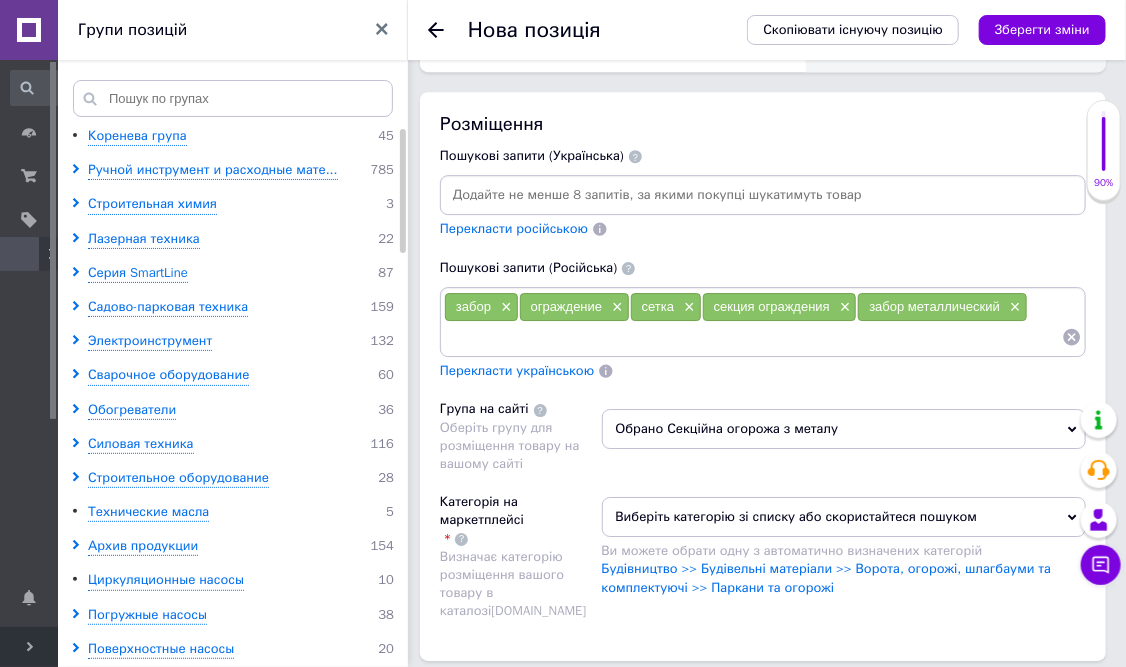 click on "Перекласти українською" at bounding box center (517, 370) 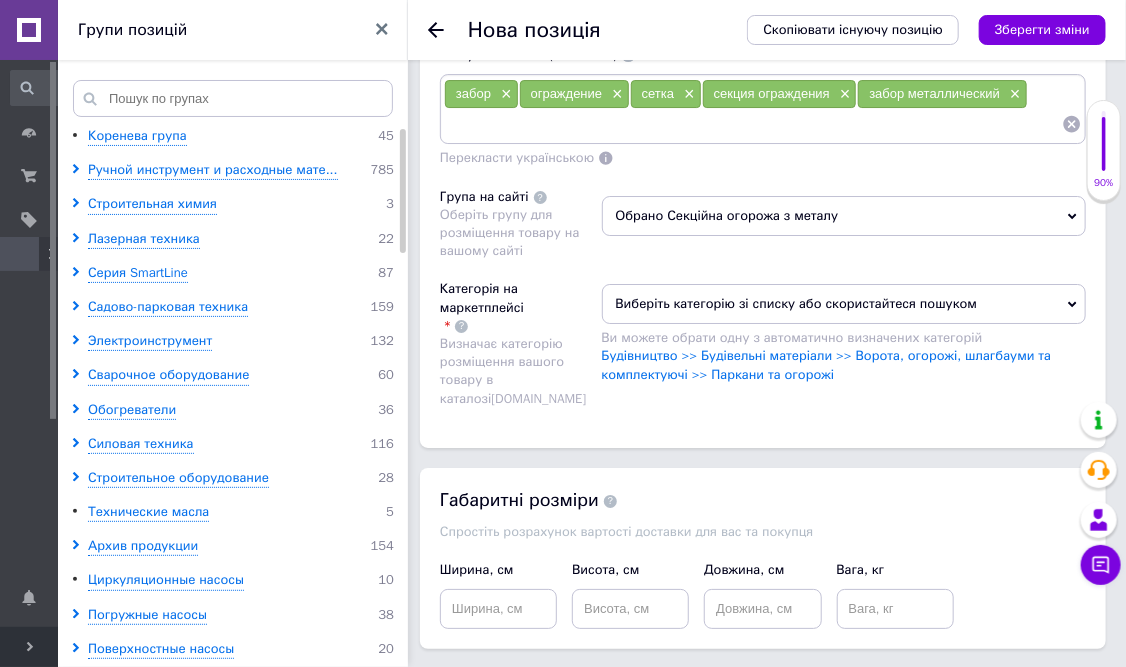 scroll, scrollTop: 2600, scrollLeft: 0, axis: vertical 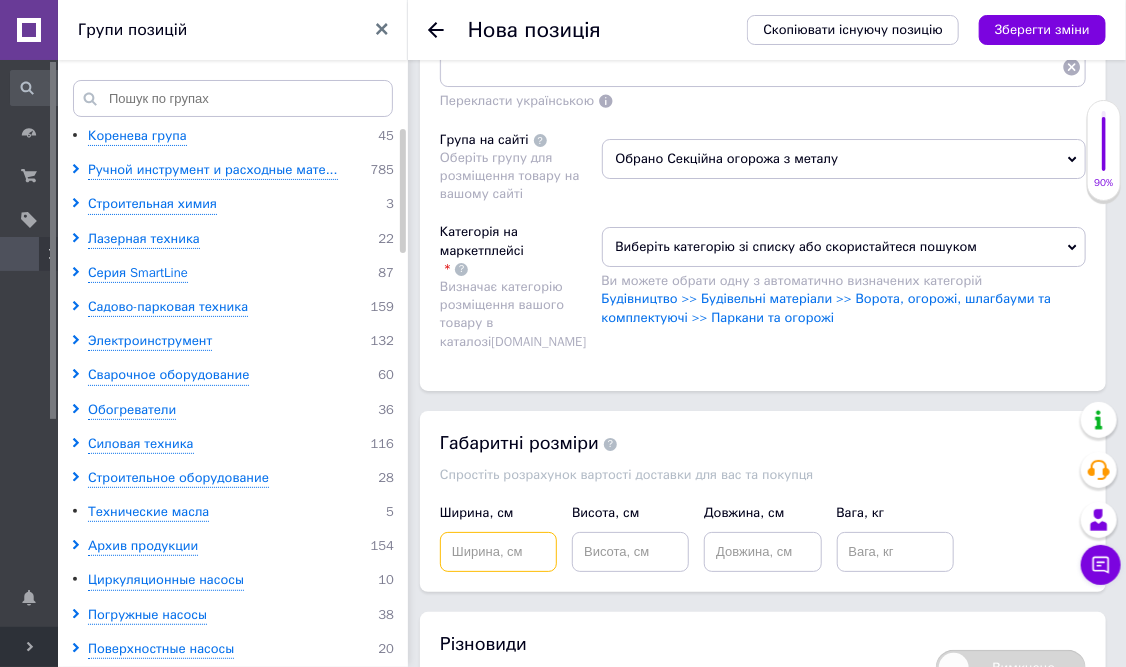 click at bounding box center (498, 552) 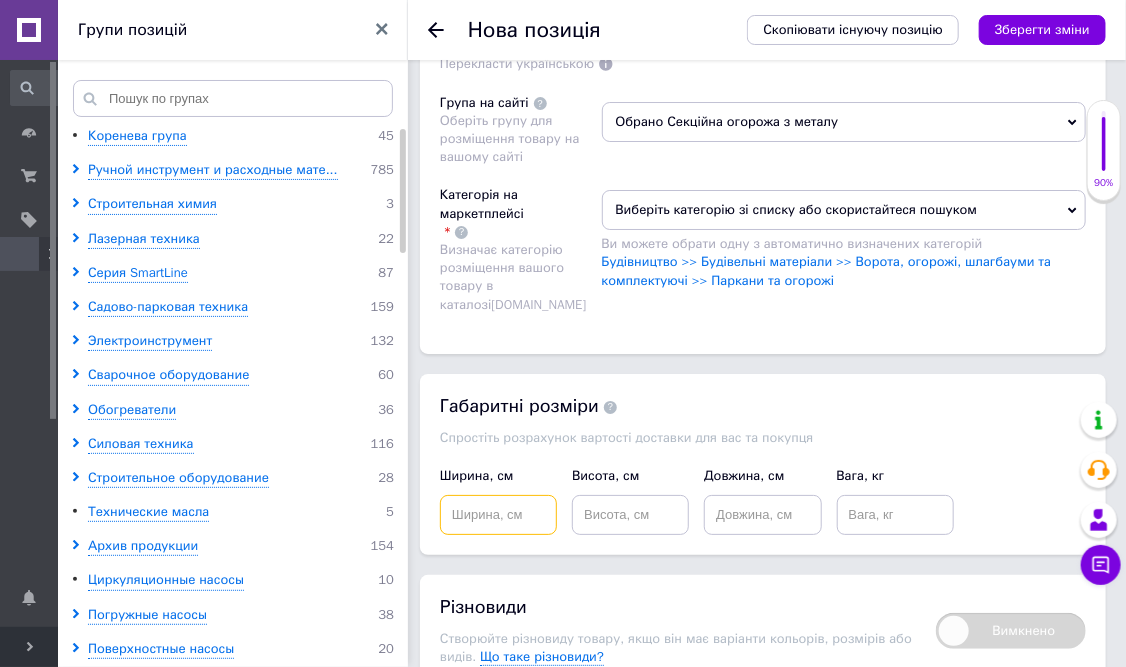 scroll, scrollTop: 2700, scrollLeft: 0, axis: vertical 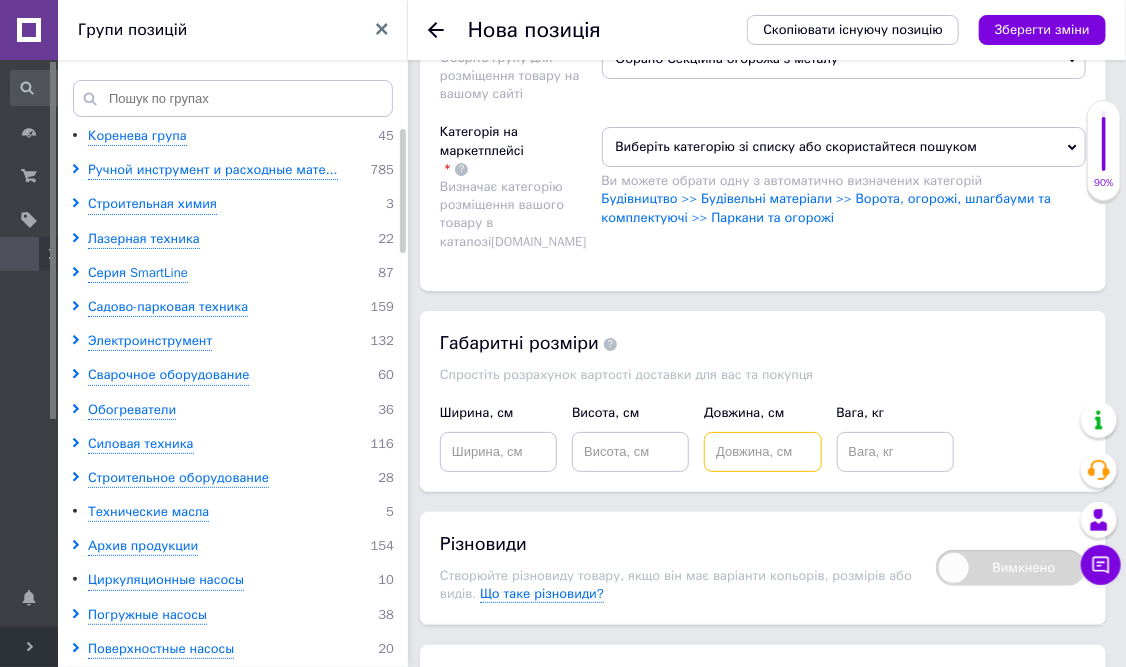 click at bounding box center [762, 452] 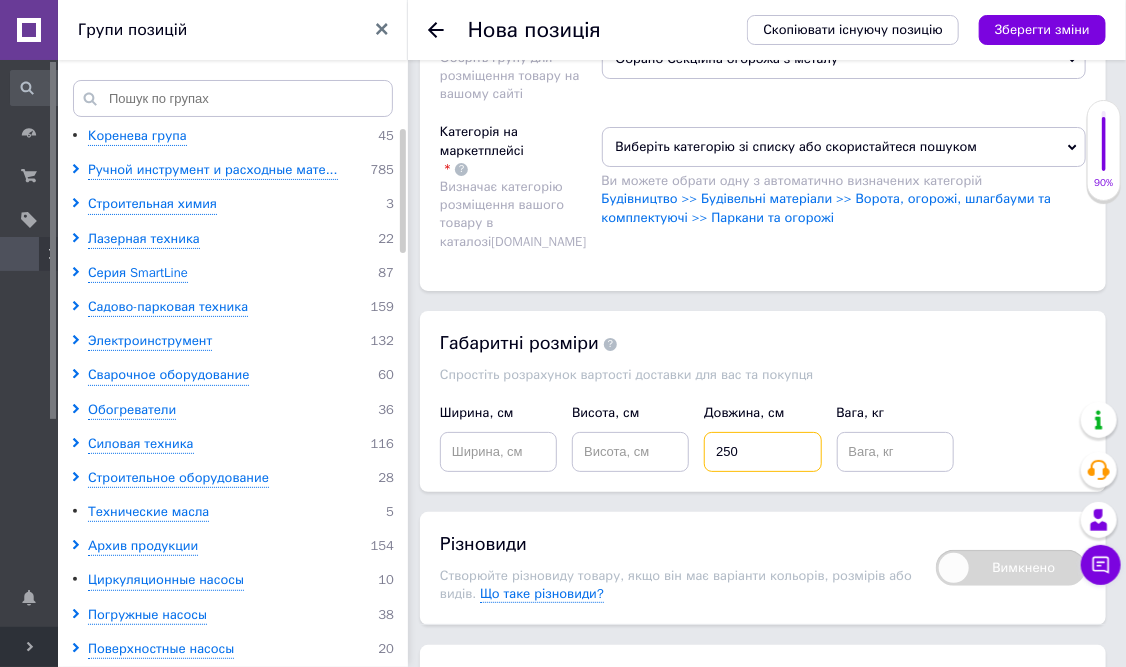 type on "250" 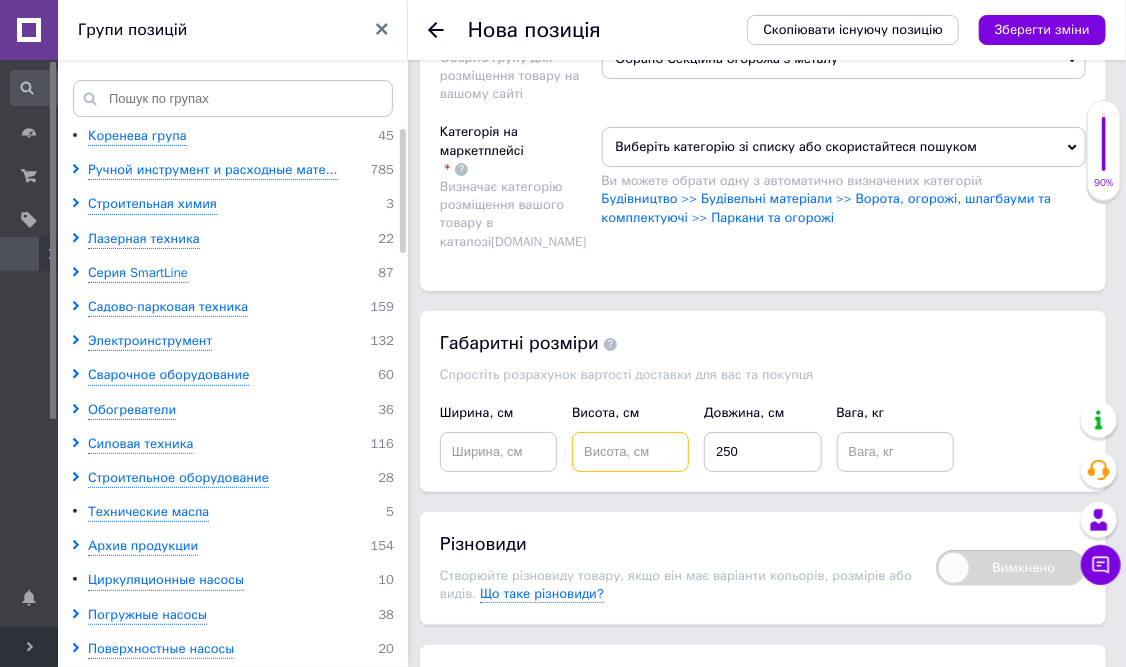 click at bounding box center (630, 452) 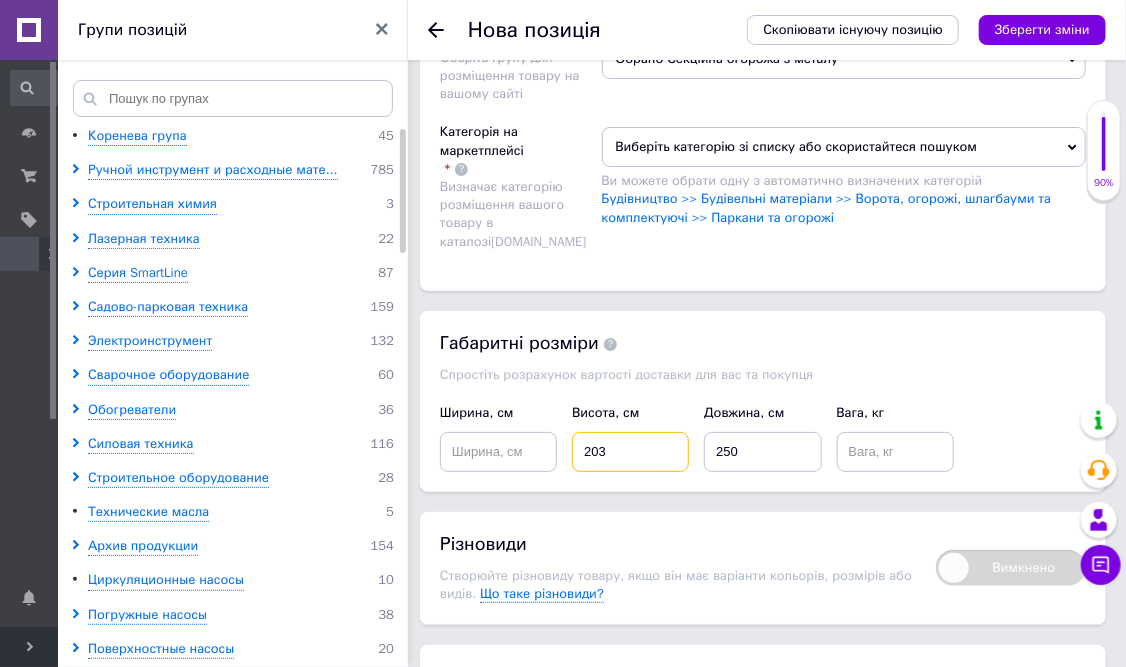 type on "203" 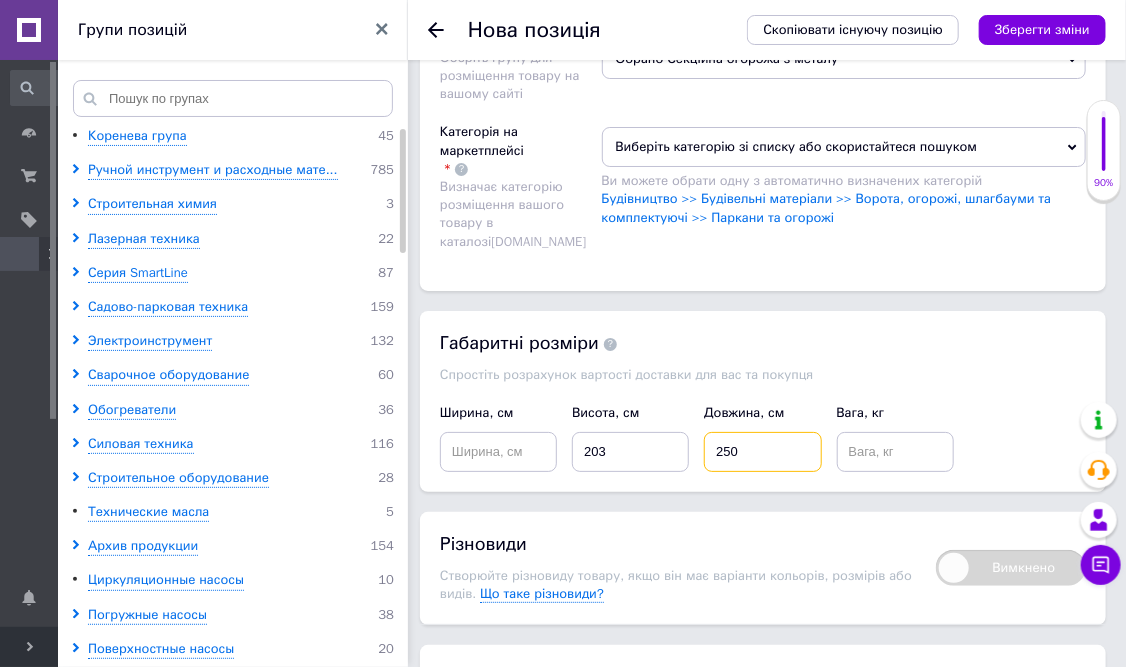 drag, startPoint x: 741, startPoint y: 435, endPoint x: 675, endPoint y: 441, distance: 66.27216 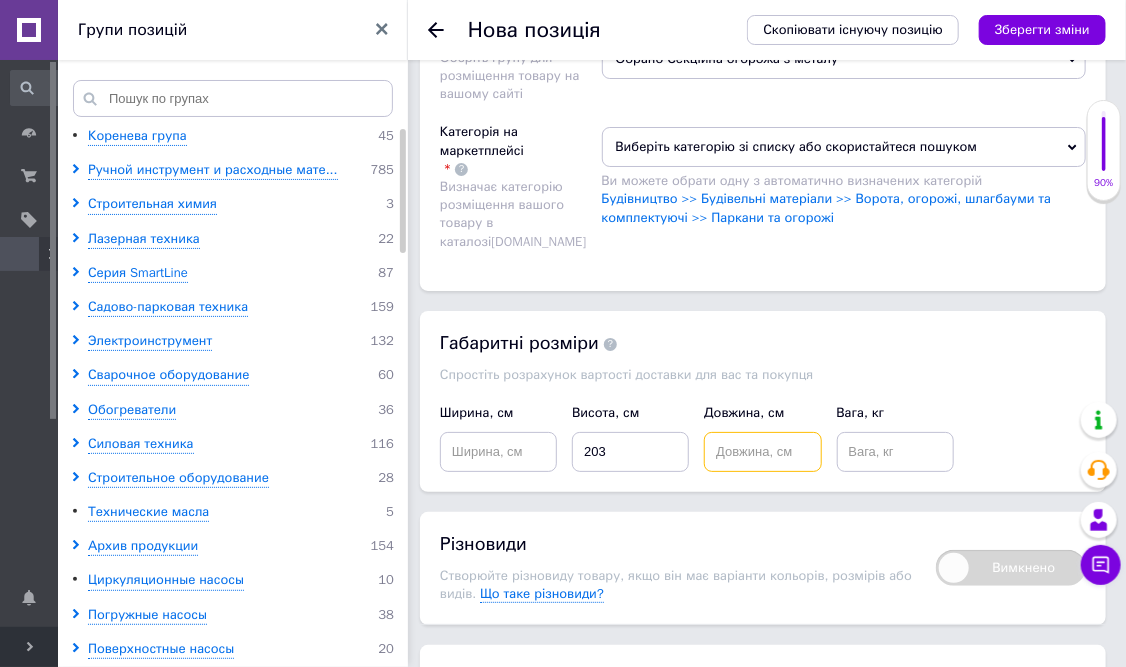 type 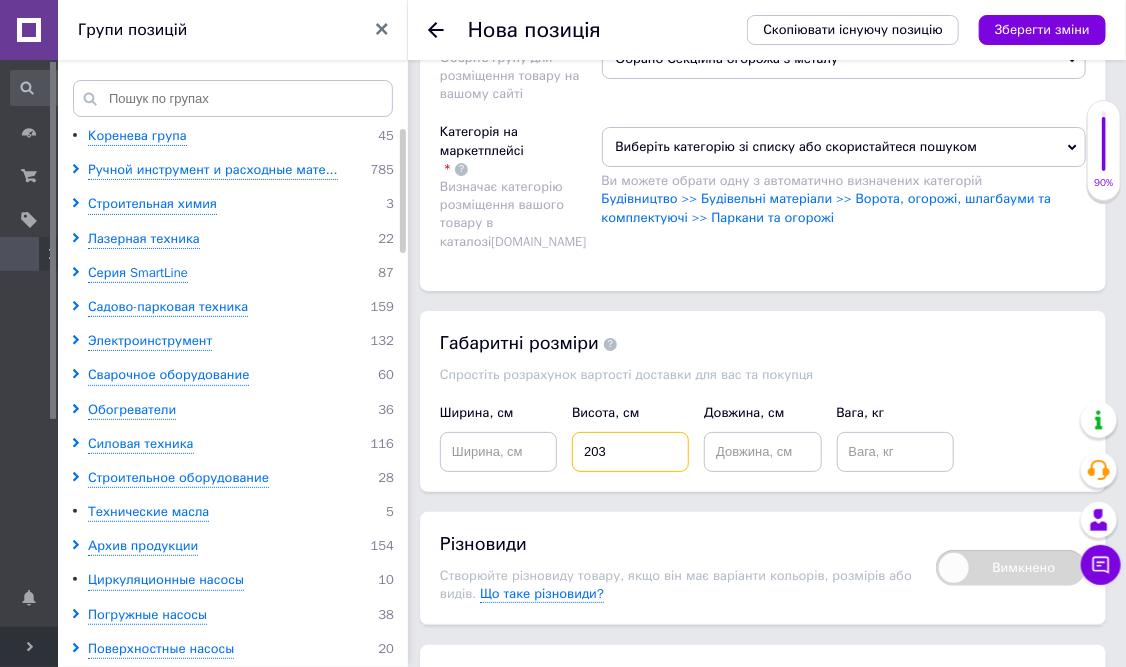 drag, startPoint x: 627, startPoint y: 439, endPoint x: 532, endPoint y: 432, distance: 95.257545 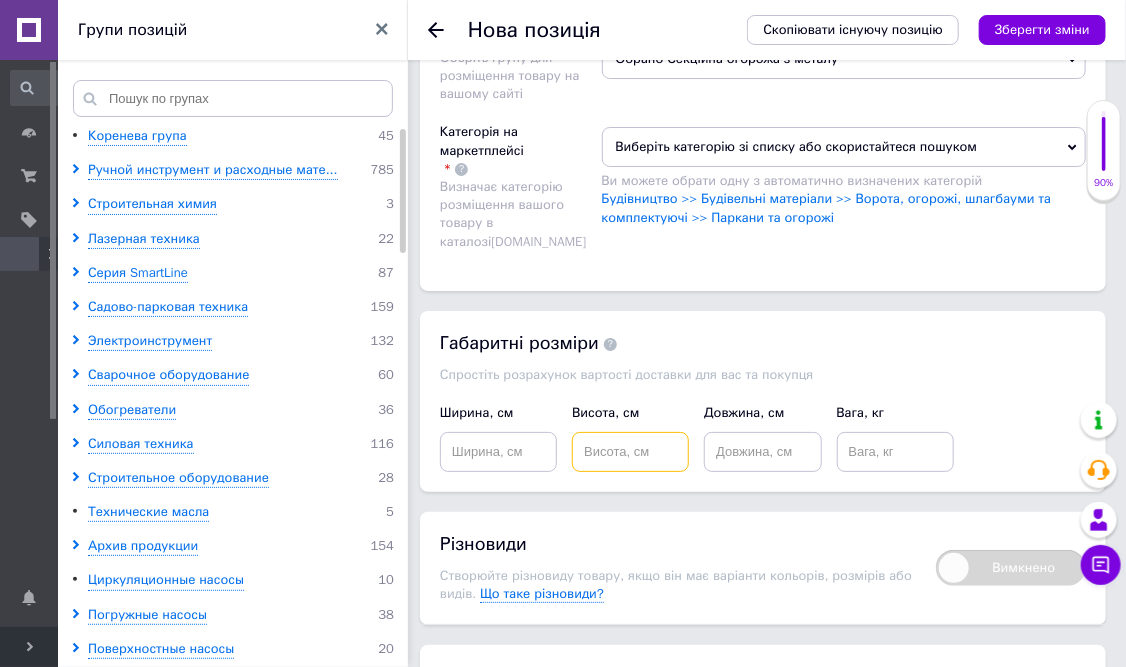 type 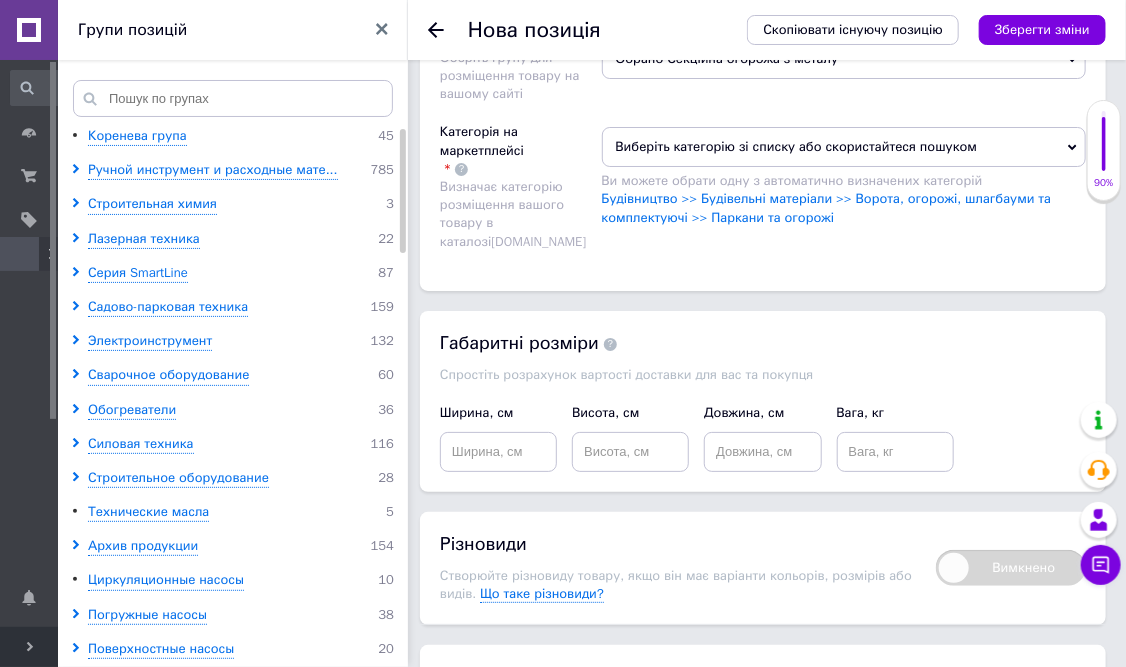 click on "Основна інформація При сохранении товара пустые поля будут переведены автоматически. Щоб вручну відправити поле на переклад, натисніть на посилання під ним.  Детальніше Назва позиції (Українська) New Секція огорожі 3D діаметр 3х4мм розмір 2.03х2.5м Перекласти російською Код/Артикул 000012427 Назва позиції (Російська) New Секция ограждения 3D диаметр 3х4мм размер 2.03х2.5м Перекласти українською Опис позиції (Українська) New Розмір:
200х50мм 3мм/4мм 2,03м/2,50м
Покриття:
оц.+ПП
Колір:
Антрацит
Зелений
Переваги:
європейська сертифікація СЕ;
чесні 20 років гарантії;" at bounding box center (763, -911) 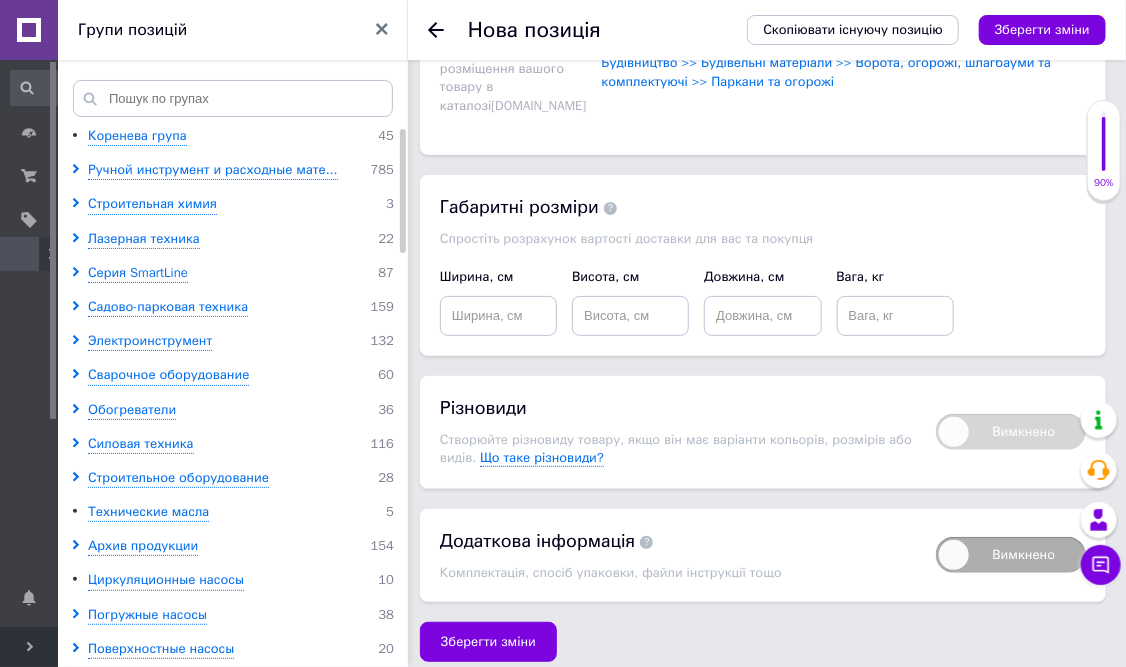 scroll, scrollTop: 2837, scrollLeft: 0, axis: vertical 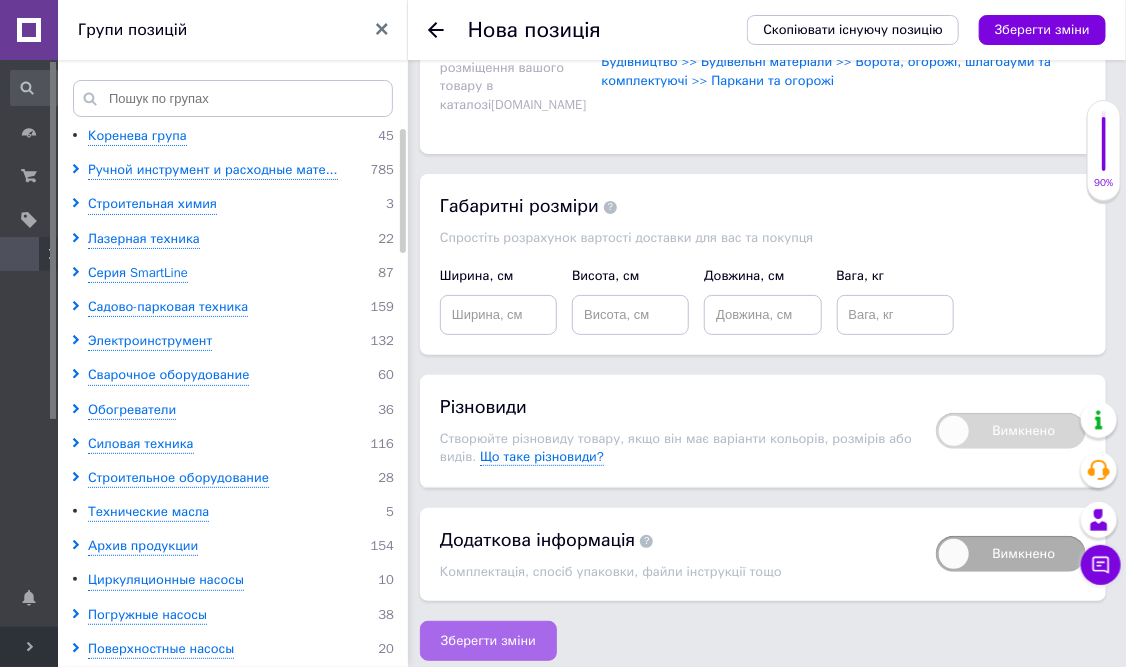 click on "Зберегти зміни" at bounding box center (488, 641) 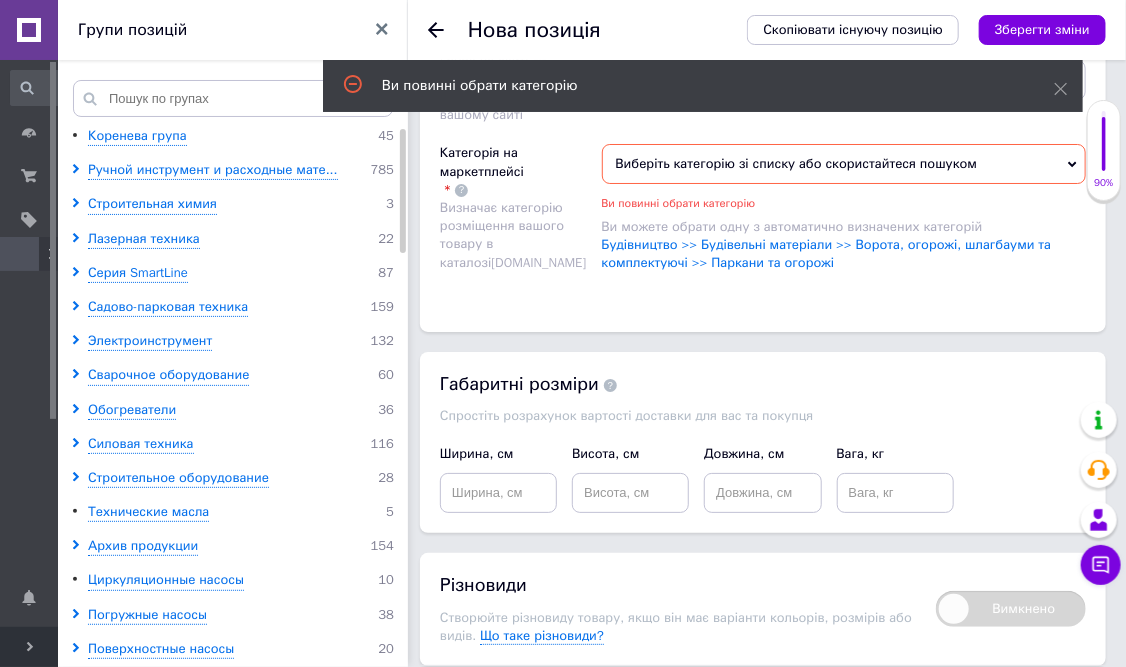 scroll, scrollTop: 2536, scrollLeft: 0, axis: vertical 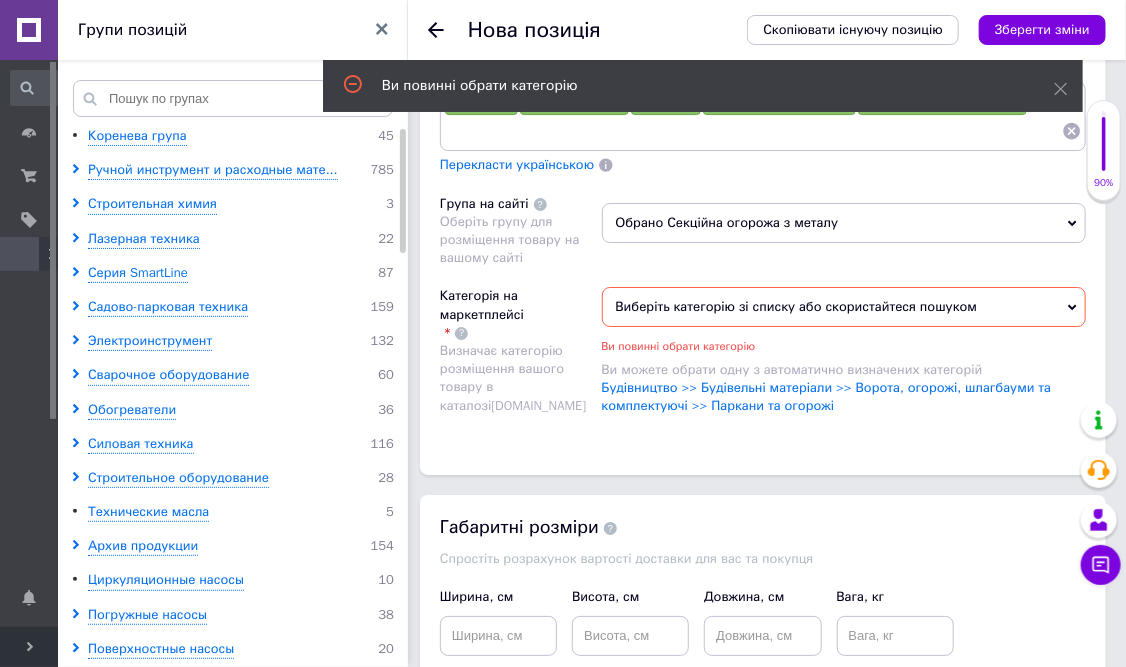 click on "Виберіть категорію зі списку або скористайтеся пошуком" at bounding box center [844, 307] 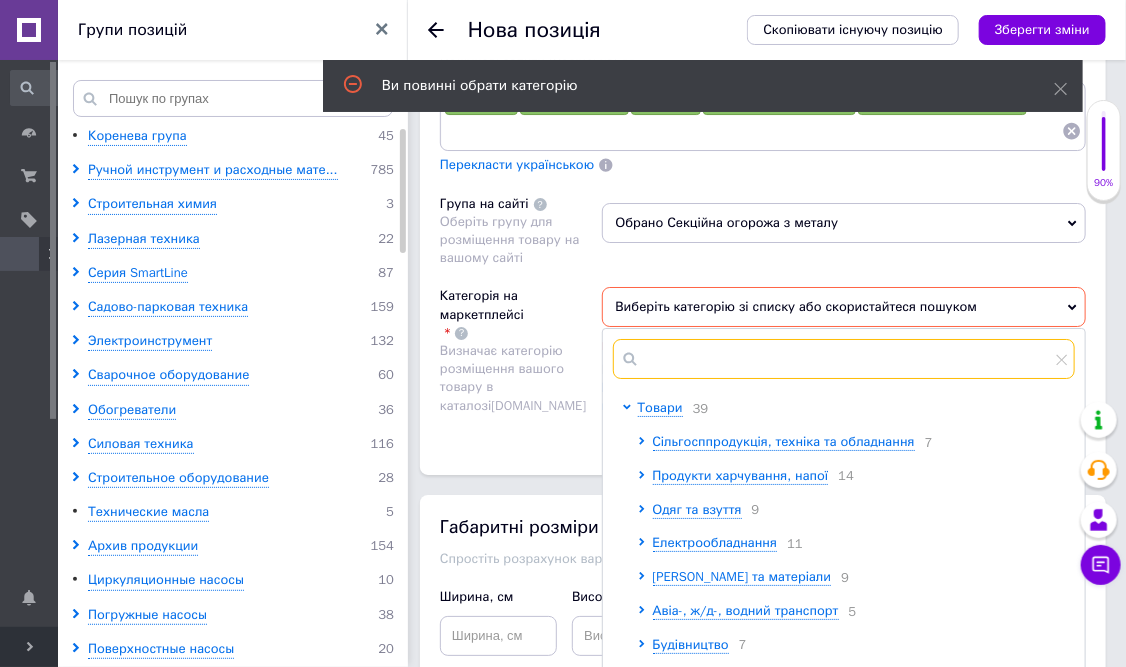 click at bounding box center (844, 359) 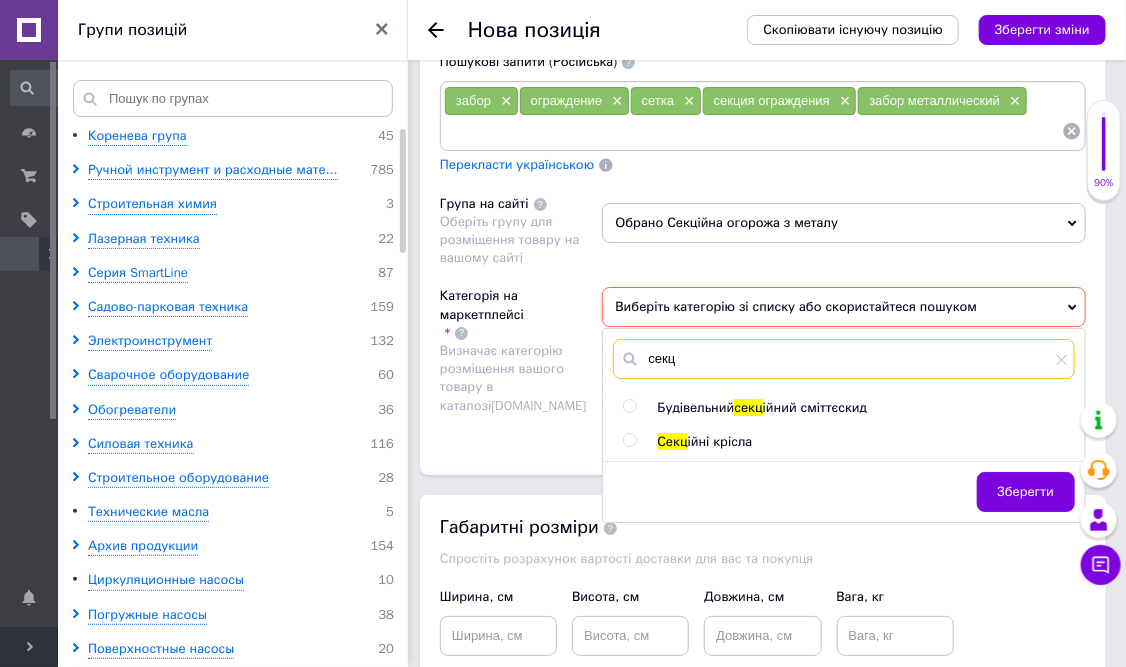 click on "секц" at bounding box center (844, 359) 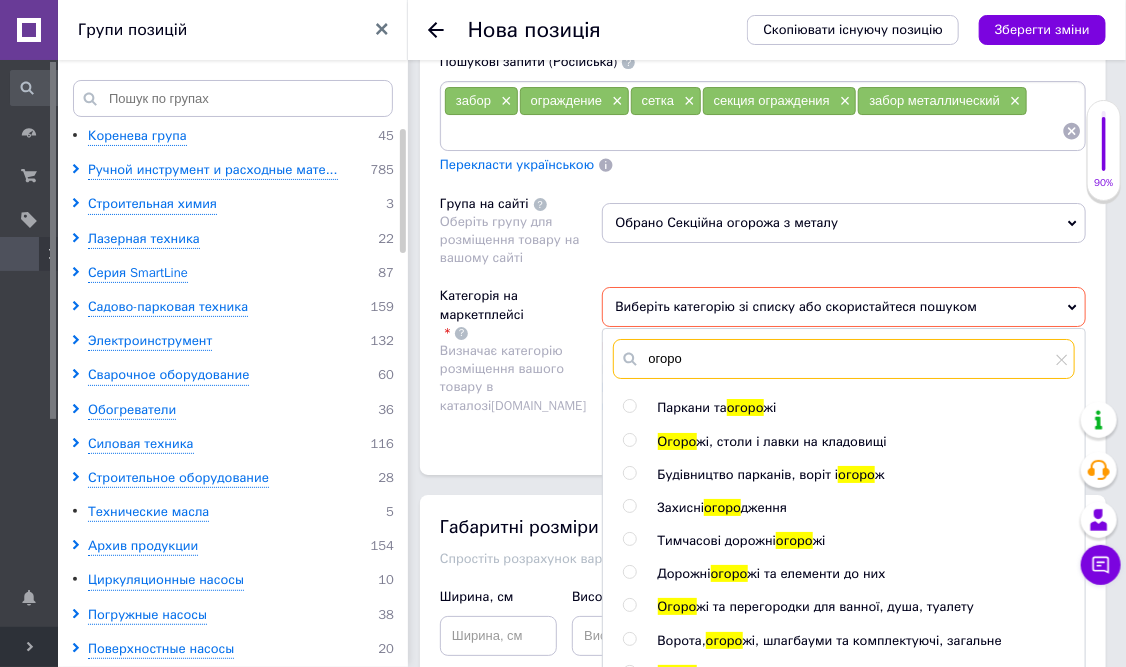 type on "огоро" 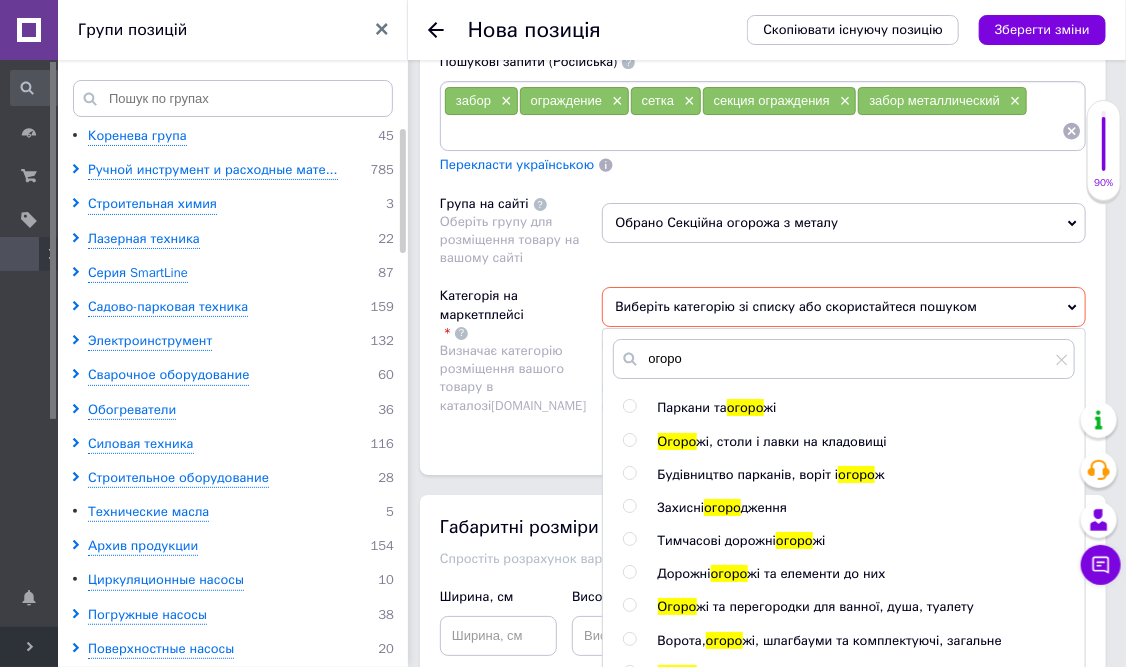 click at bounding box center (629, 406) 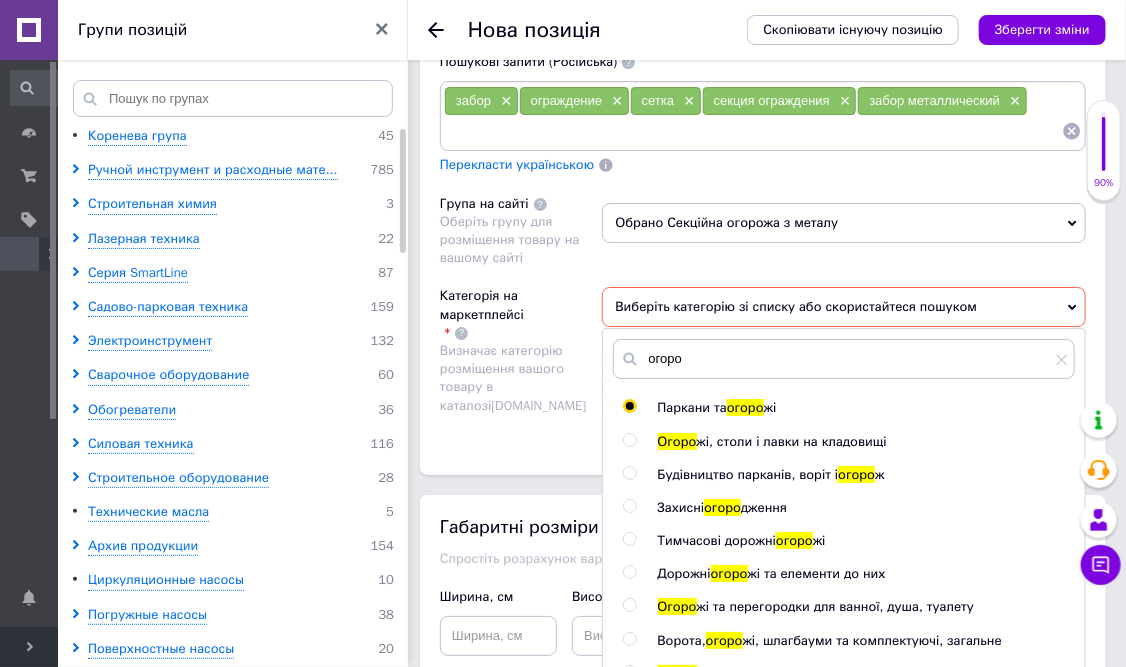 radio on "true" 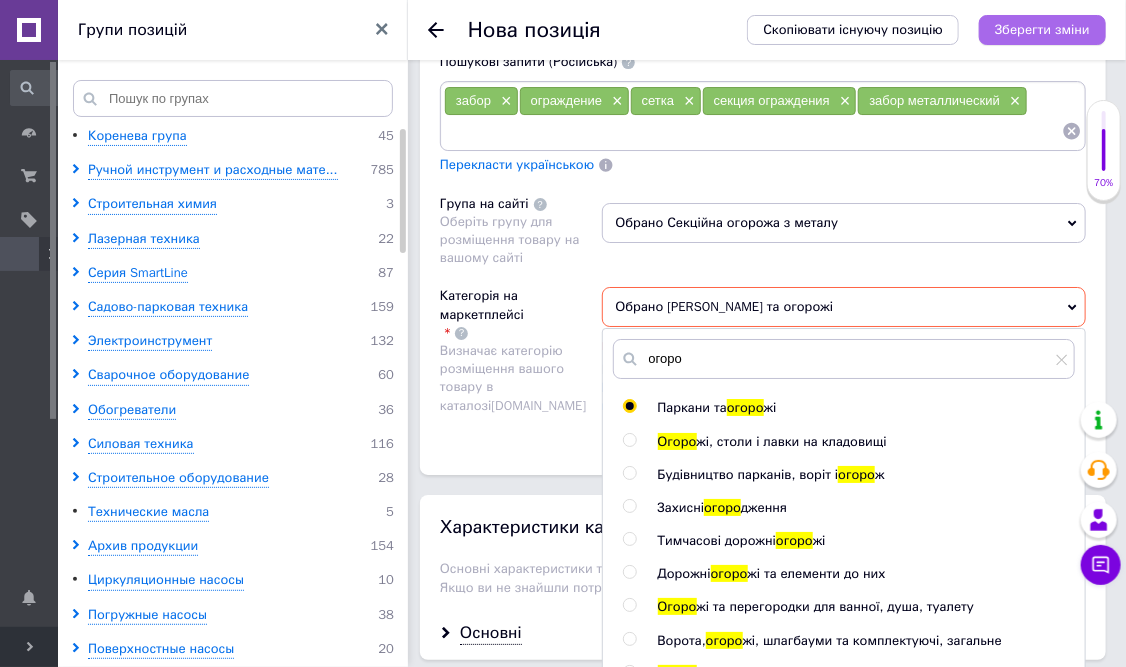 click on "Зберегти зміни" at bounding box center [1042, 29] 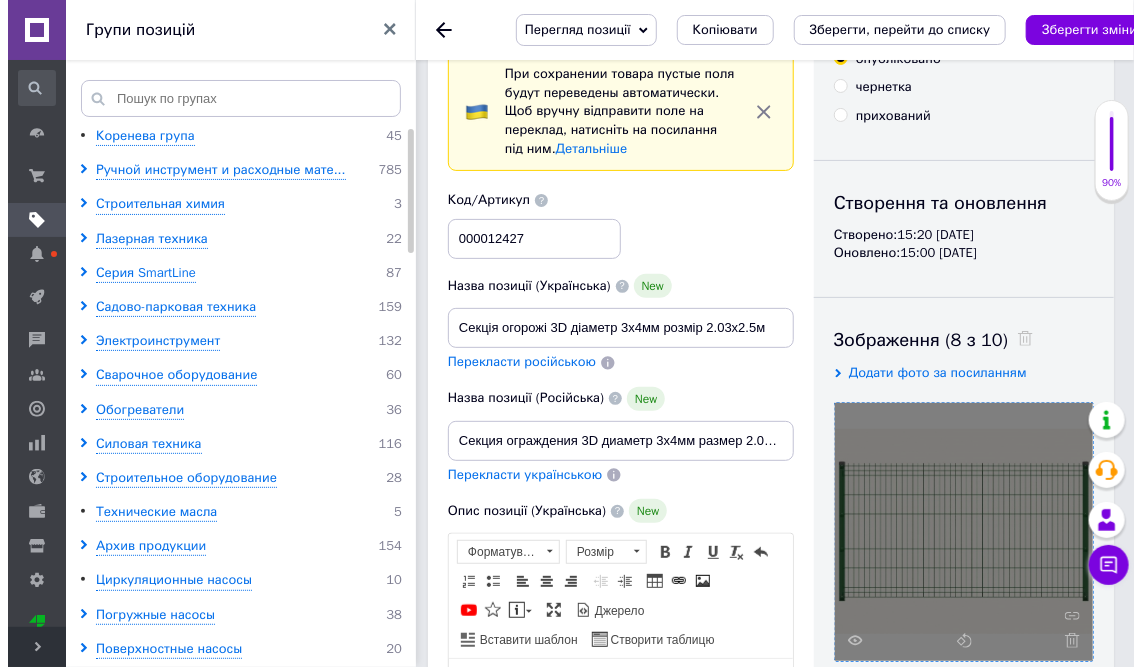 scroll, scrollTop: 100, scrollLeft: 0, axis: vertical 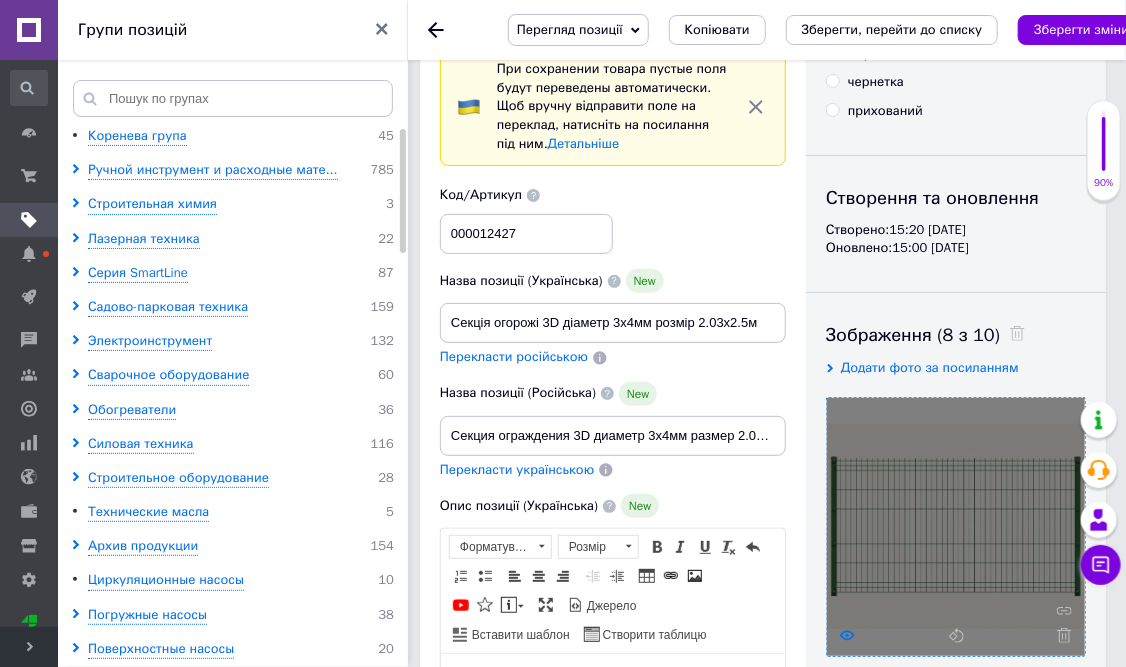 click 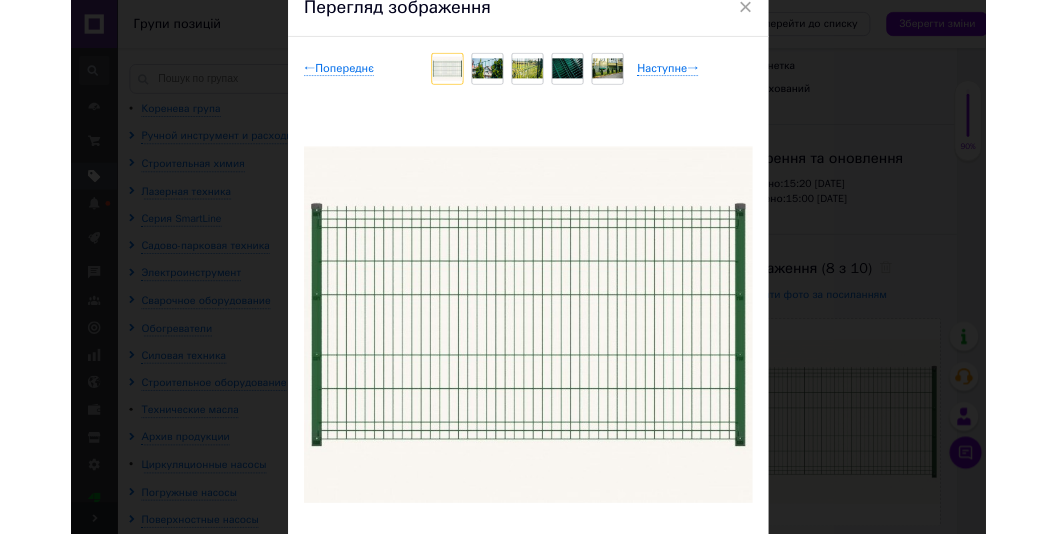 scroll, scrollTop: 100, scrollLeft: 0, axis: vertical 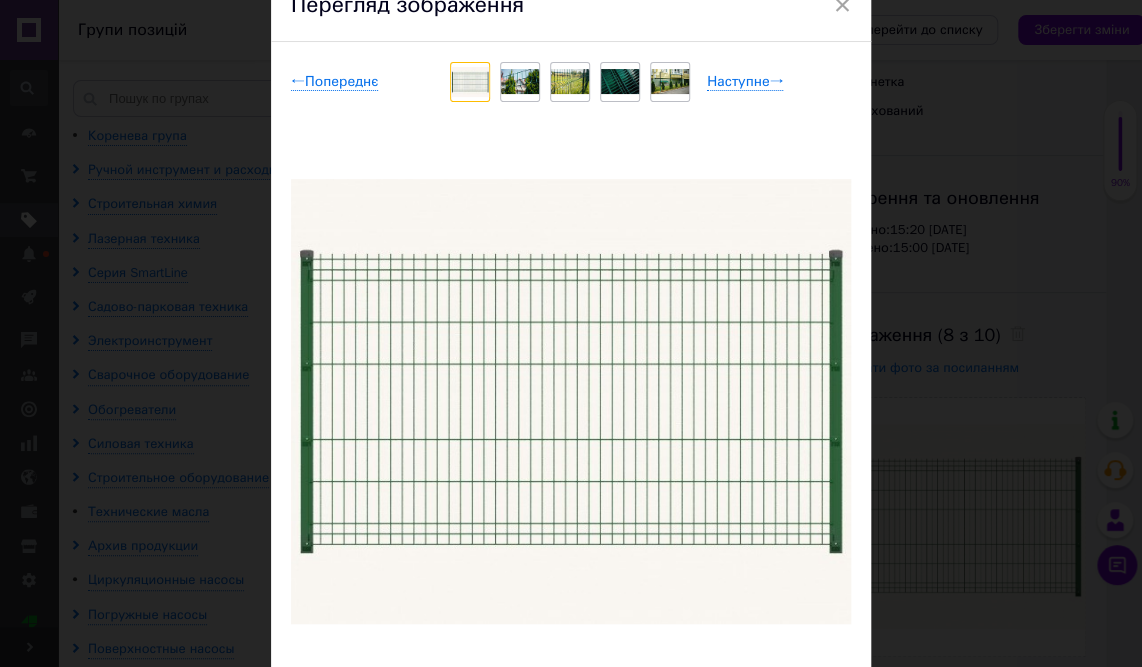 click at bounding box center (520, 81) 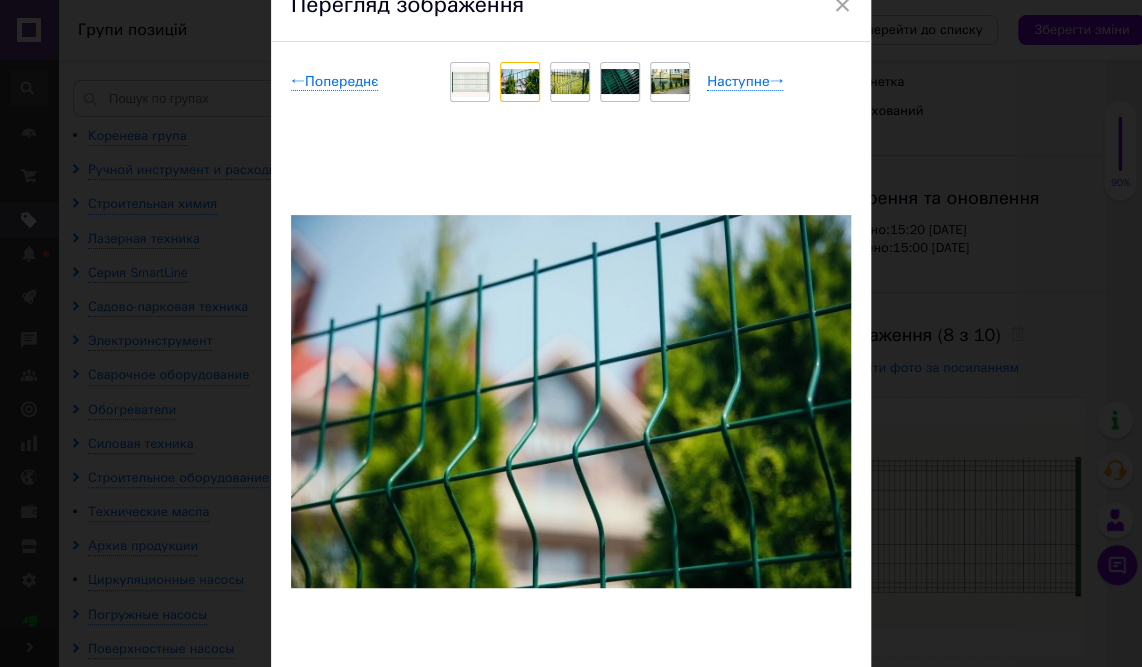click at bounding box center [570, 81] 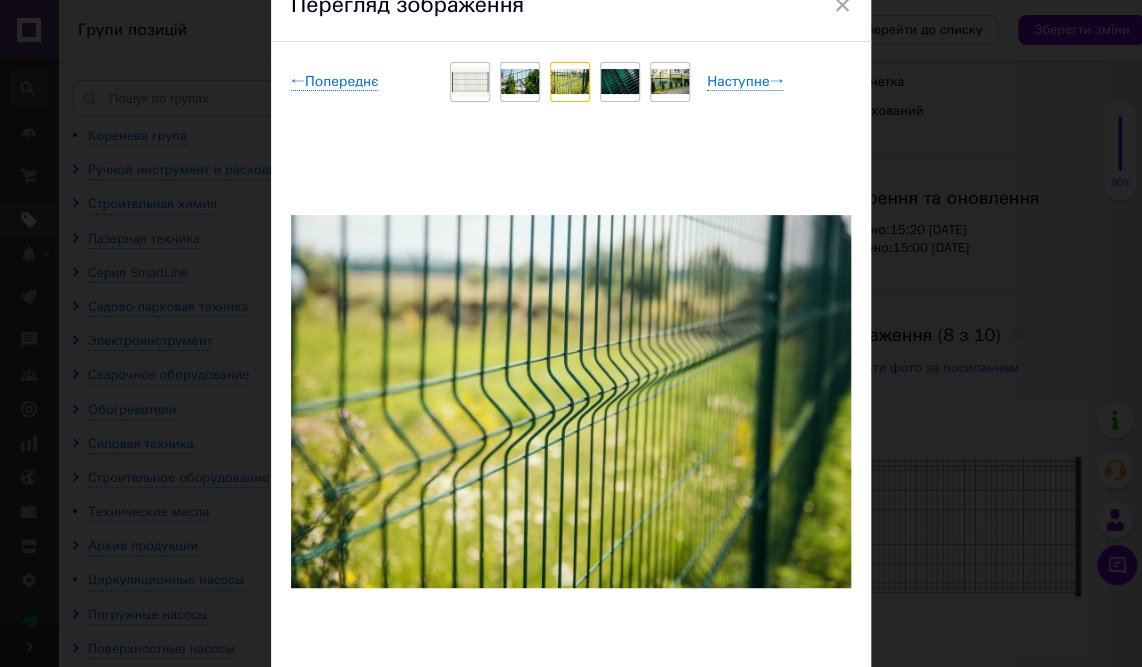 click at bounding box center (620, 81) 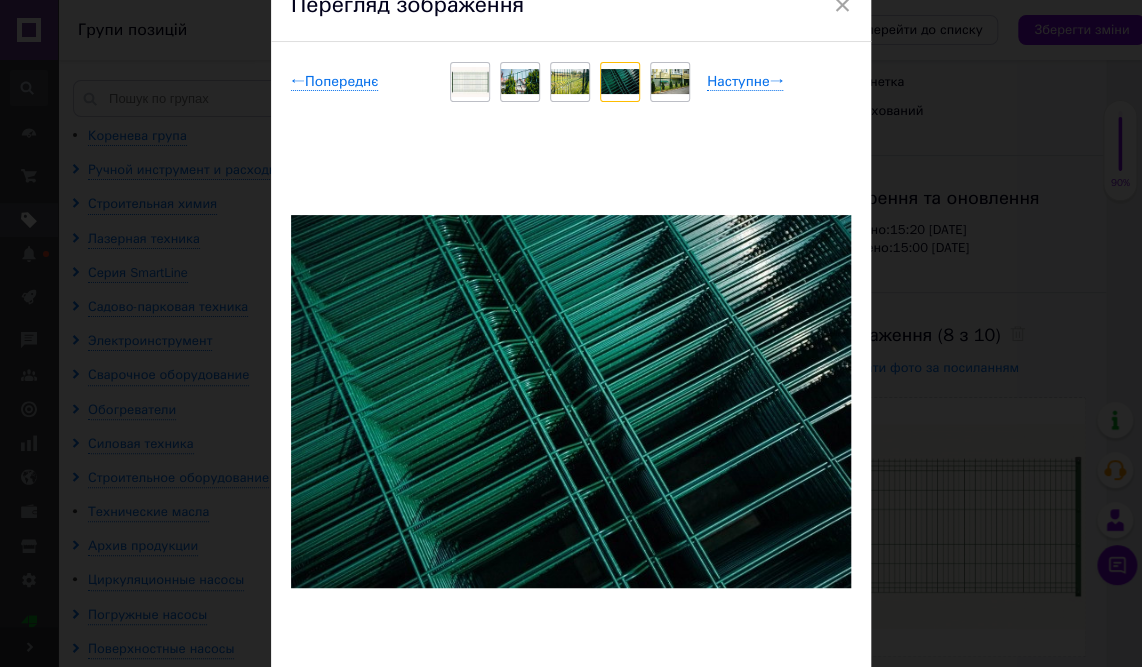 click at bounding box center [670, 81] 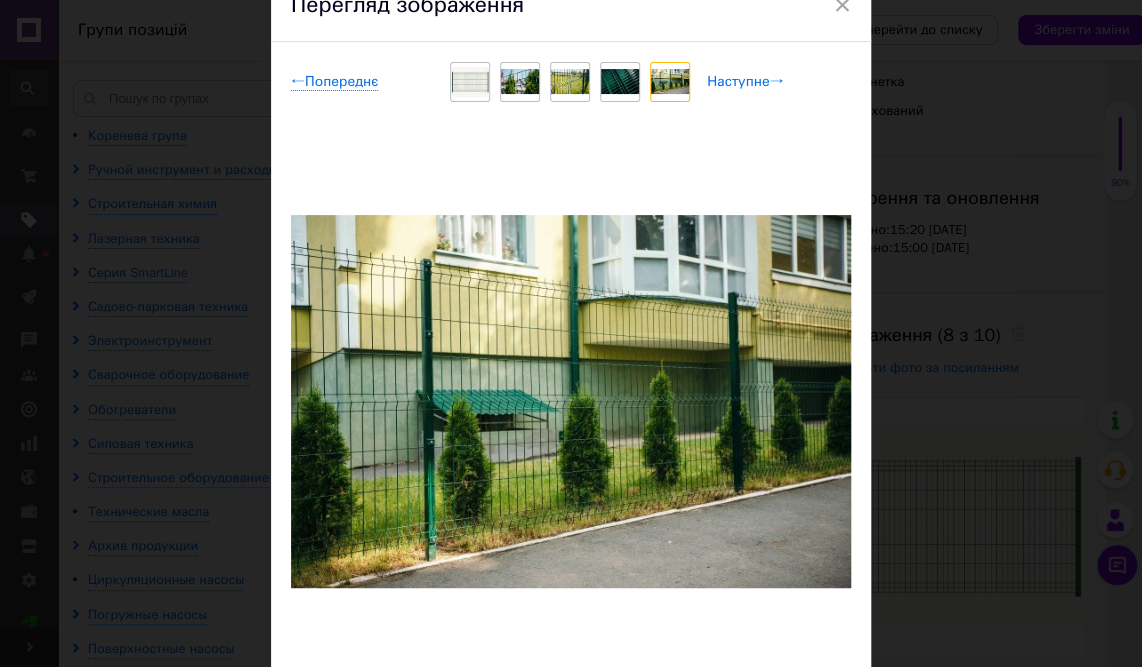 click on "Наступне →" at bounding box center (745, 82) 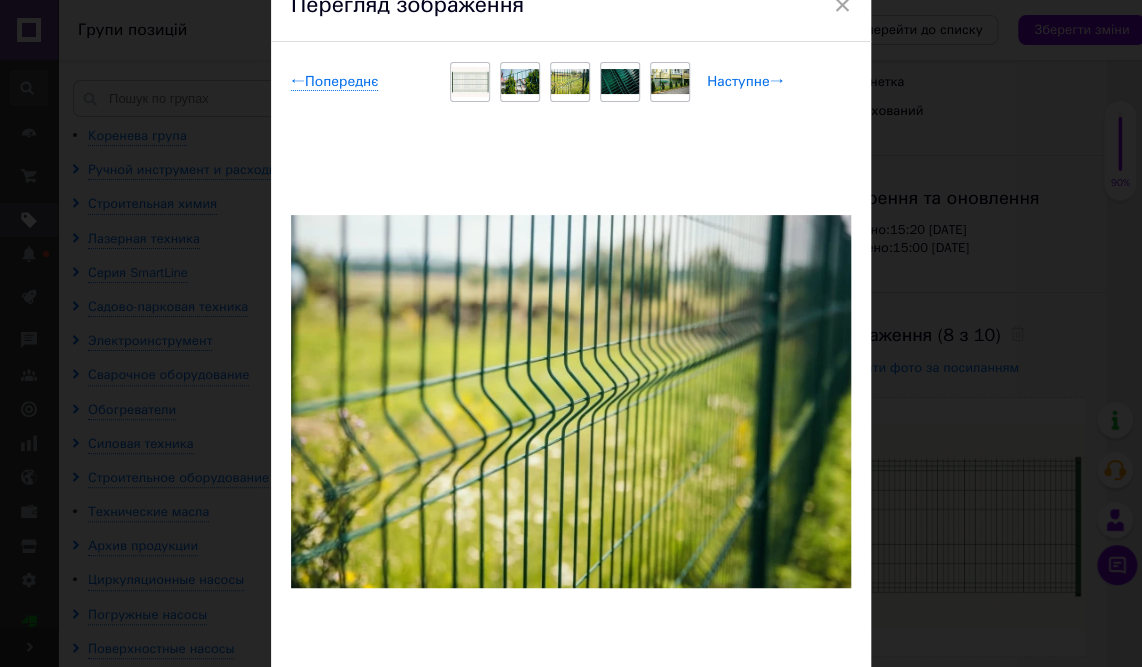 click on "Наступне →" at bounding box center (745, 82) 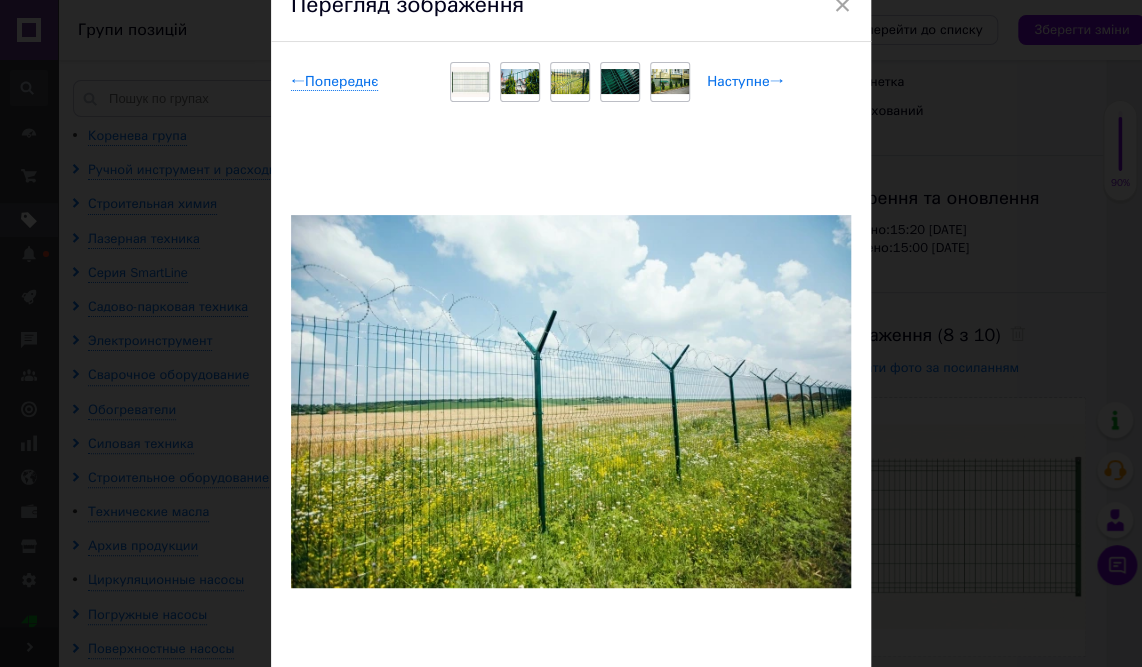 click on "Наступне →" at bounding box center (745, 82) 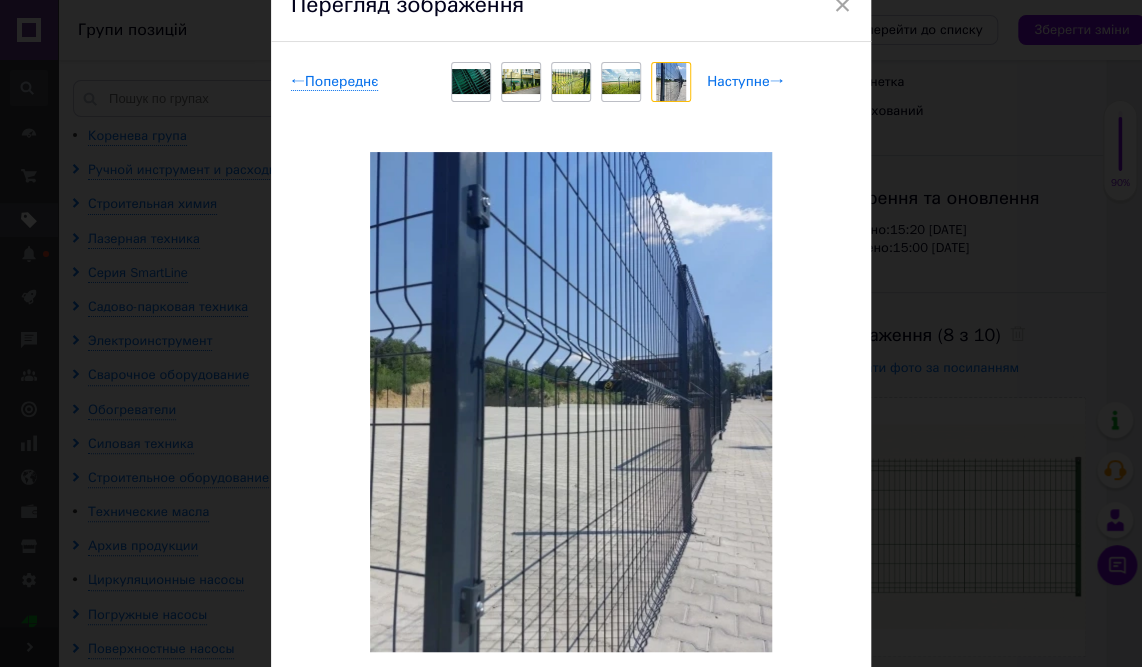 click on "Наступне →" at bounding box center (745, 82) 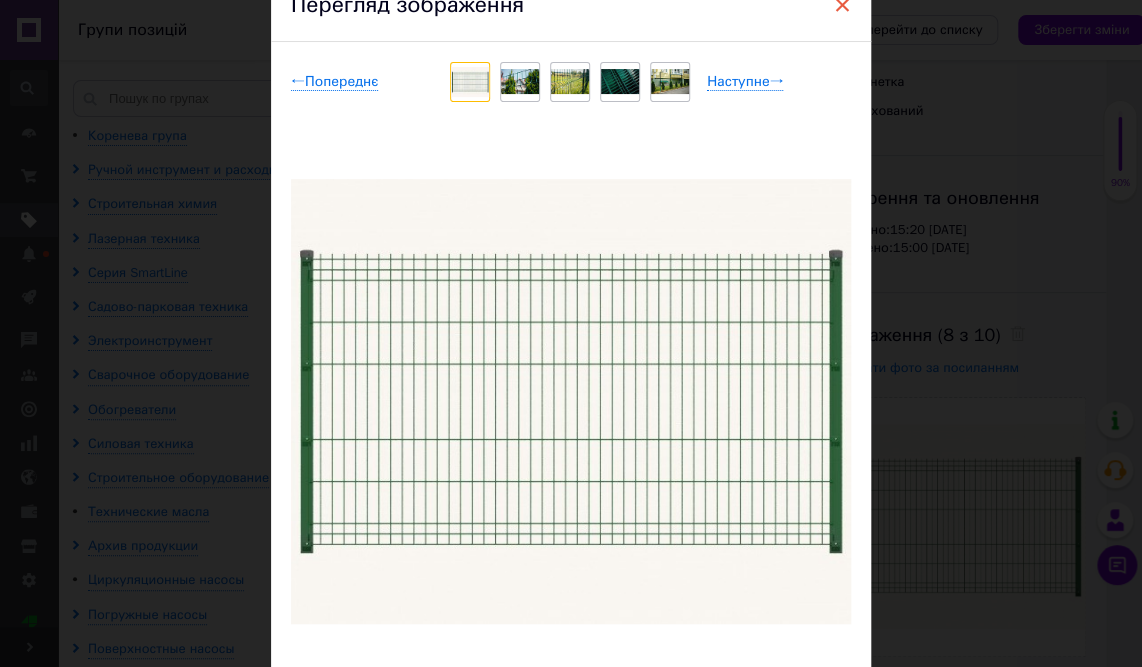 click on "×" at bounding box center [842, 5] 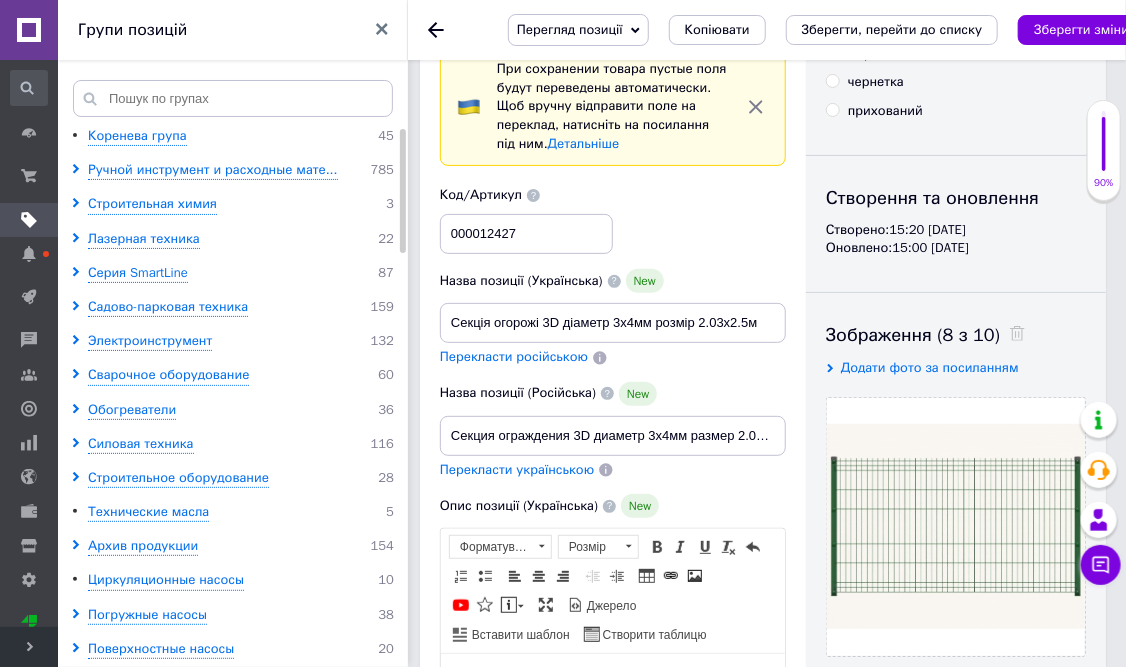 click on "Перегляд позиції" at bounding box center [570, 29] 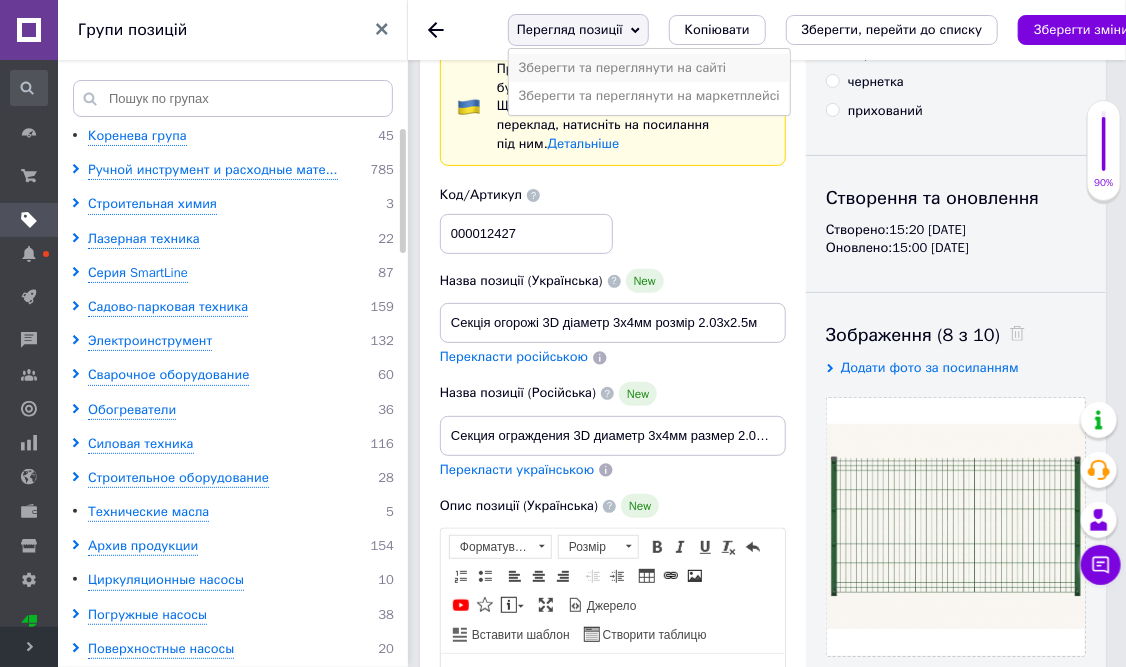 click on "Зберегти та переглянути на сайті" at bounding box center (649, 68) 